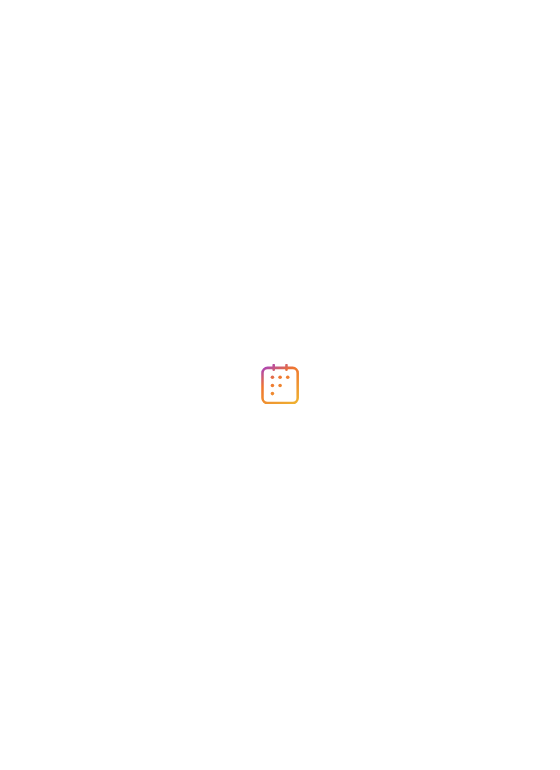 scroll, scrollTop: 0, scrollLeft: 0, axis: both 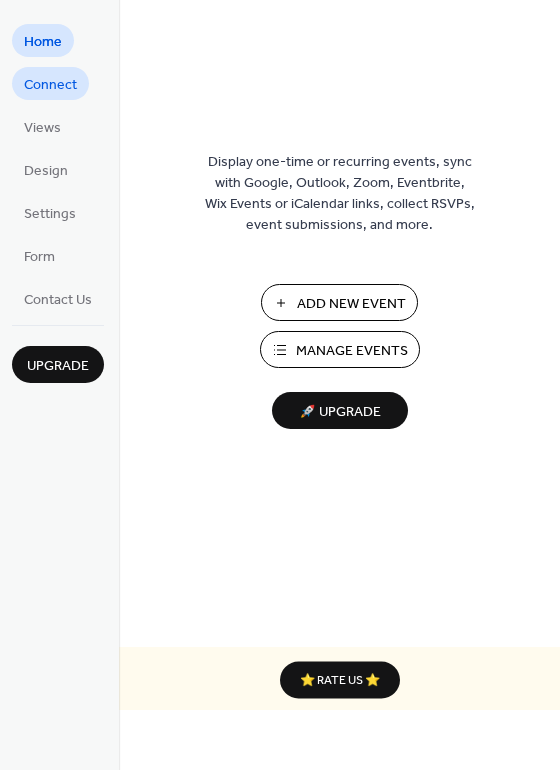 click on "Connect" at bounding box center (50, 85) 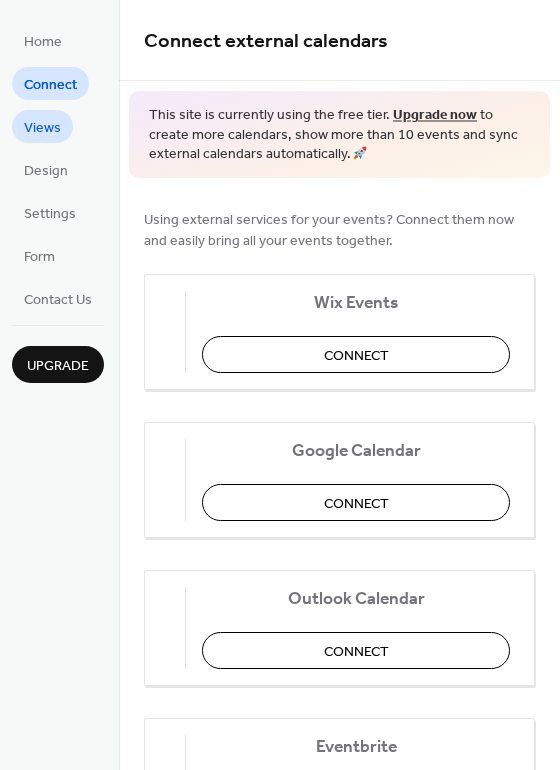 click on "Views" at bounding box center (42, 128) 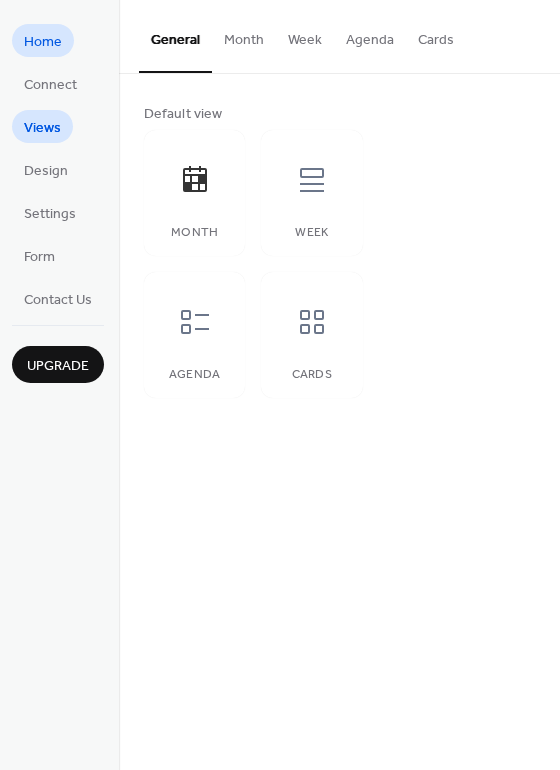 click on "Home" at bounding box center [43, 42] 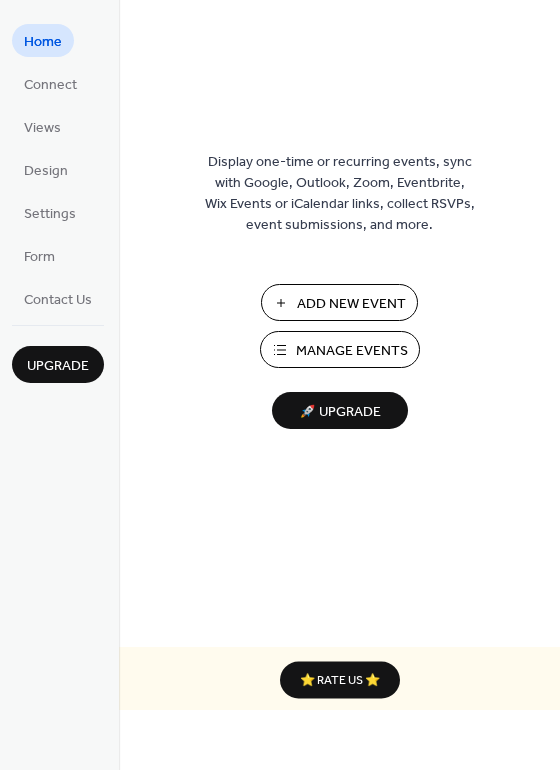 click on "Manage Events" at bounding box center (352, 351) 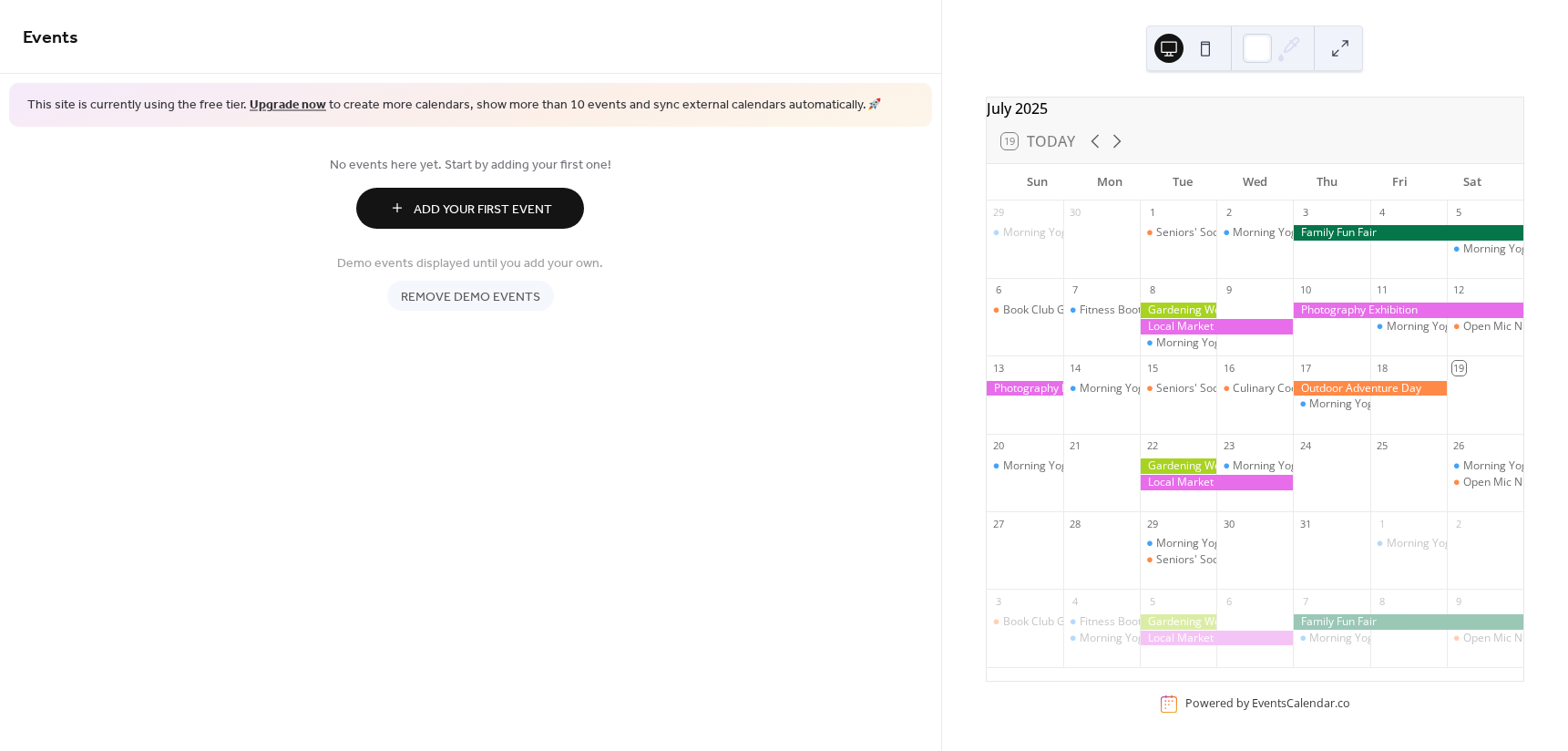 scroll, scrollTop: 0, scrollLeft: 0, axis: both 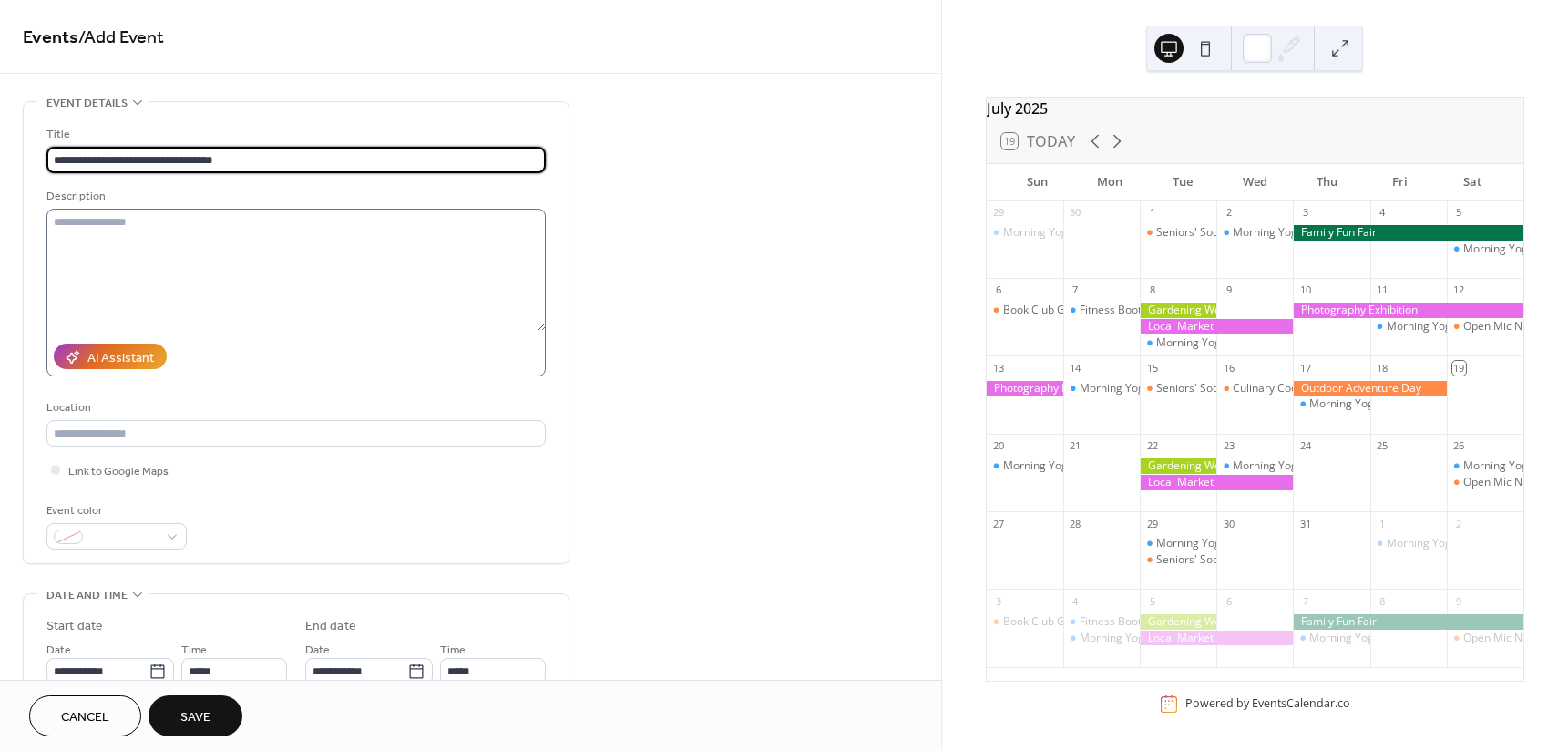 type on "**********" 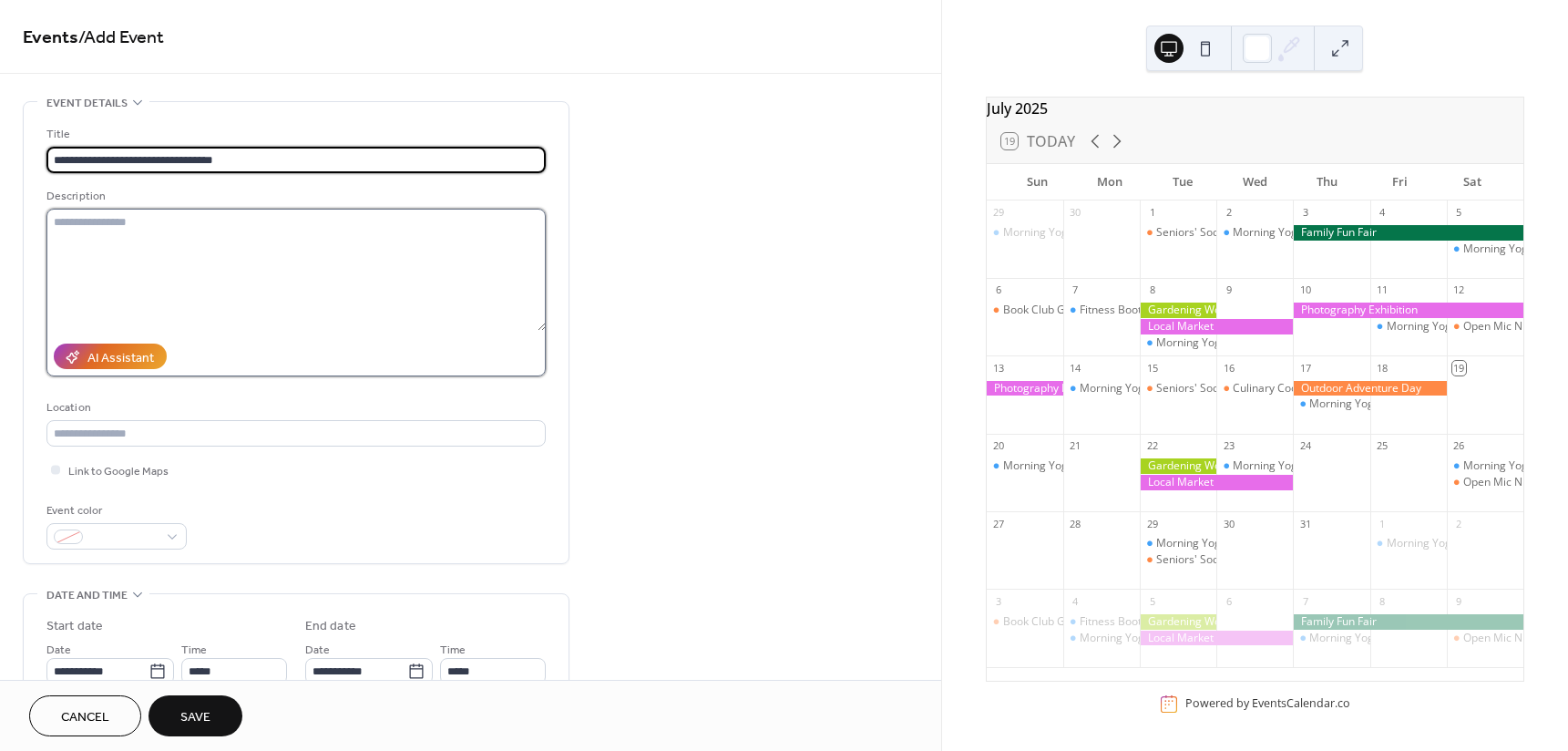 click at bounding box center [296, 270] 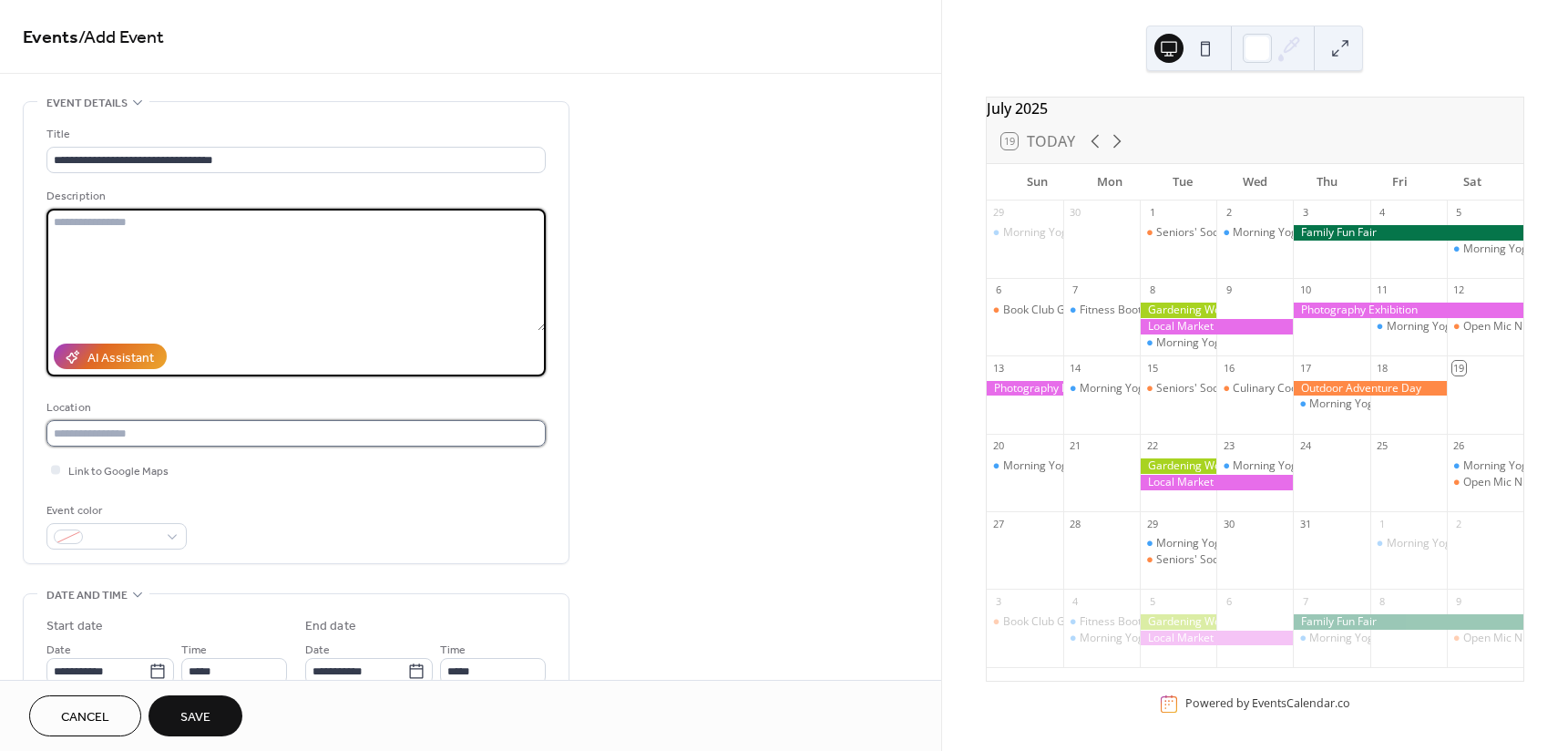 click at bounding box center (296, 433) 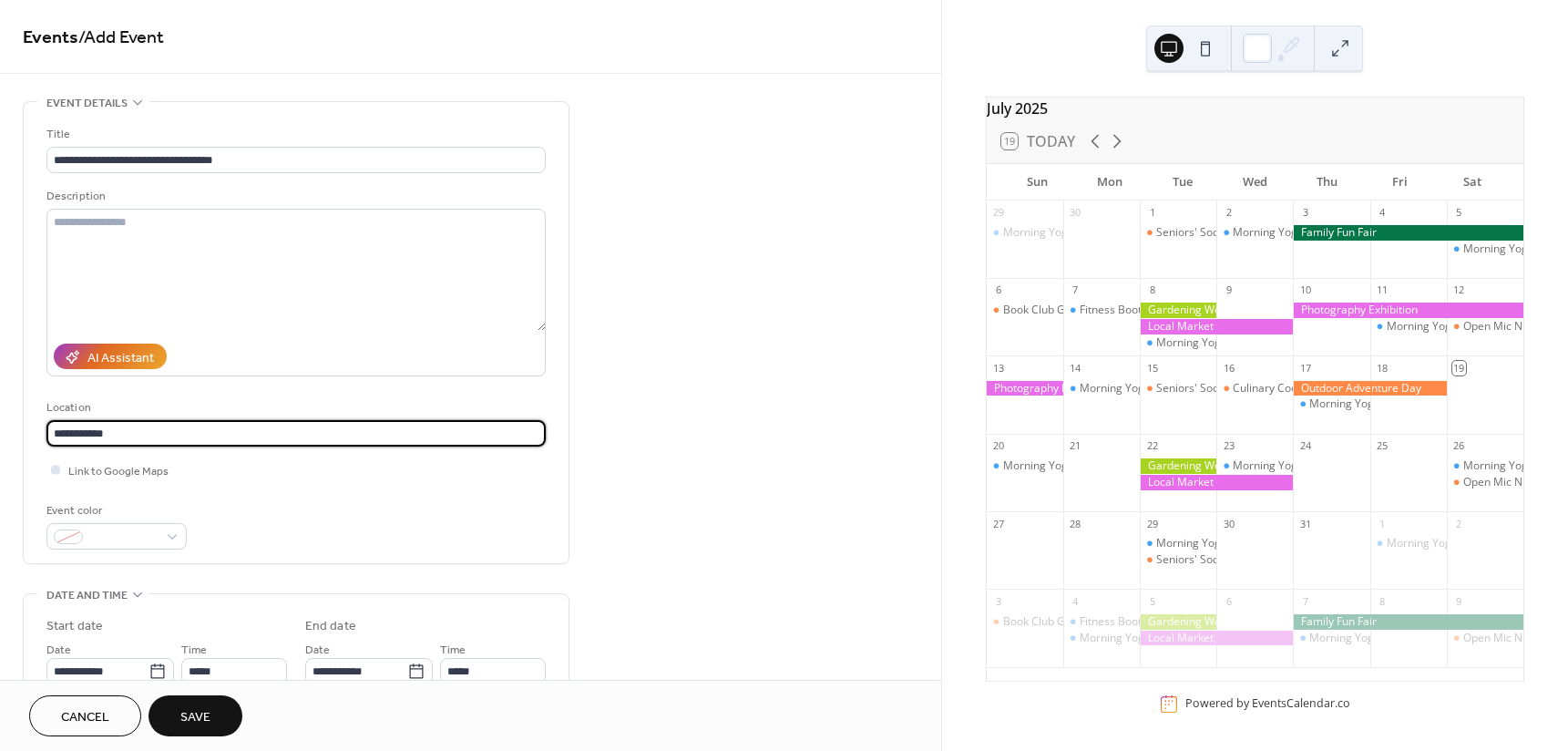 type on "**********" 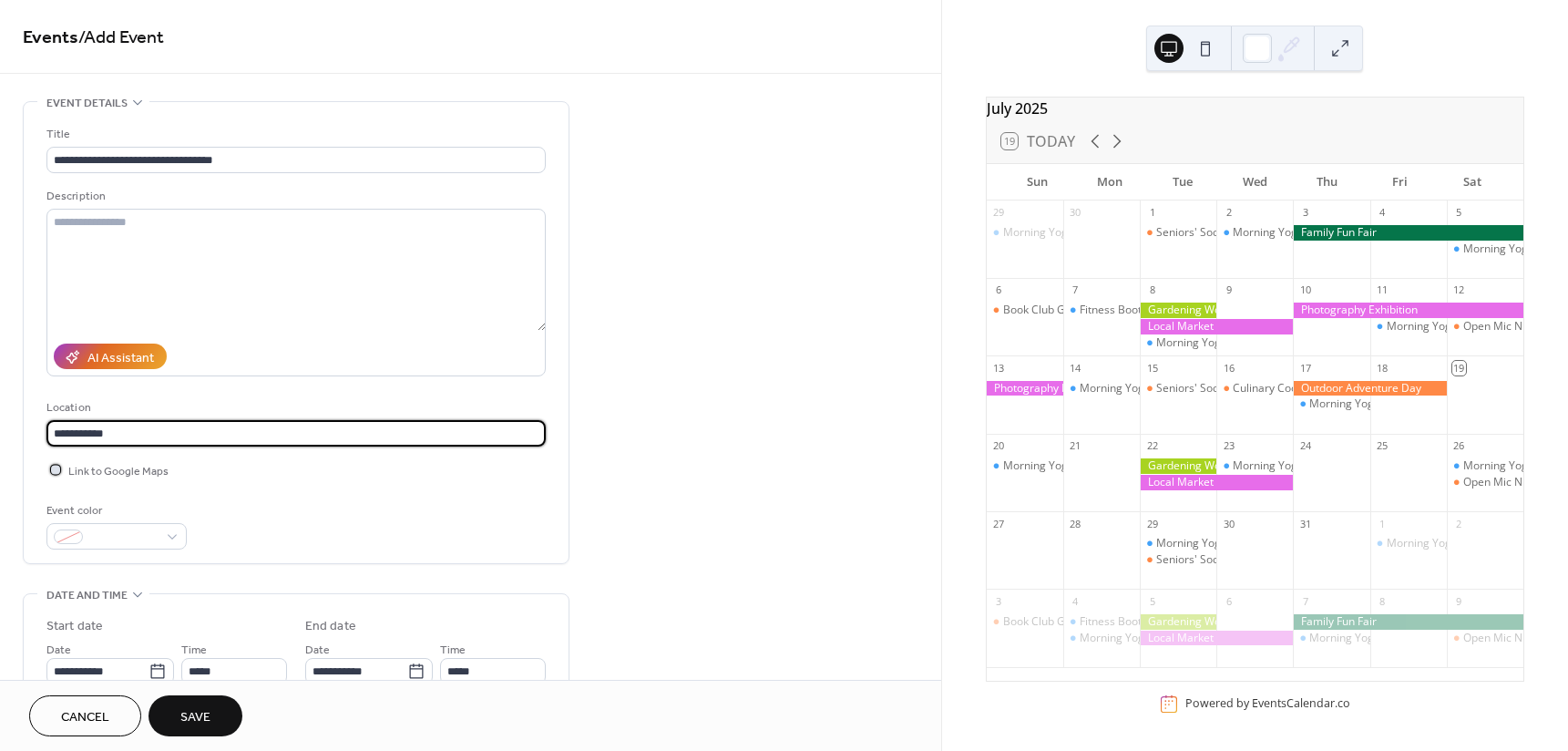 click on "Link to Google Maps" at bounding box center [118, 471] 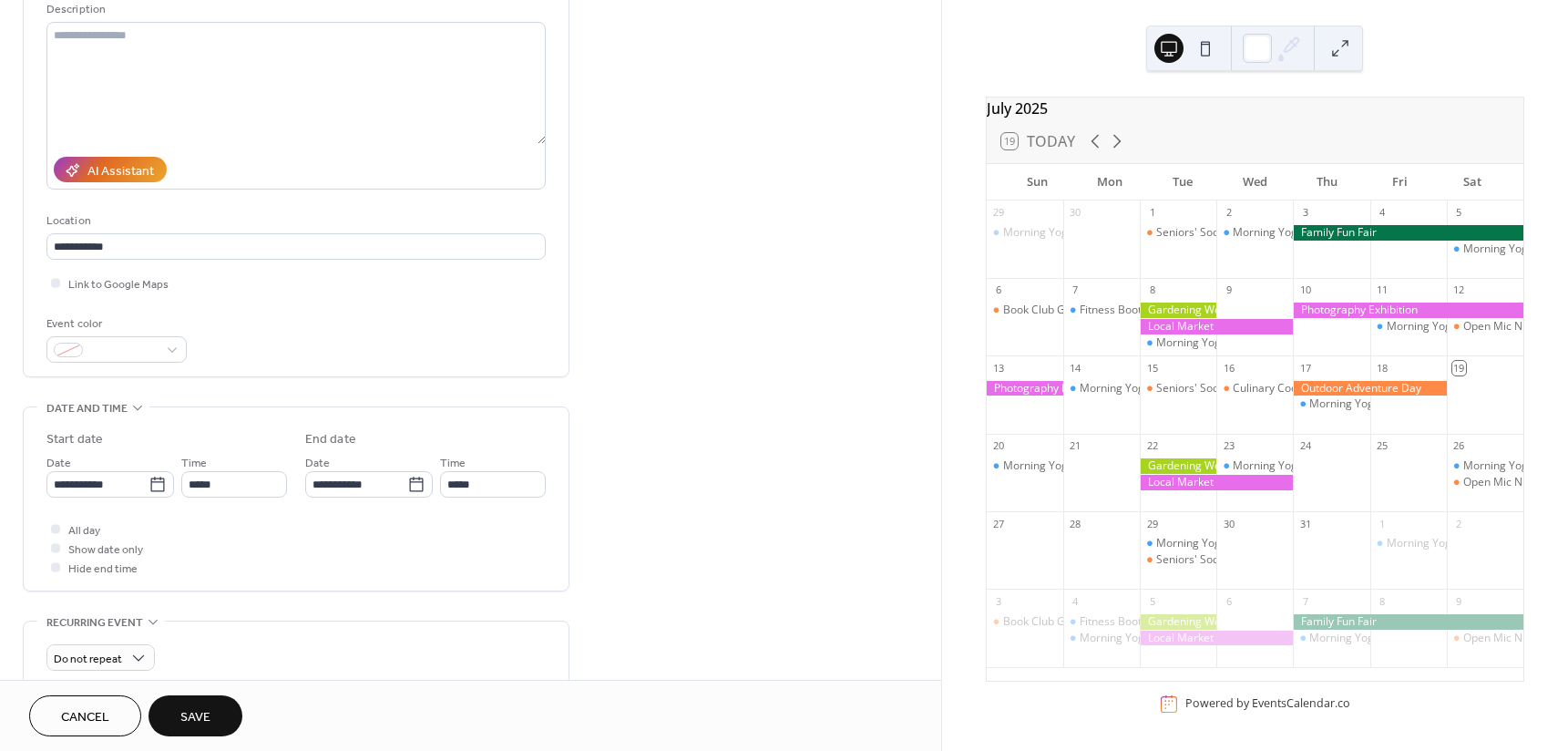 scroll, scrollTop: 273, scrollLeft: 0, axis: vertical 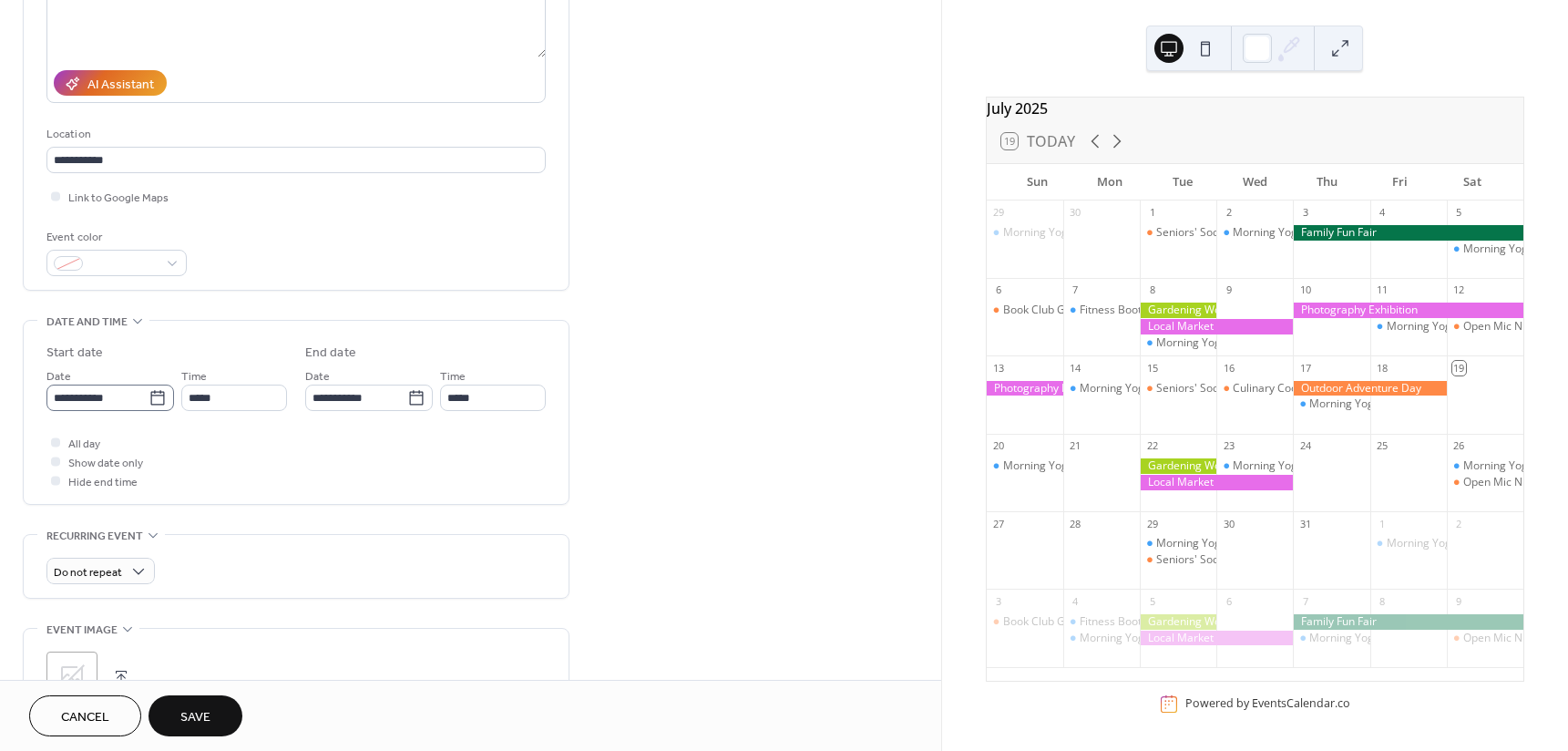 click 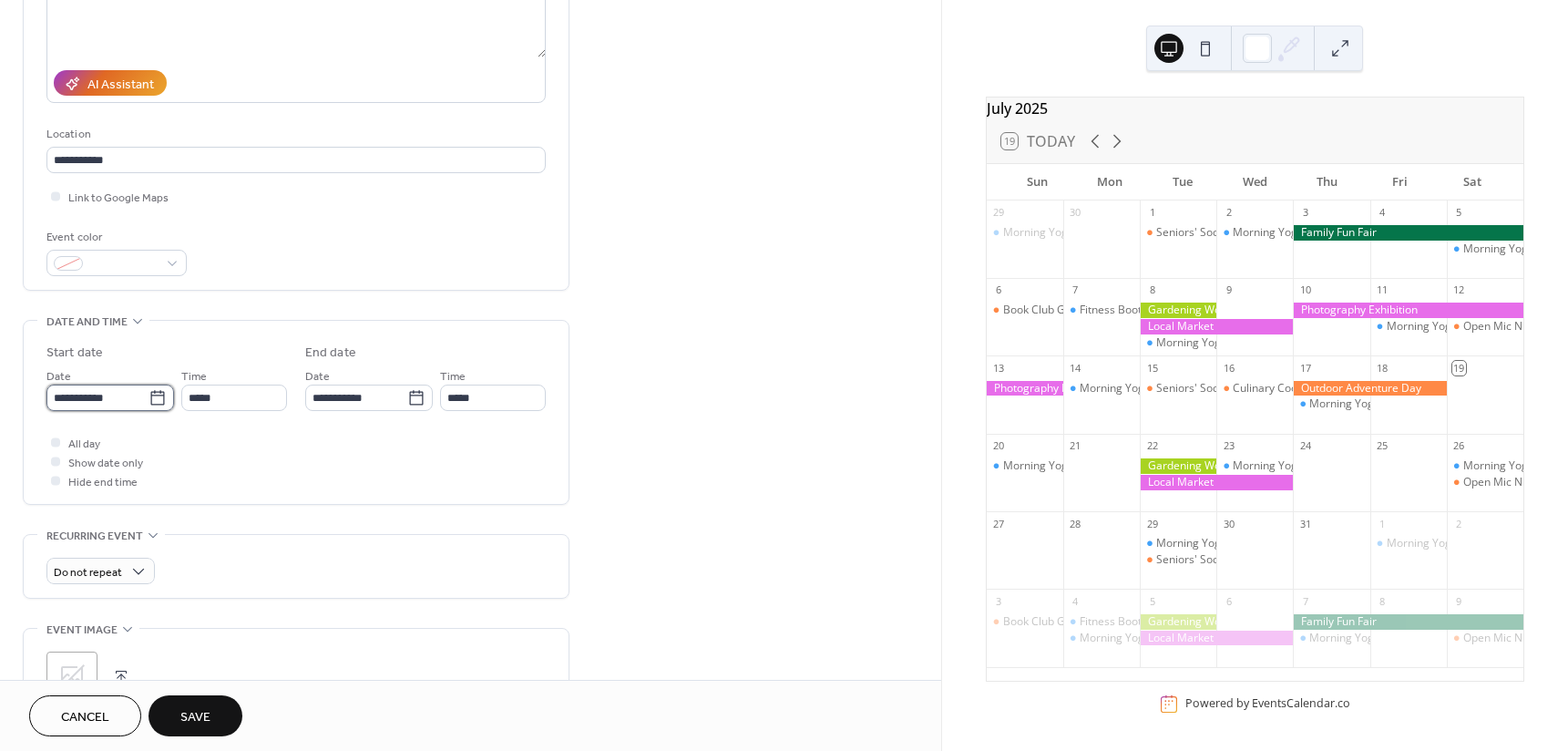 click on "**********" at bounding box center [97, 397] 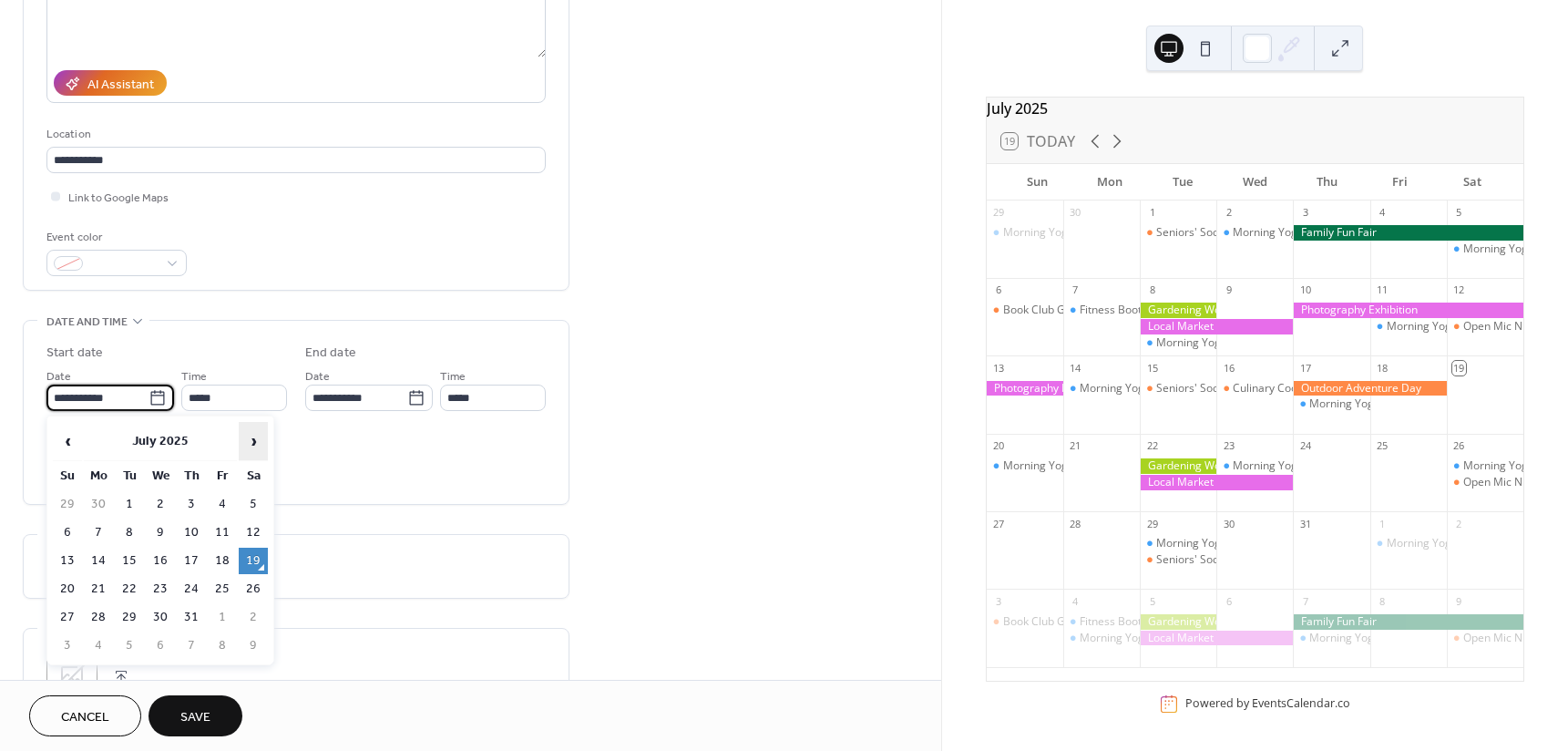 click on "›" at bounding box center [253, 441] 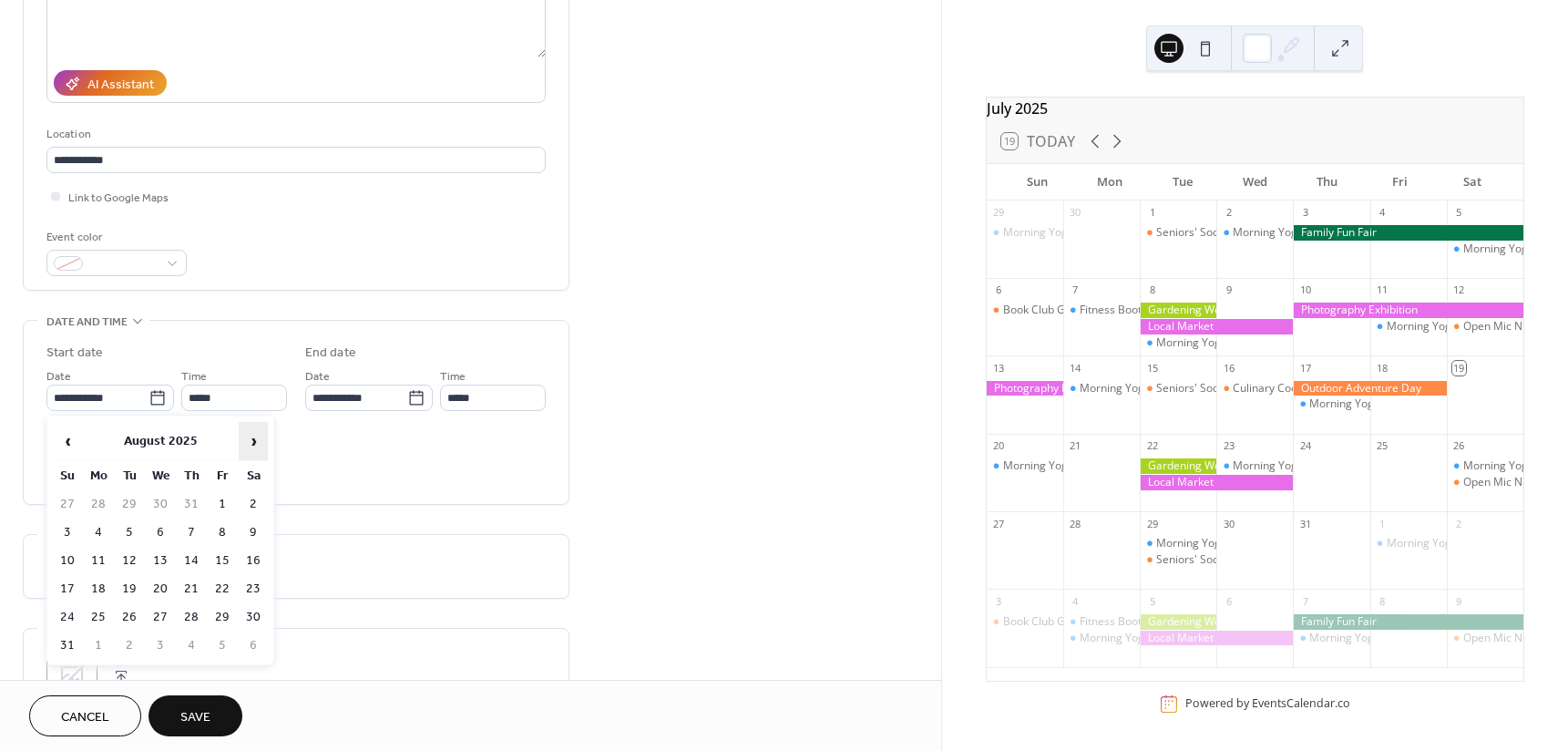click on "›" at bounding box center [253, 441] 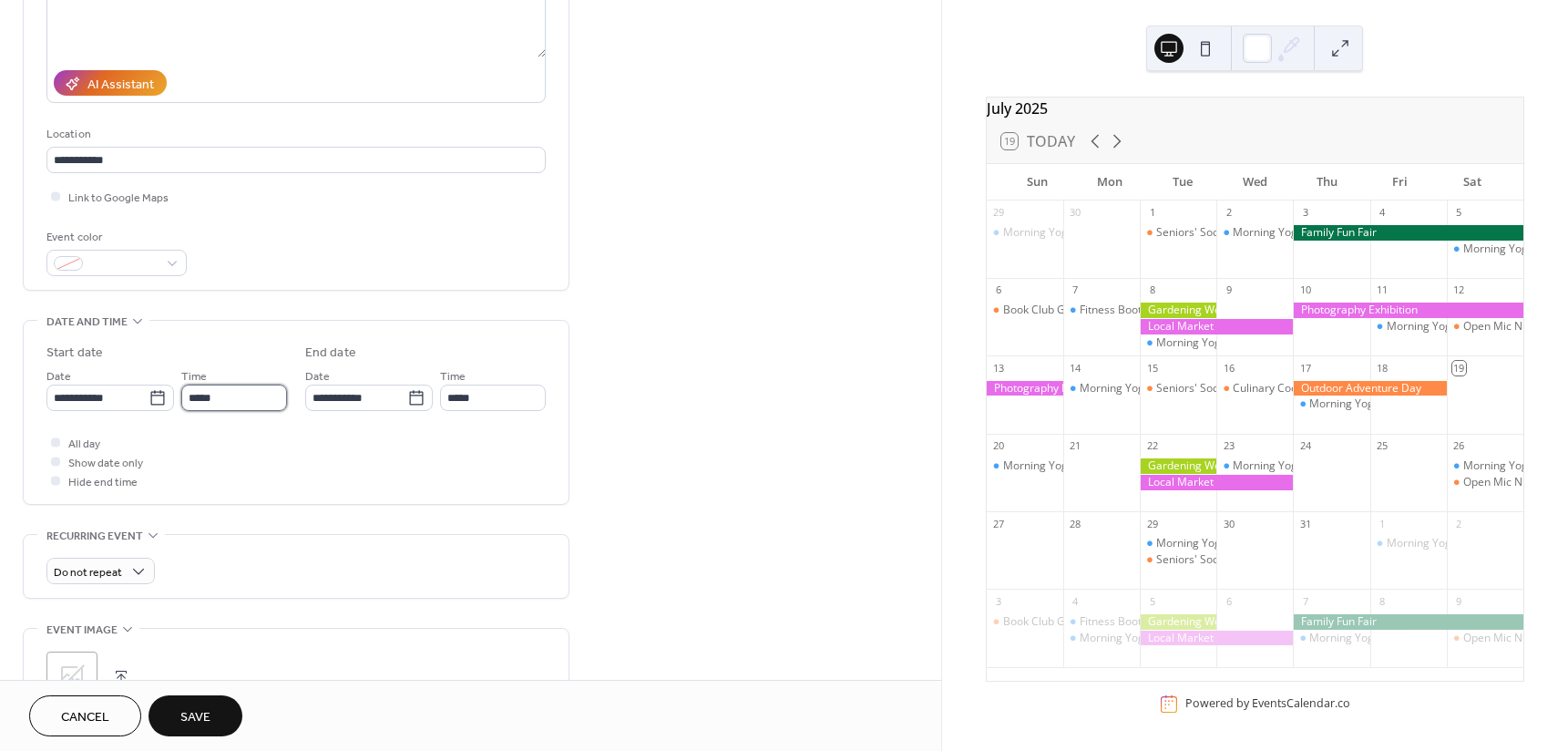 click on "*****" at bounding box center (234, 397) 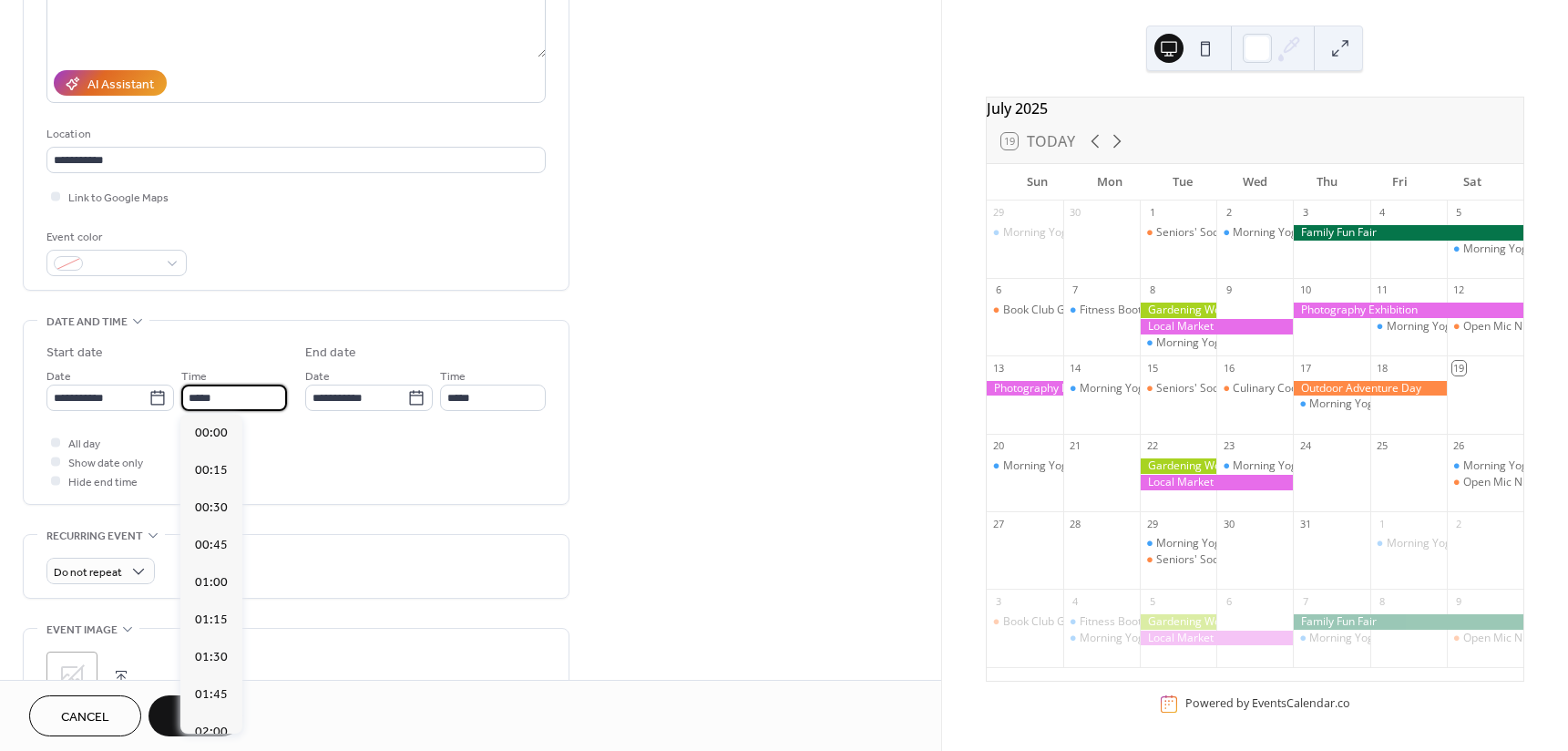 scroll, scrollTop: 1794, scrollLeft: 0, axis: vertical 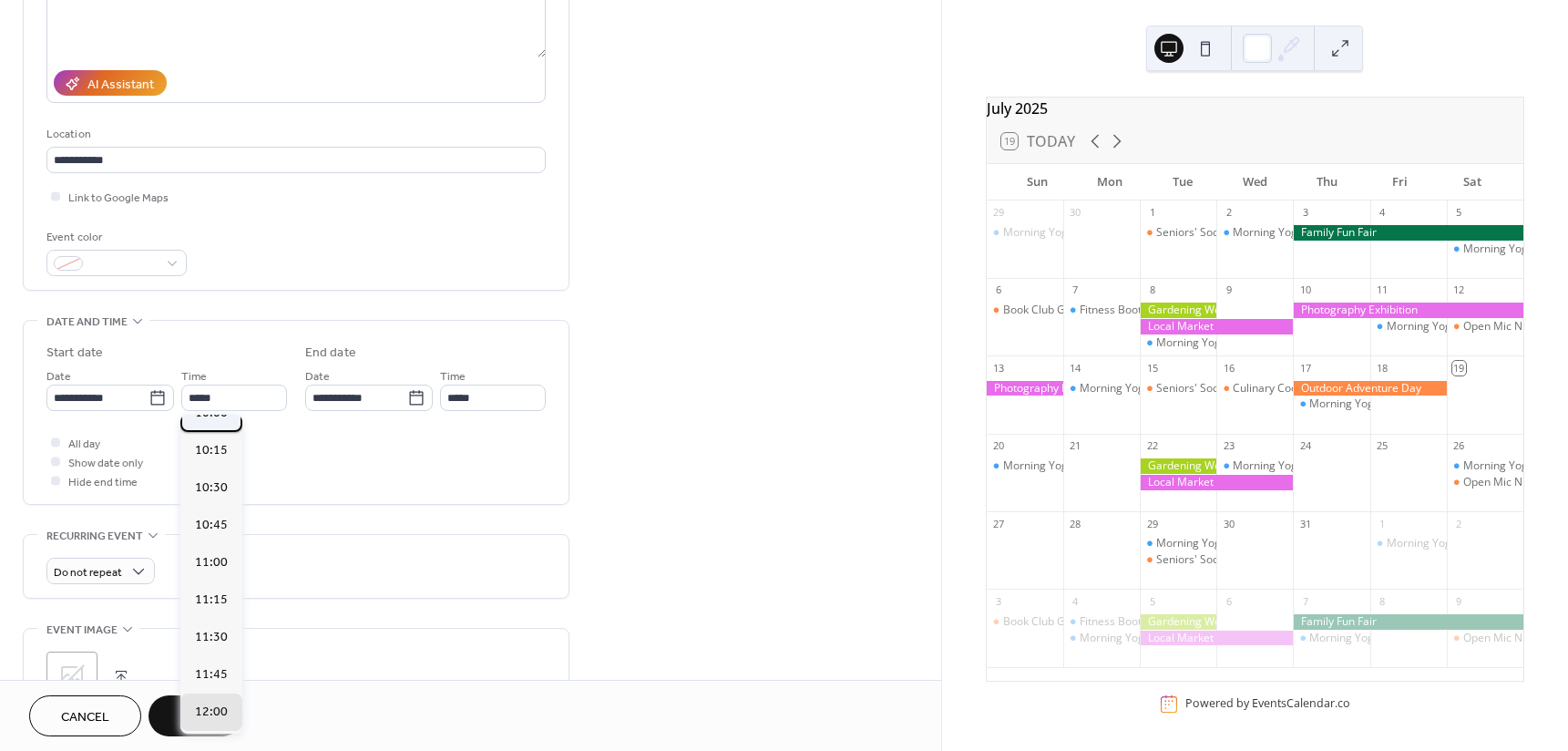 click on "10:00" at bounding box center [211, 413] 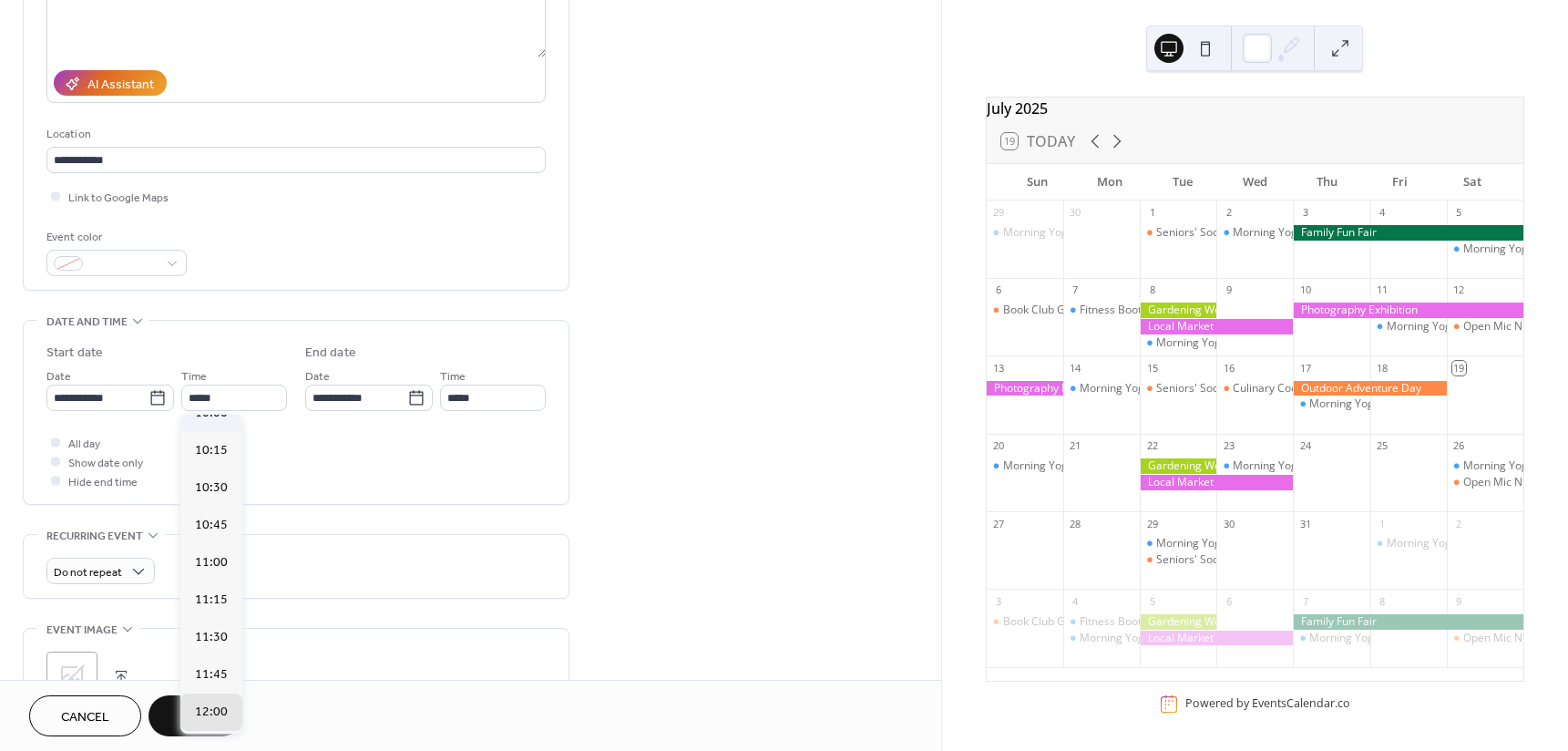 type on "*****" 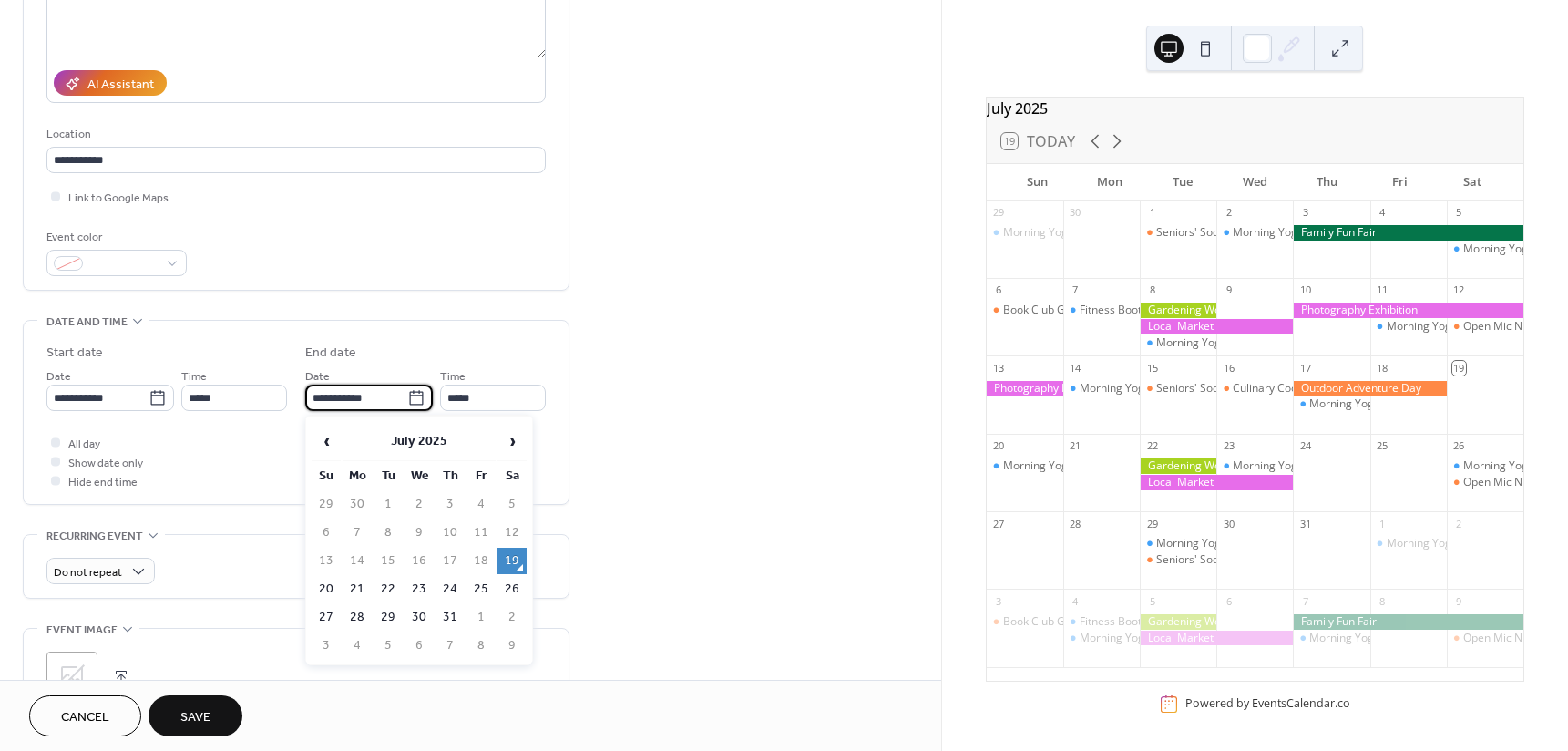click on "**********" at bounding box center [356, 397] 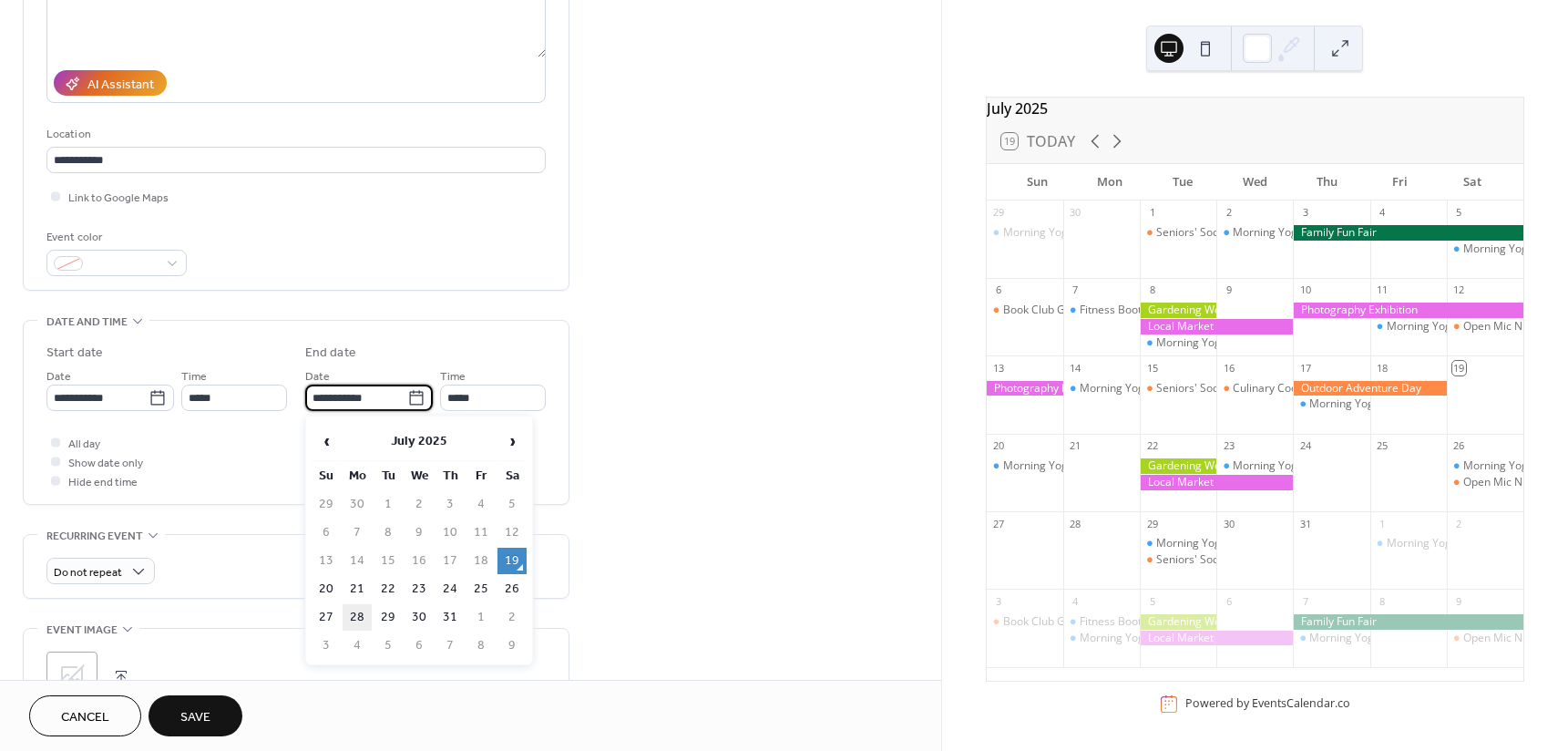click on "28" at bounding box center (357, 617) 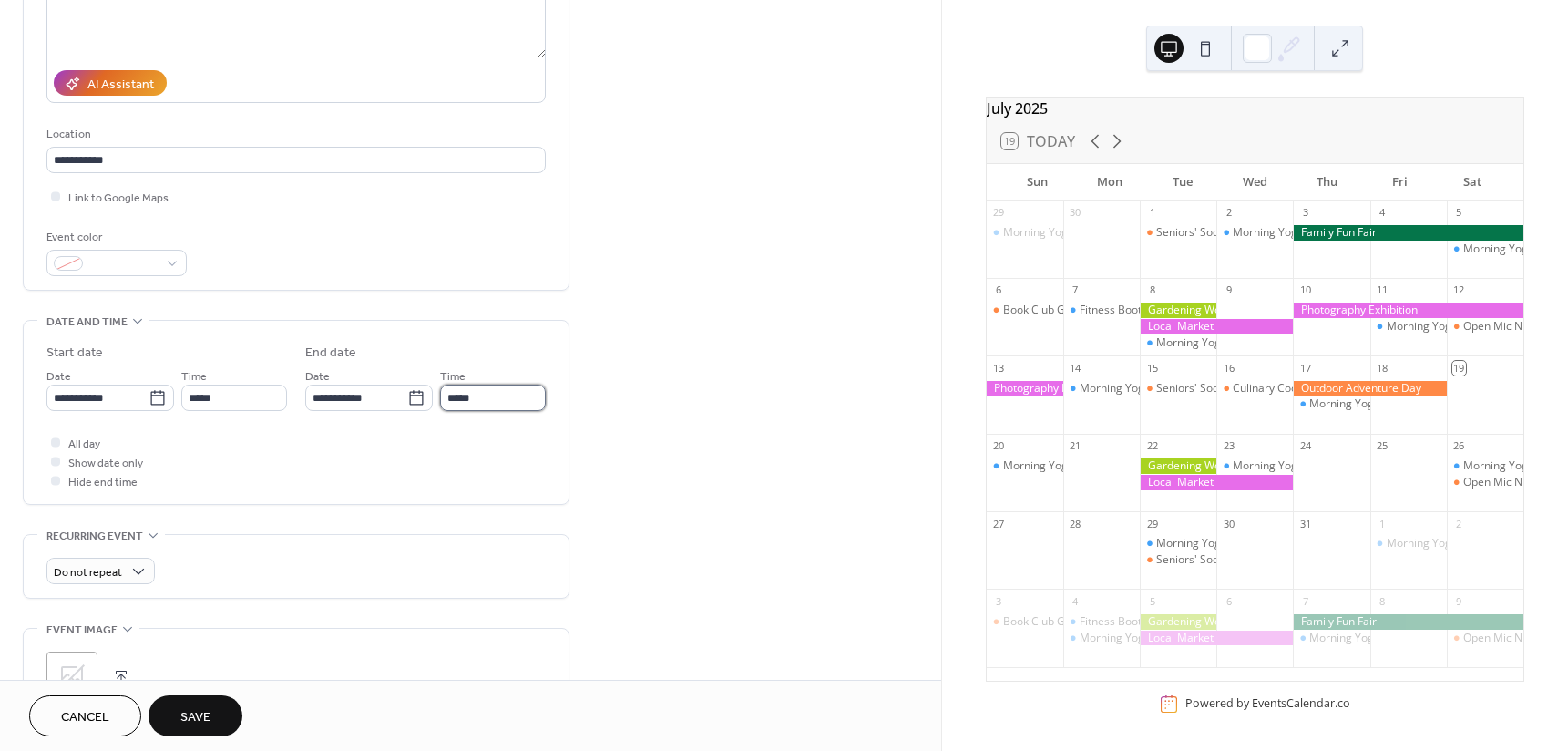 click on "*****" at bounding box center (493, 397) 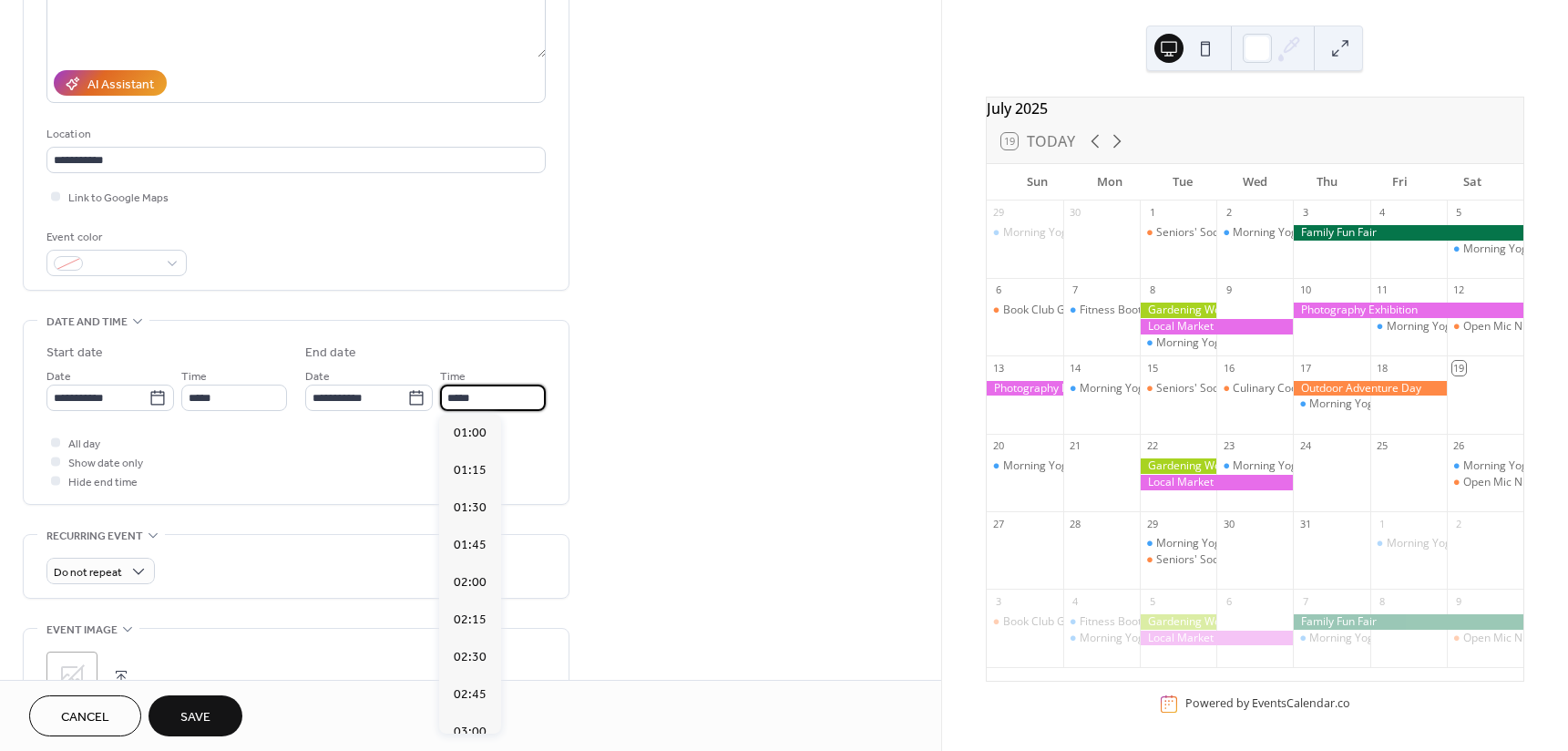 scroll, scrollTop: 2541, scrollLeft: 0, axis: vertical 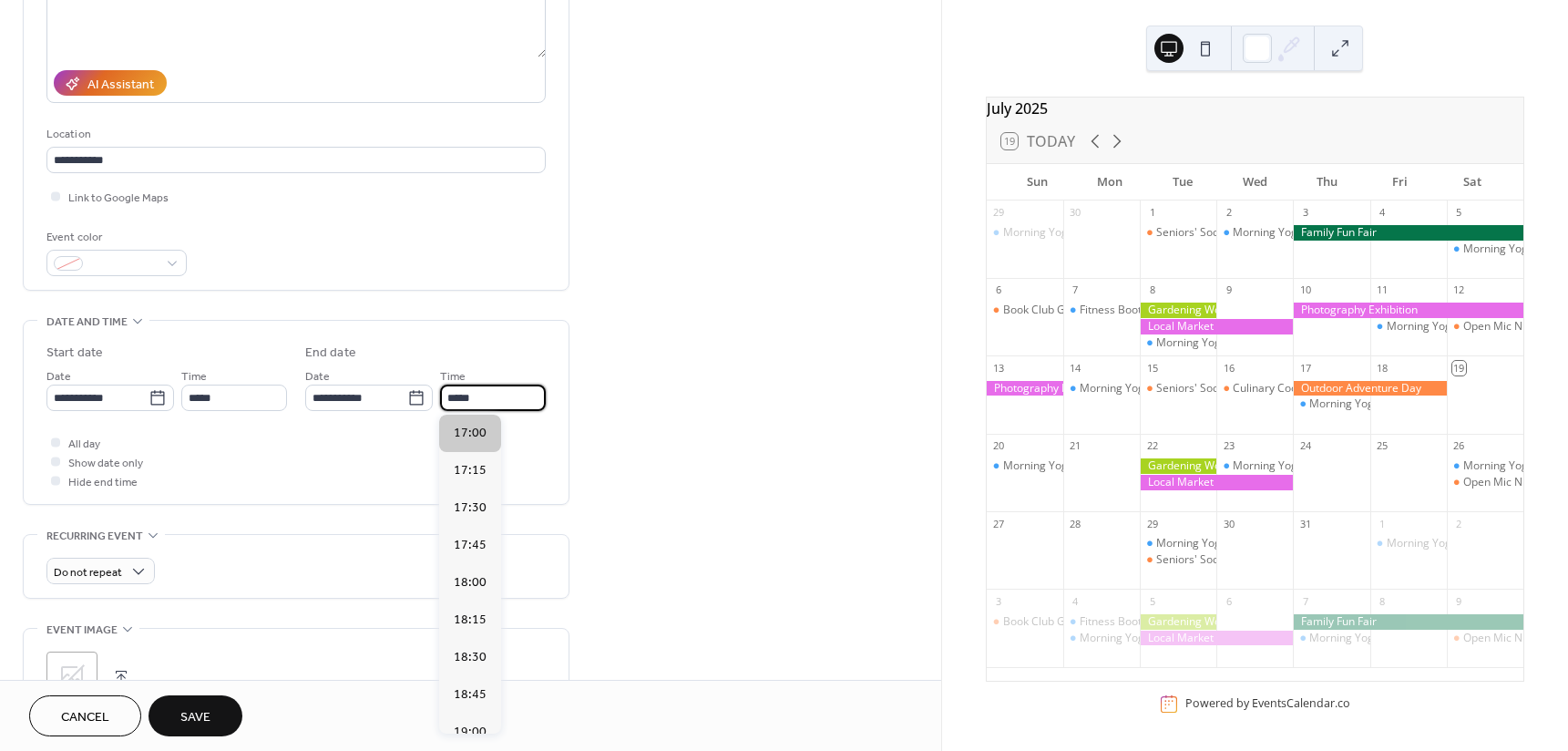 type on "*****" 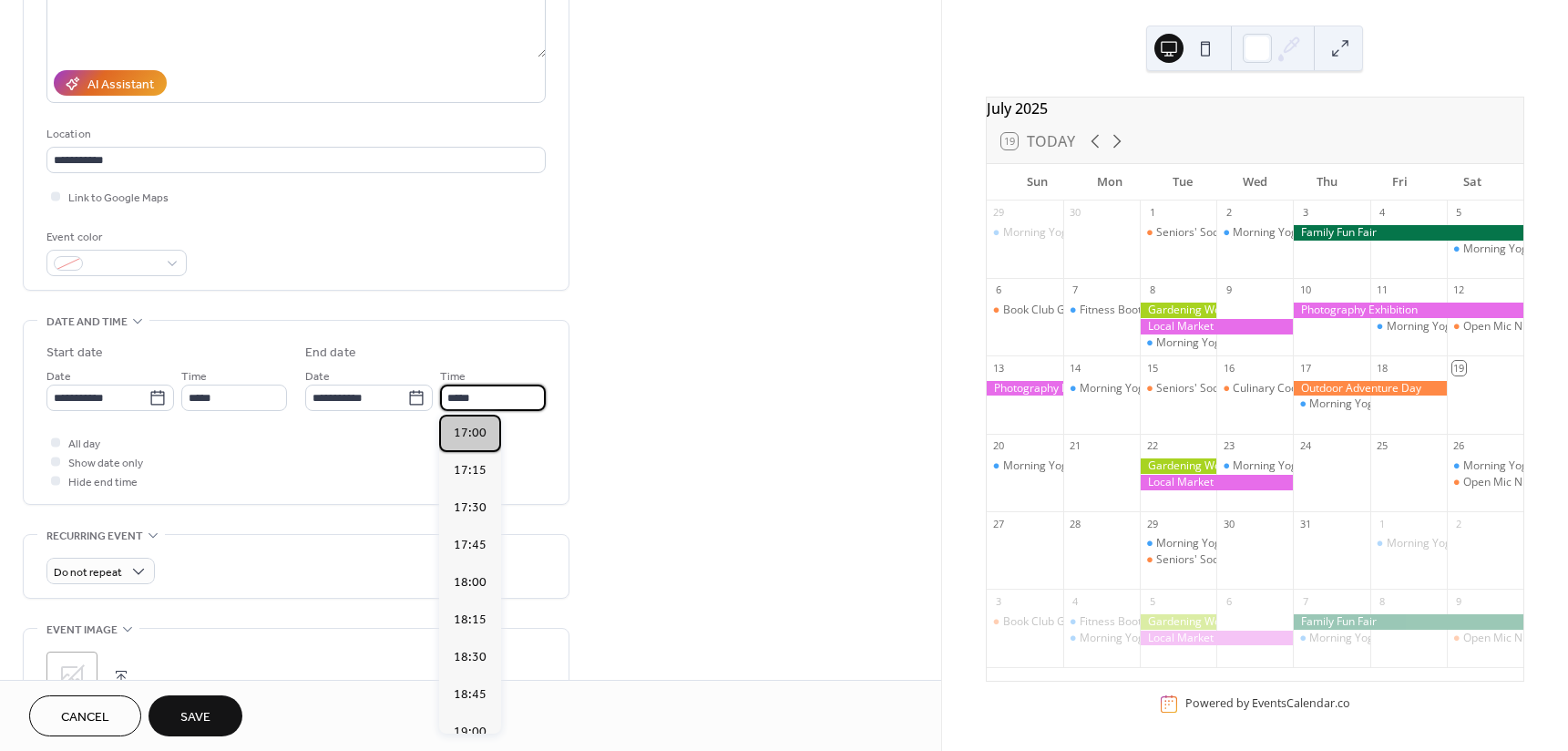 click on "17:00" at bounding box center (470, 433) 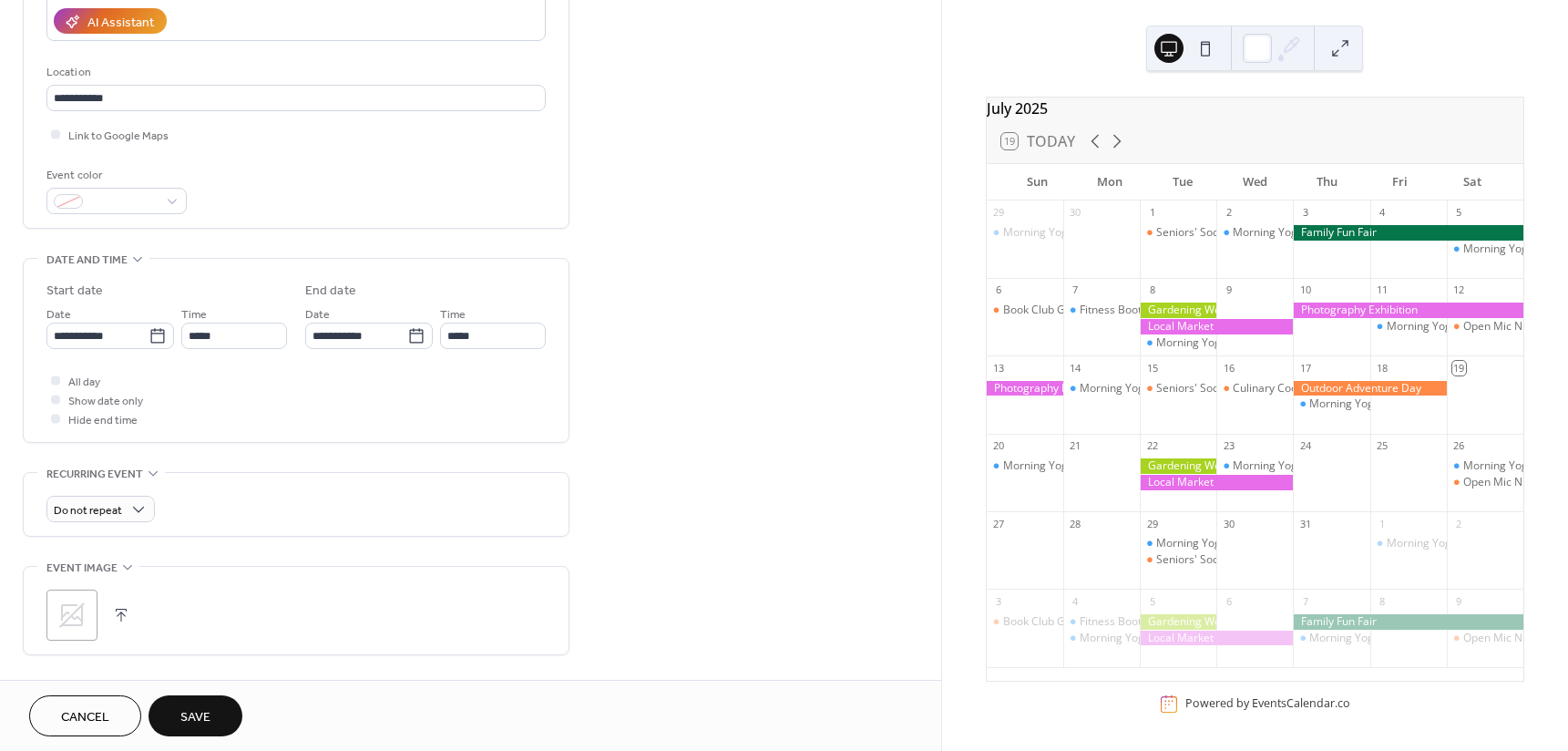 scroll, scrollTop: 456, scrollLeft: 0, axis: vertical 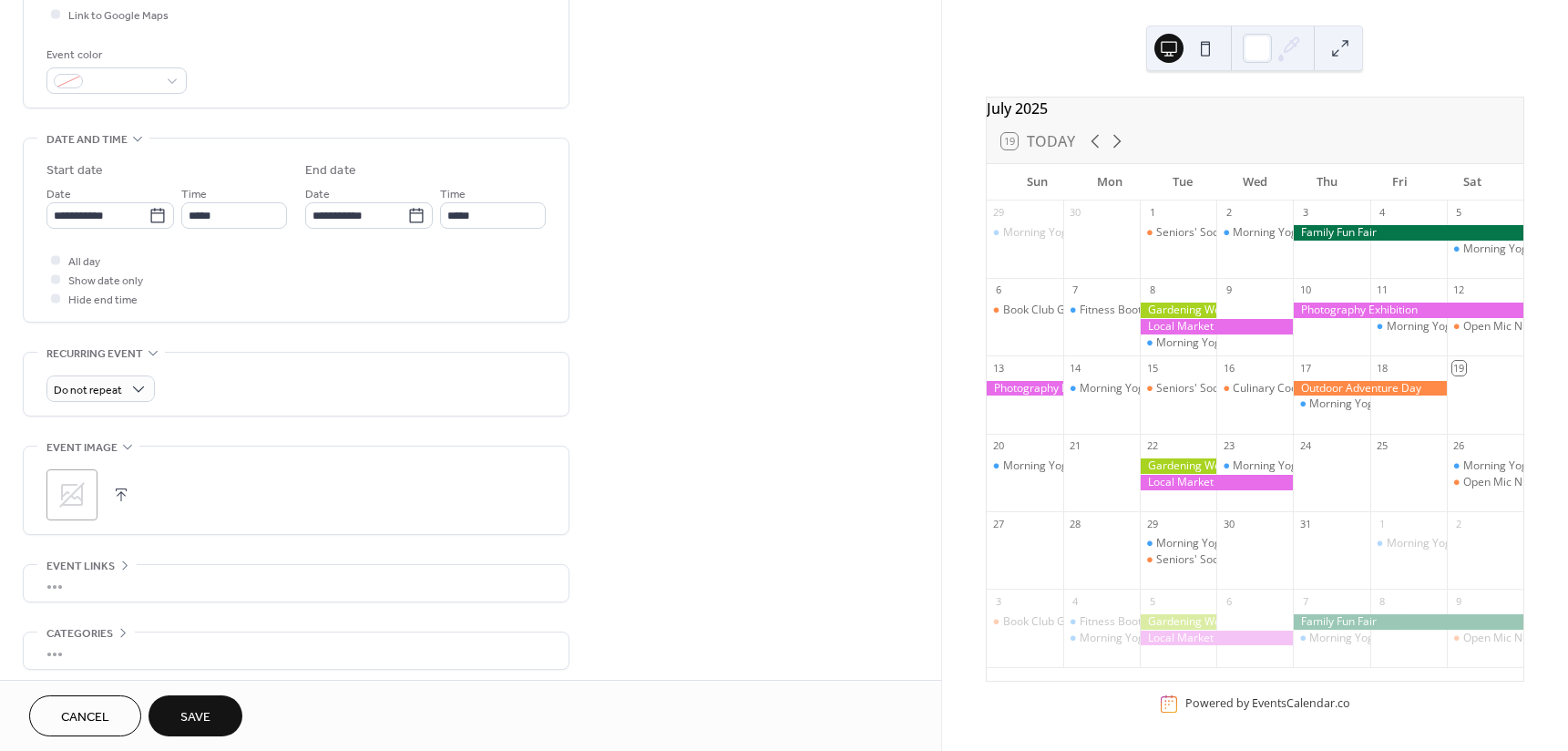 click 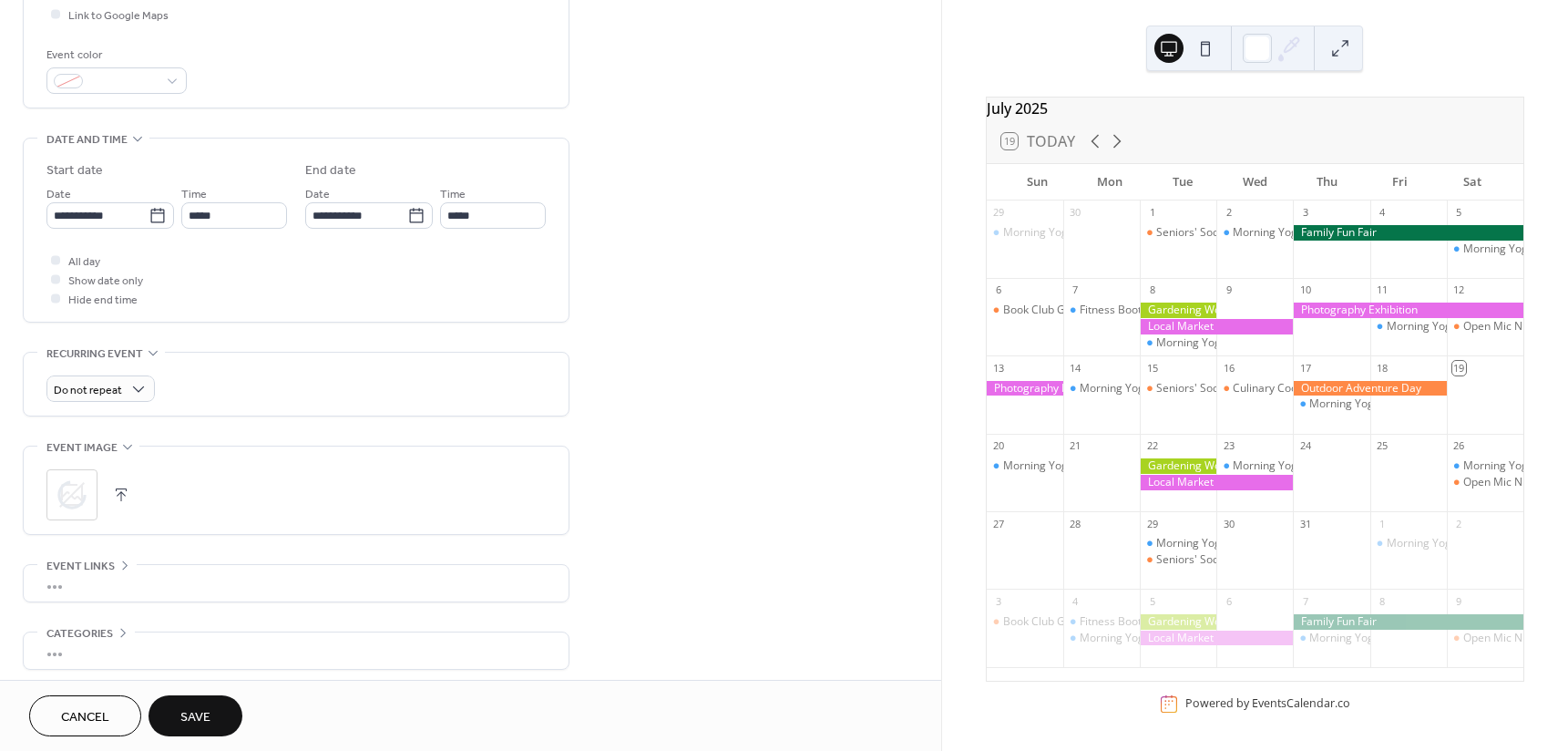 scroll, scrollTop: 0, scrollLeft: 0, axis: both 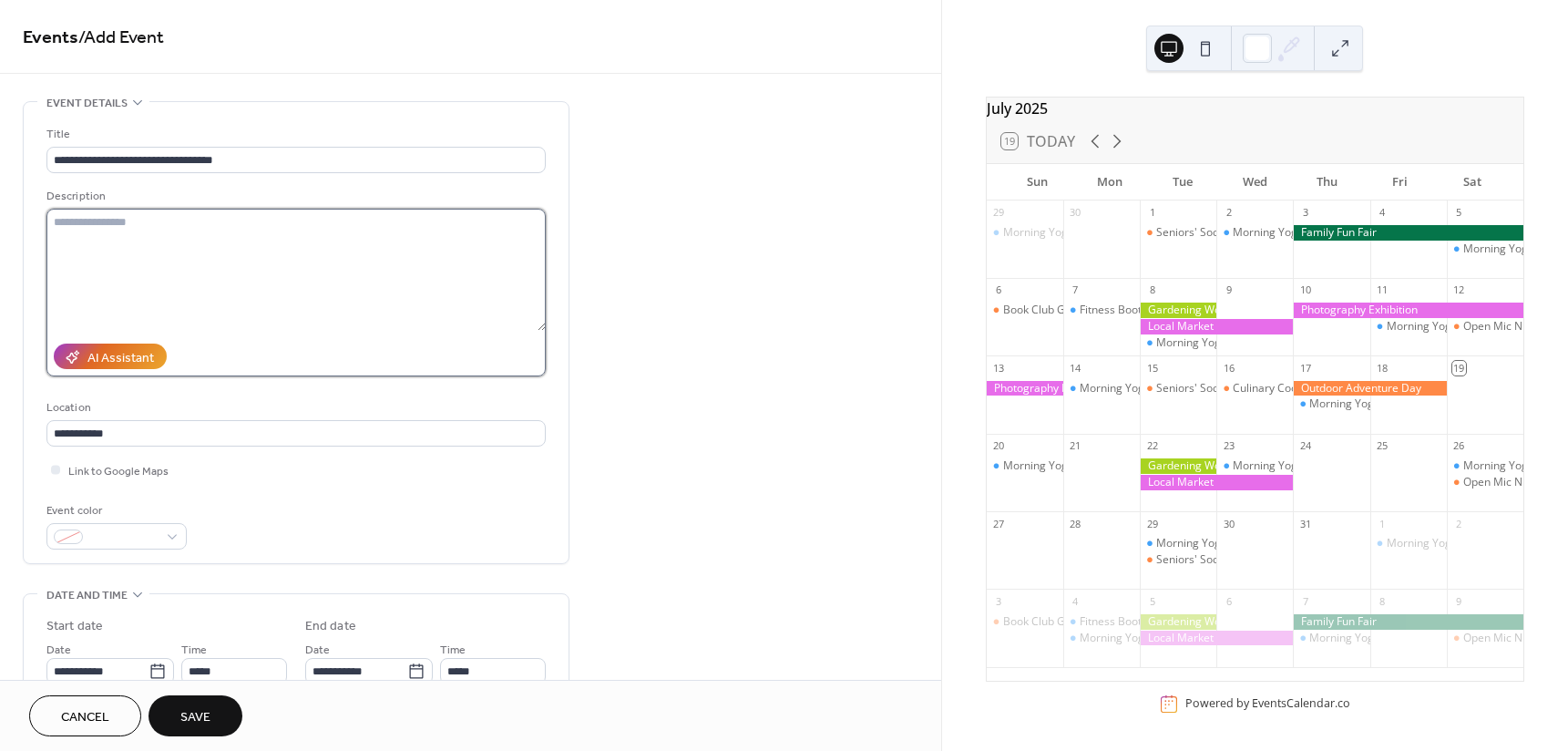 click at bounding box center [296, 270] 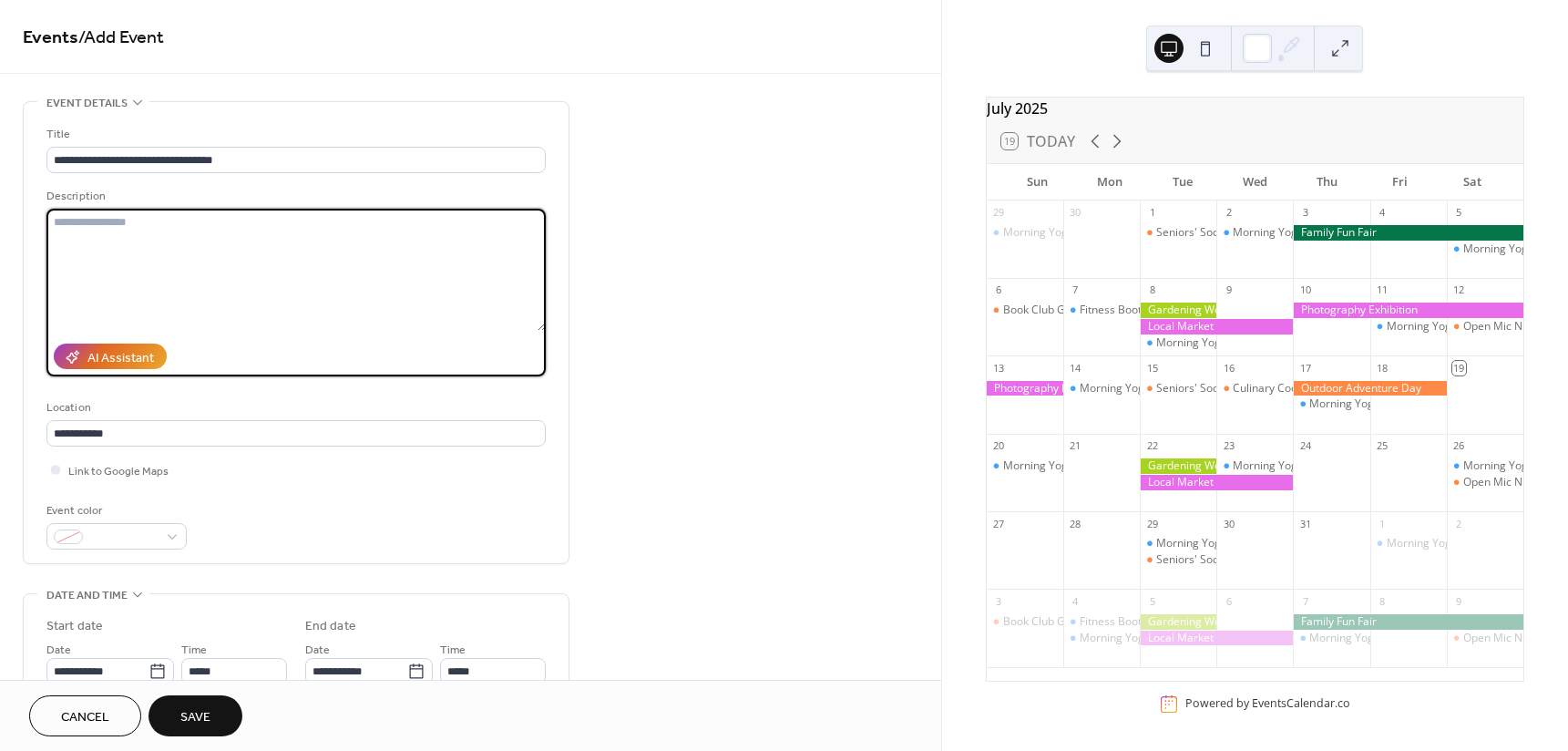 paste on "**********" 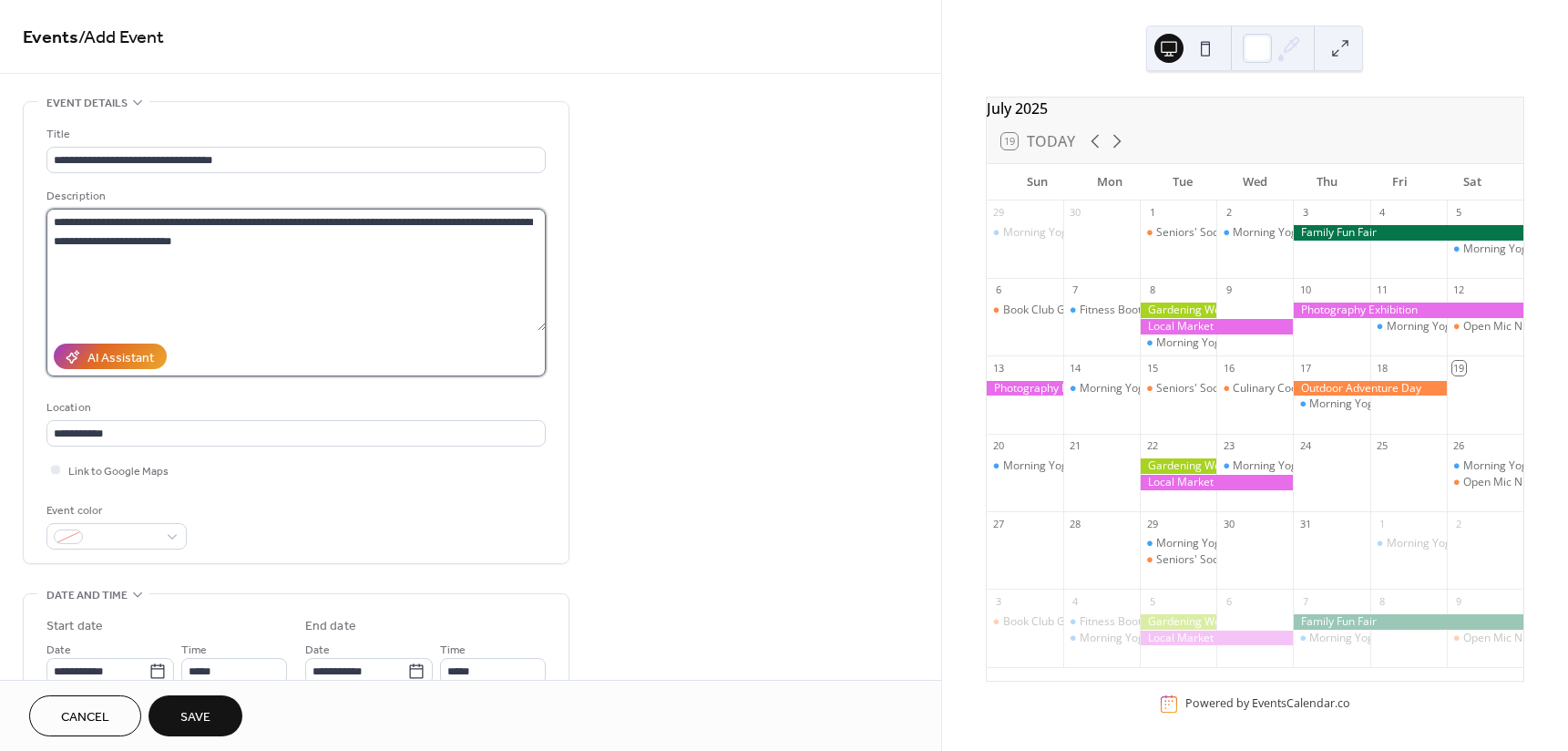 click on "**********" at bounding box center [296, 270] 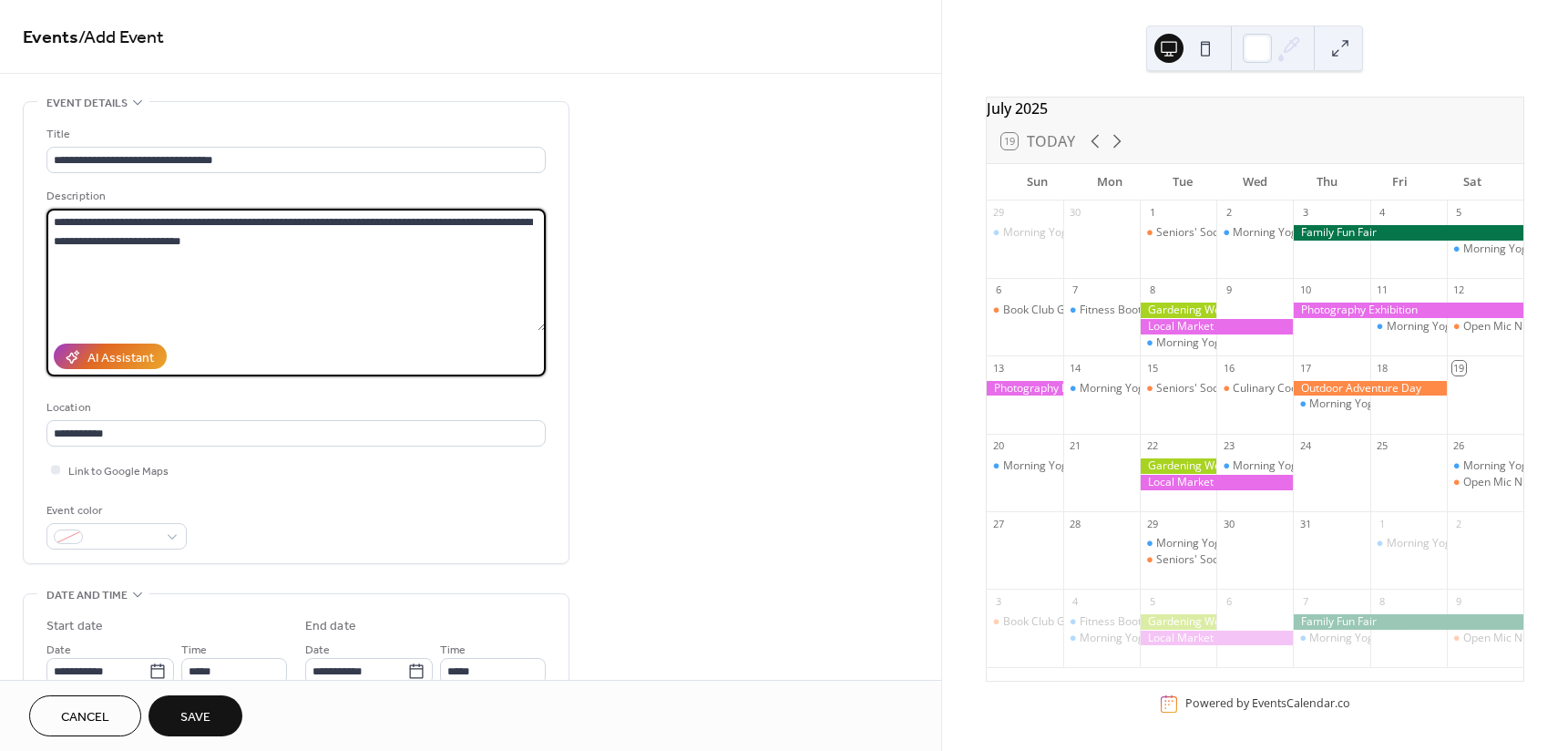 click on "**********" at bounding box center (296, 270) 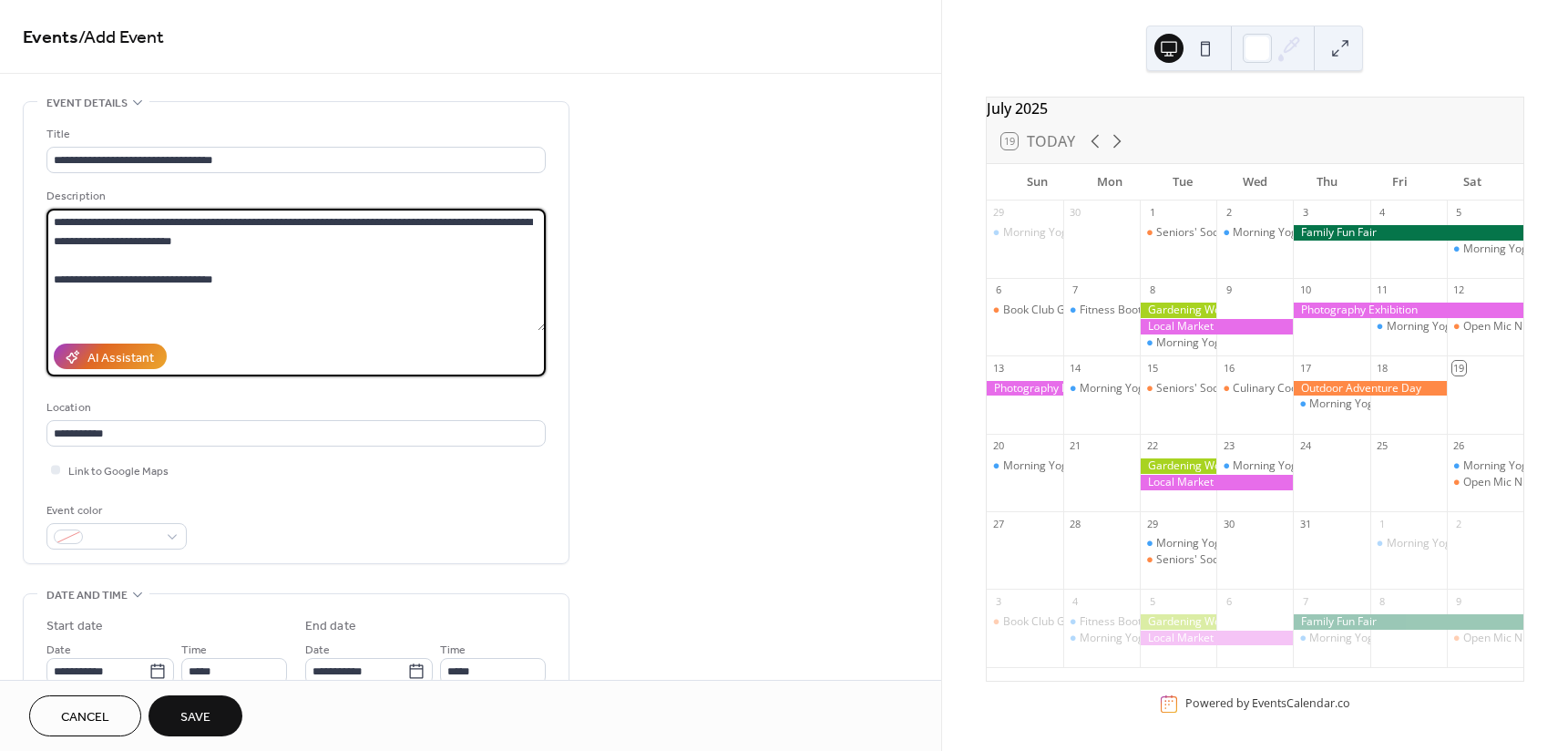 type on "**********" 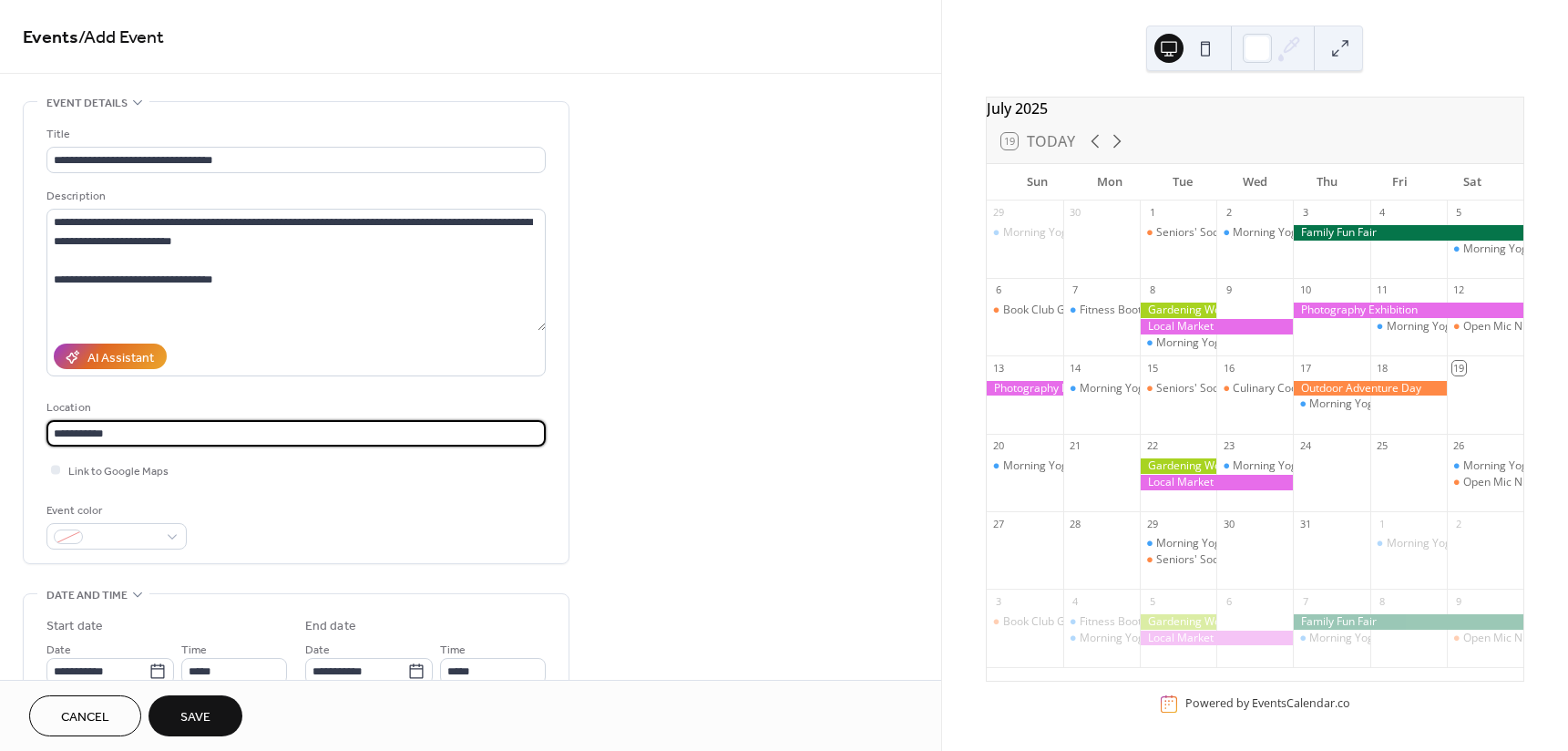 drag, startPoint x: 135, startPoint y: 437, endPoint x: -4, endPoint y: 437, distance: 139 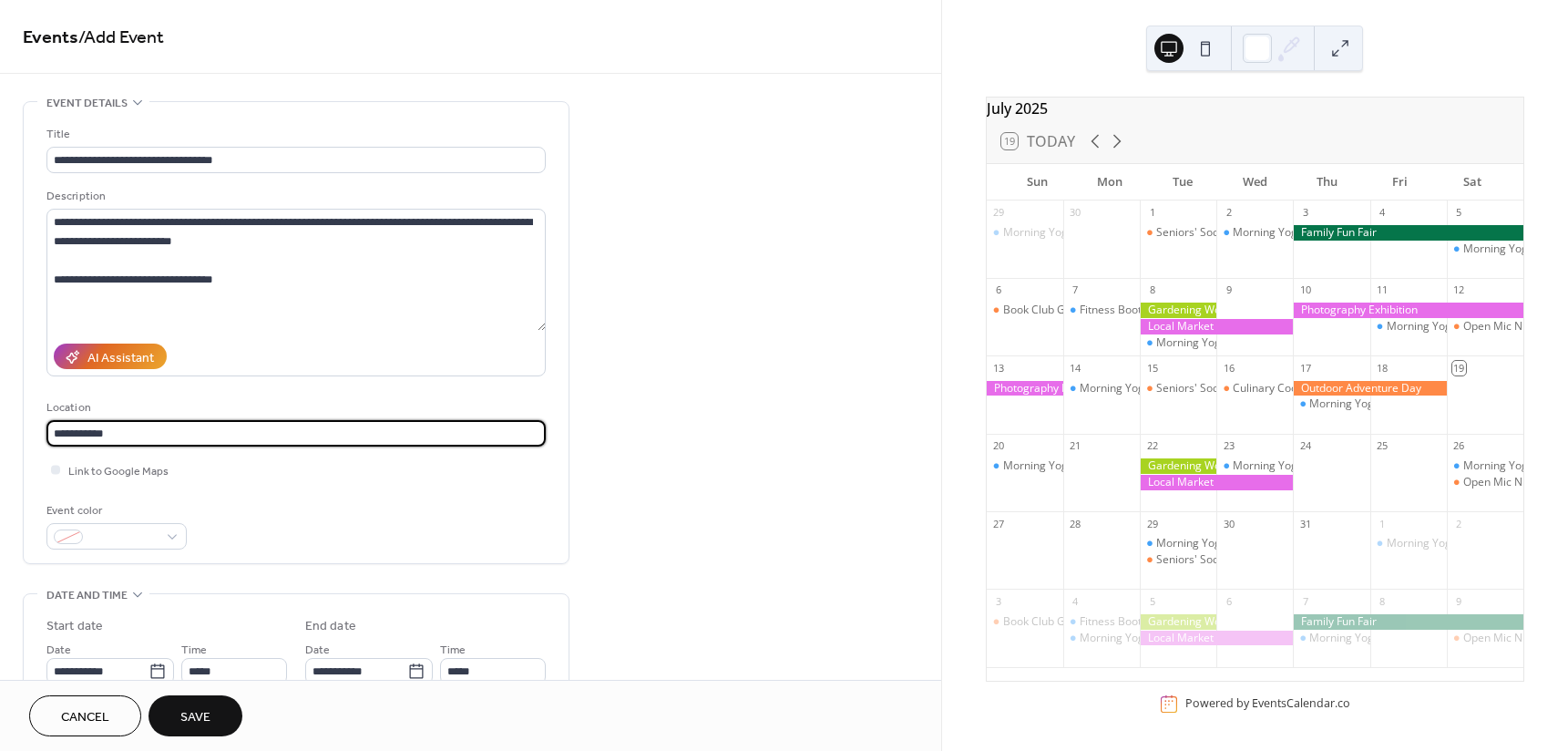 click on "**********" at bounding box center [784, 376] 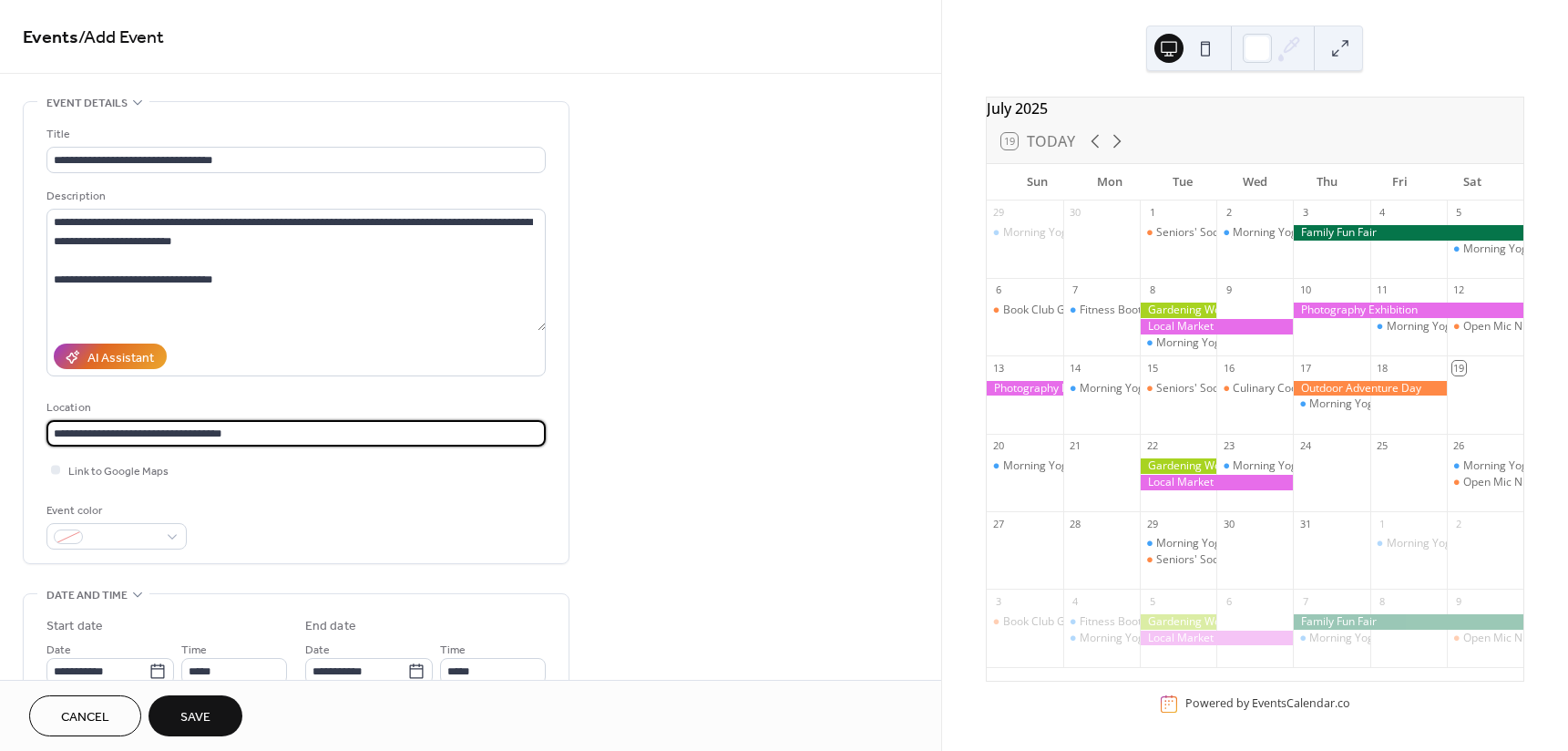 type on "**********" 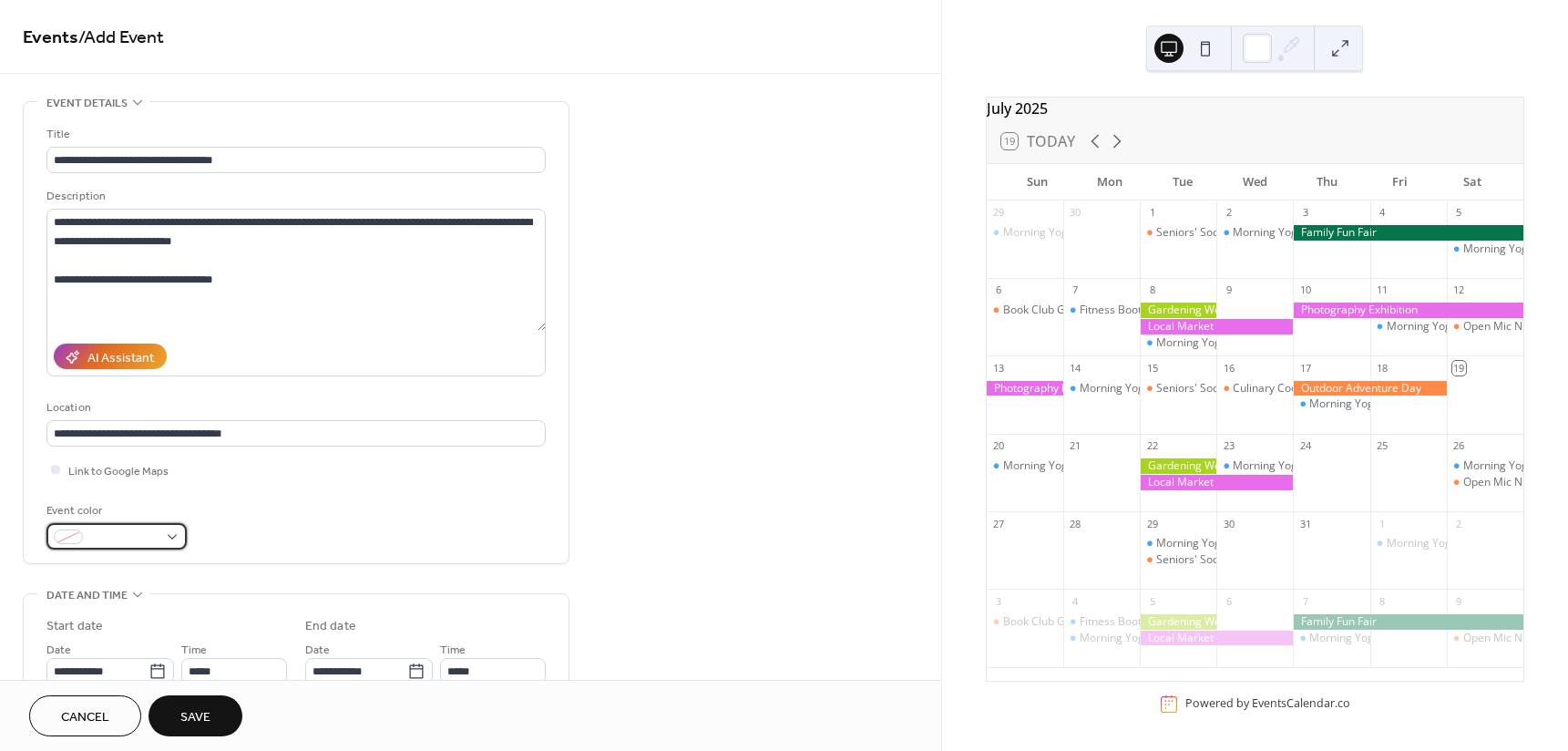 click at bounding box center [124, 538] 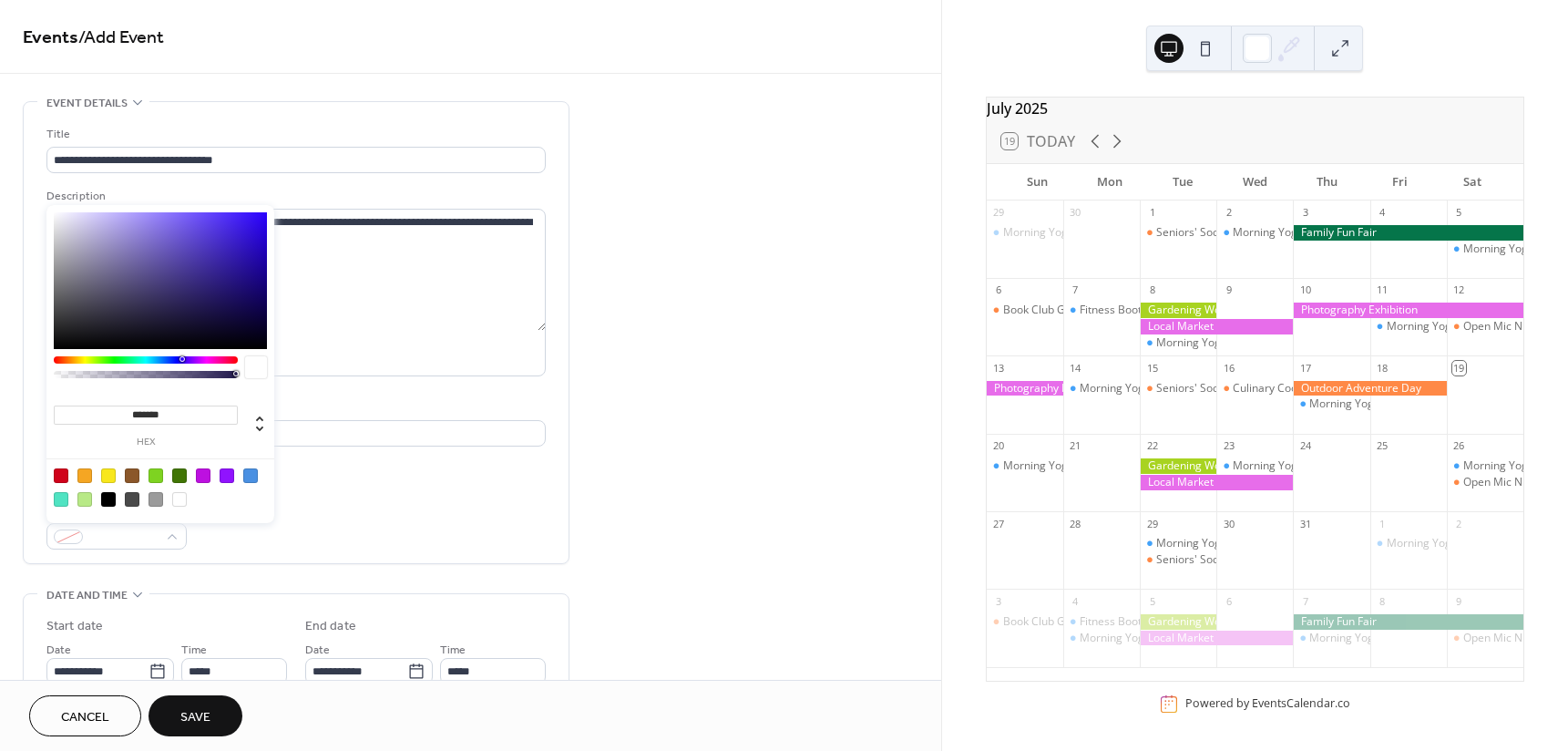 click at bounding box center [160, 281] 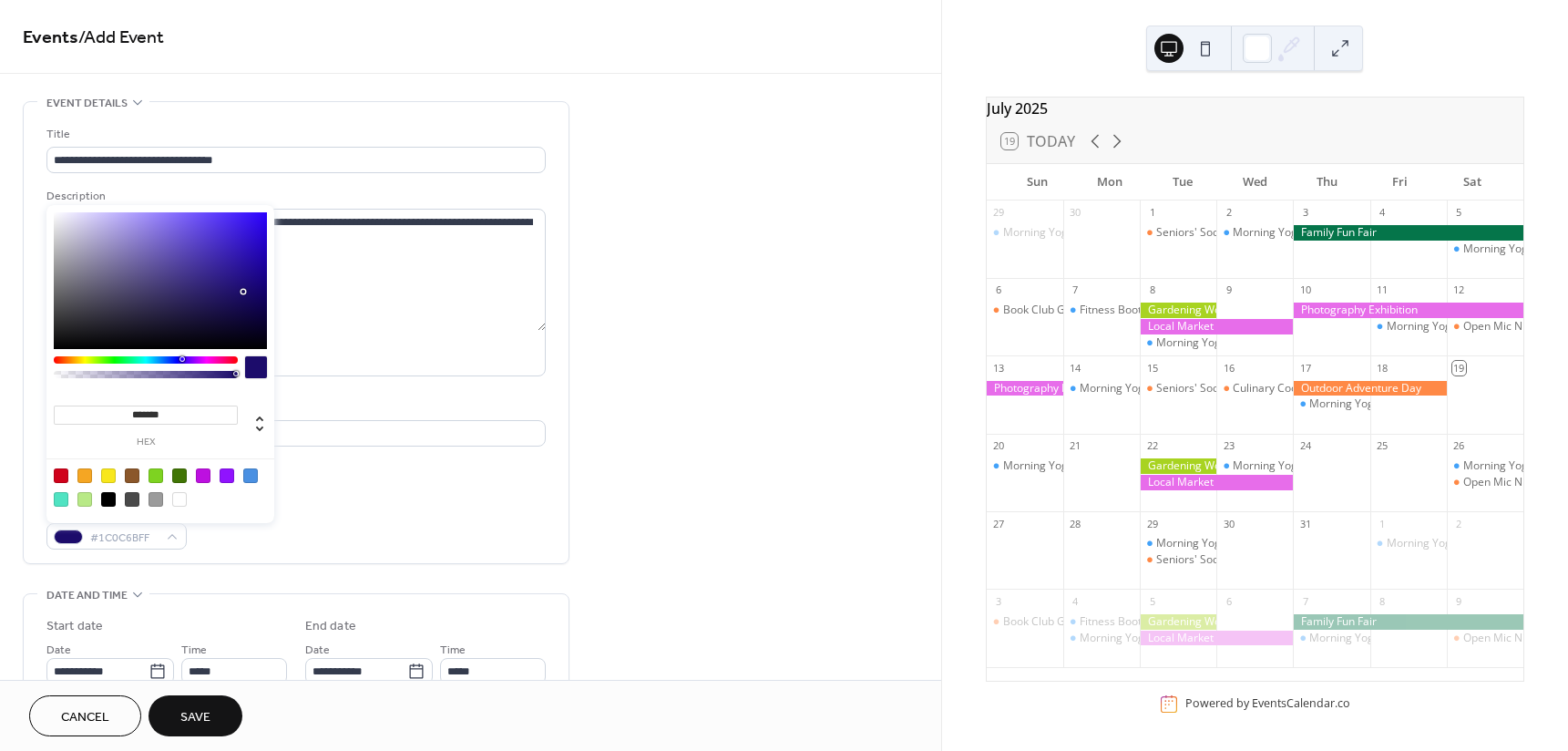 click on "**********" at bounding box center [470, 656] 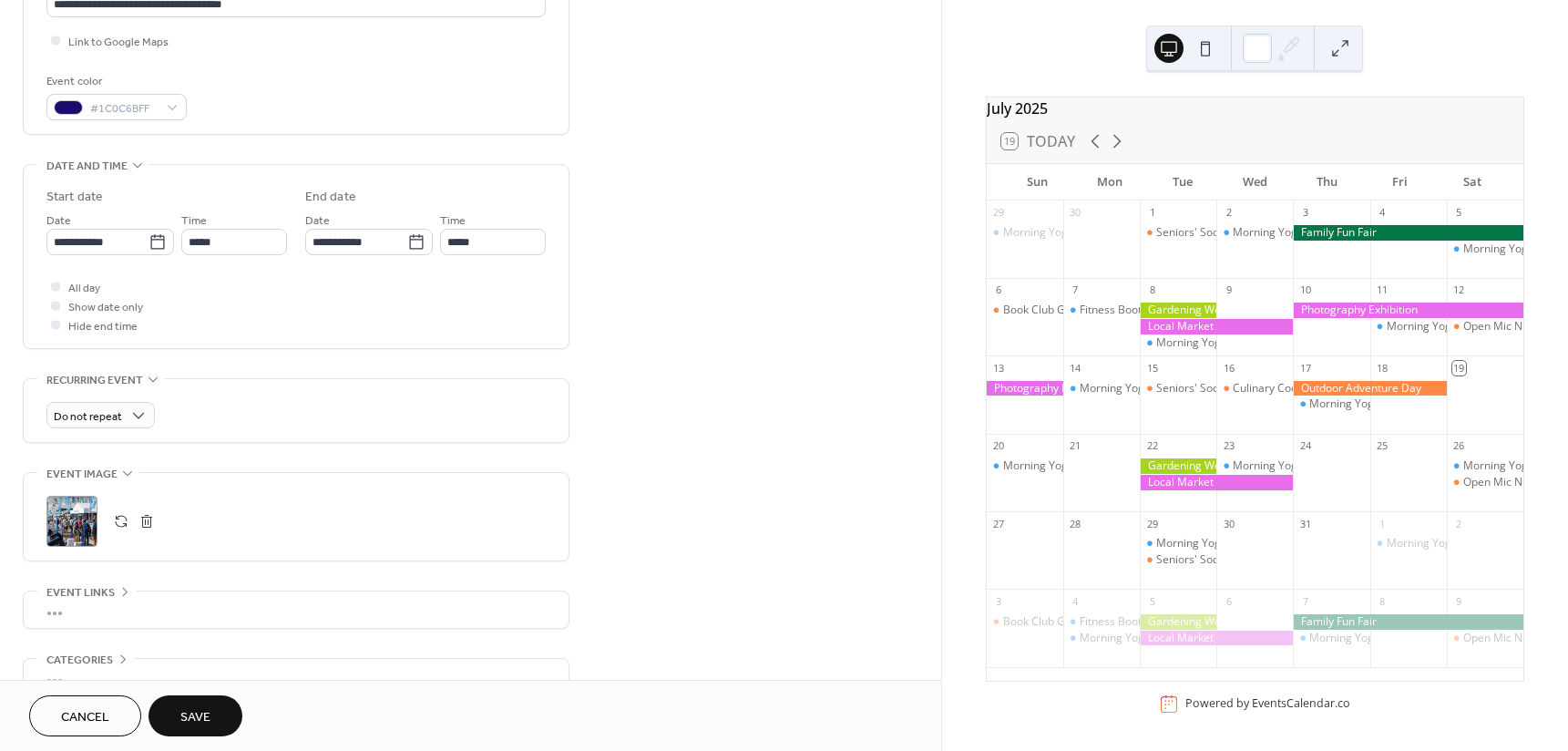 scroll, scrollTop: 456, scrollLeft: 0, axis: vertical 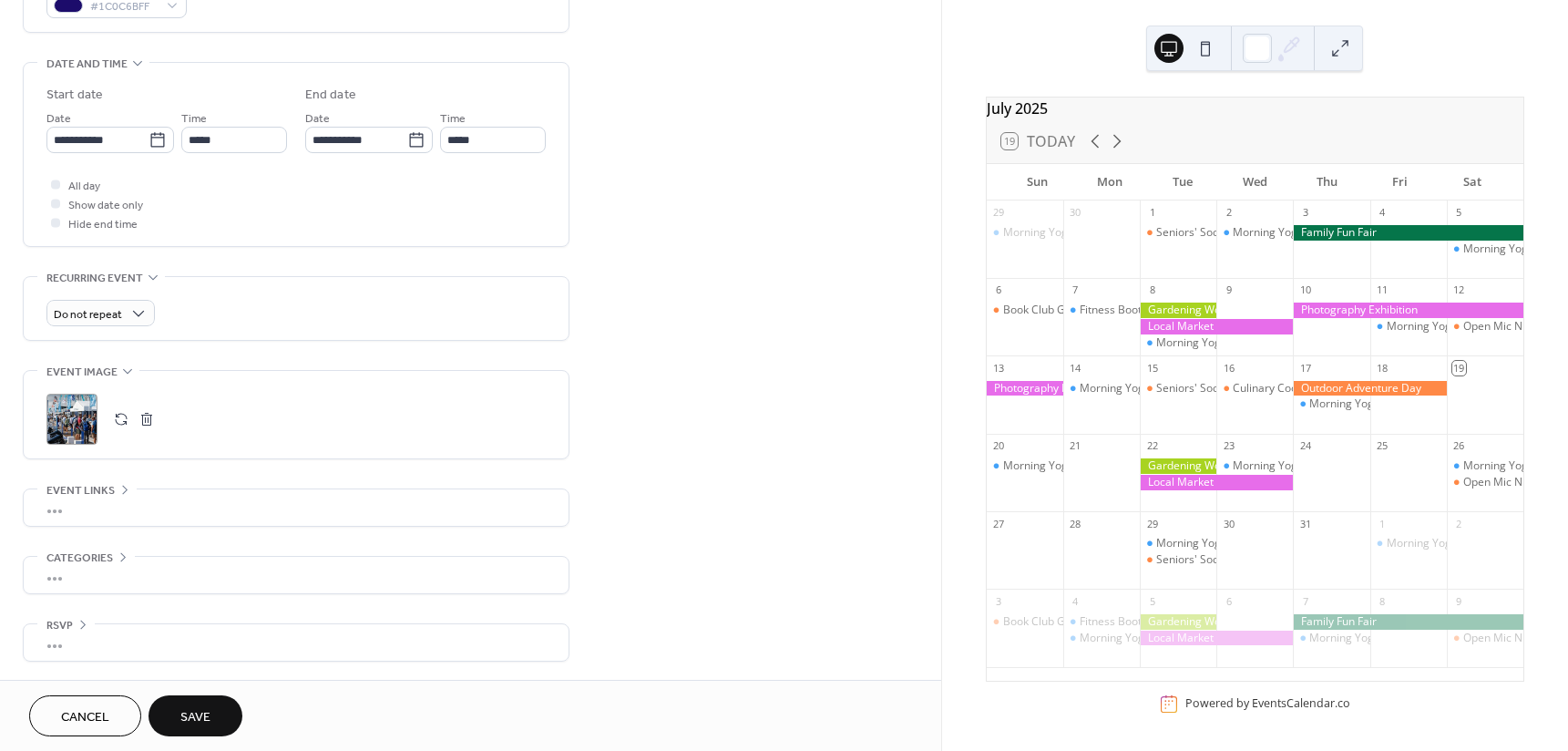 click on "•••" at bounding box center [296, 508] 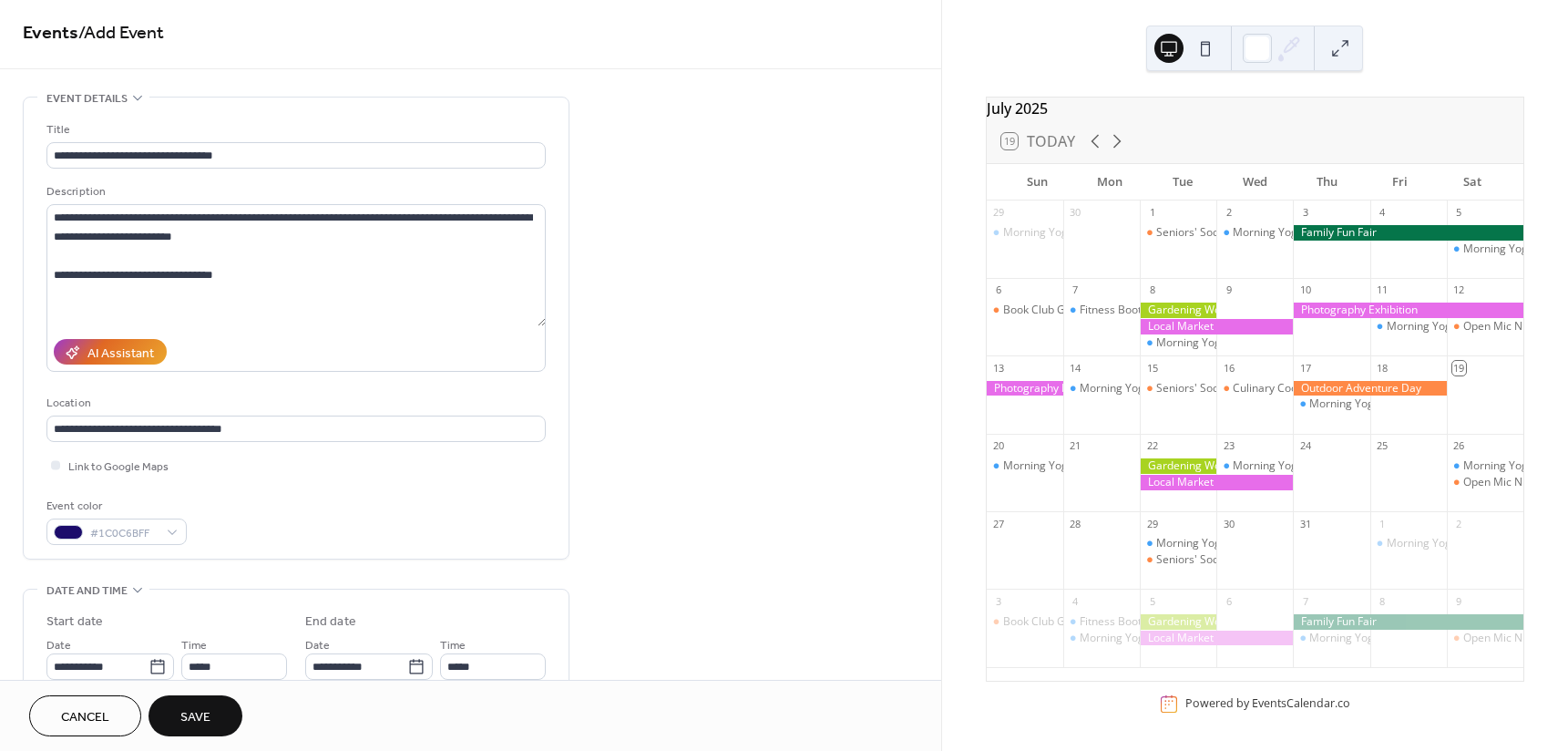 scroll, scrollTop: 0, scrollLeft: 0, axis: both 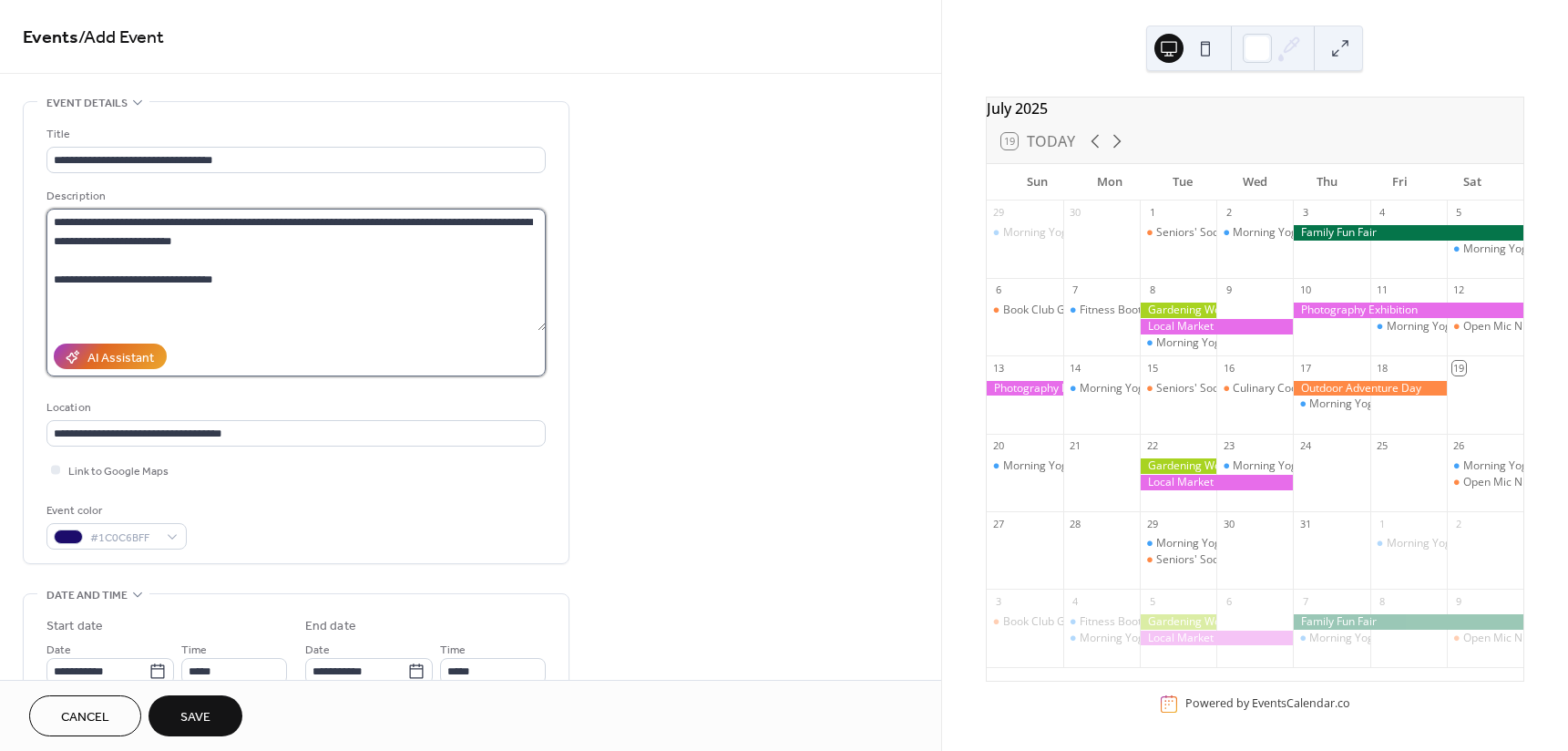 click on "**********" at bounding box center (296, 270) 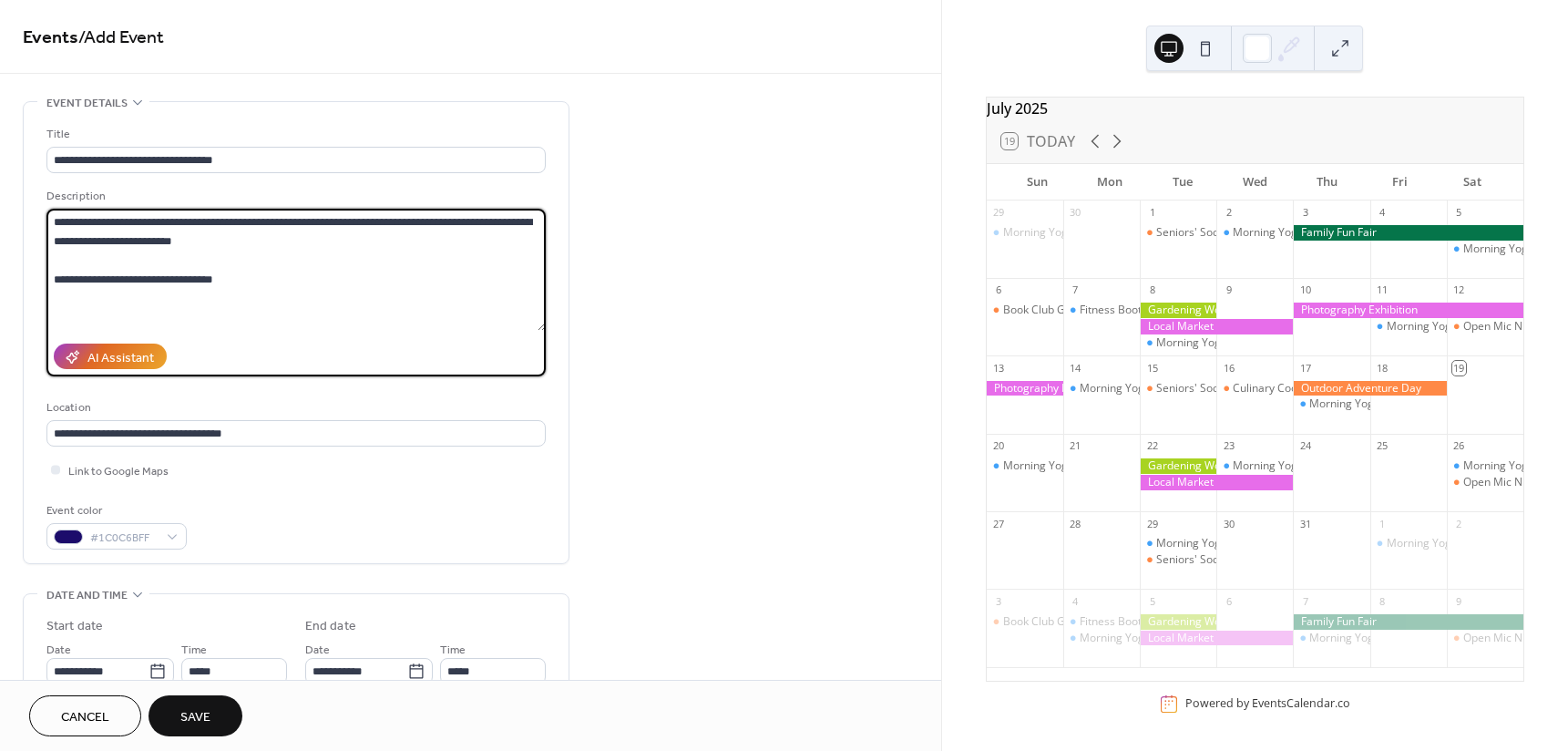 paste on "*******" 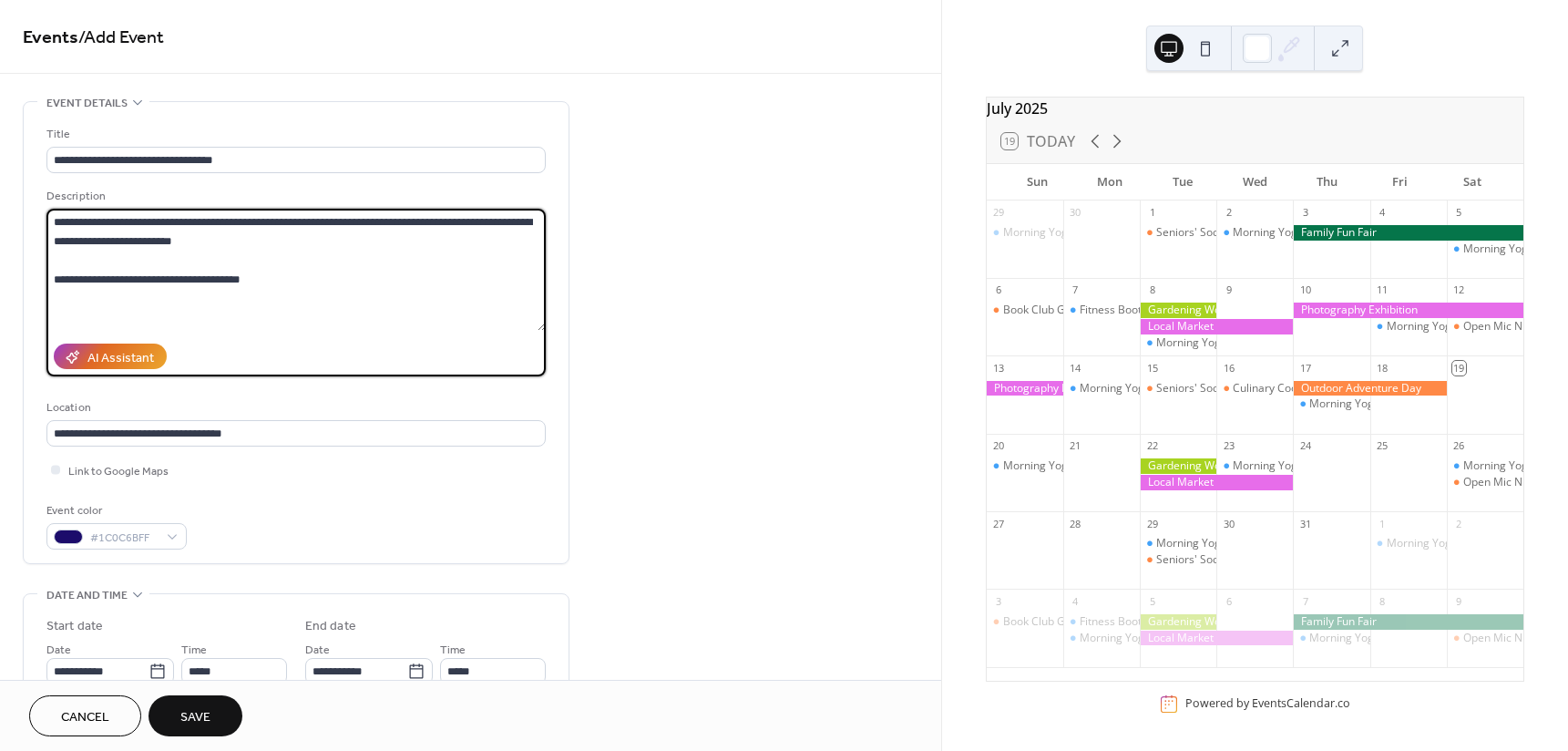 type on "**********" 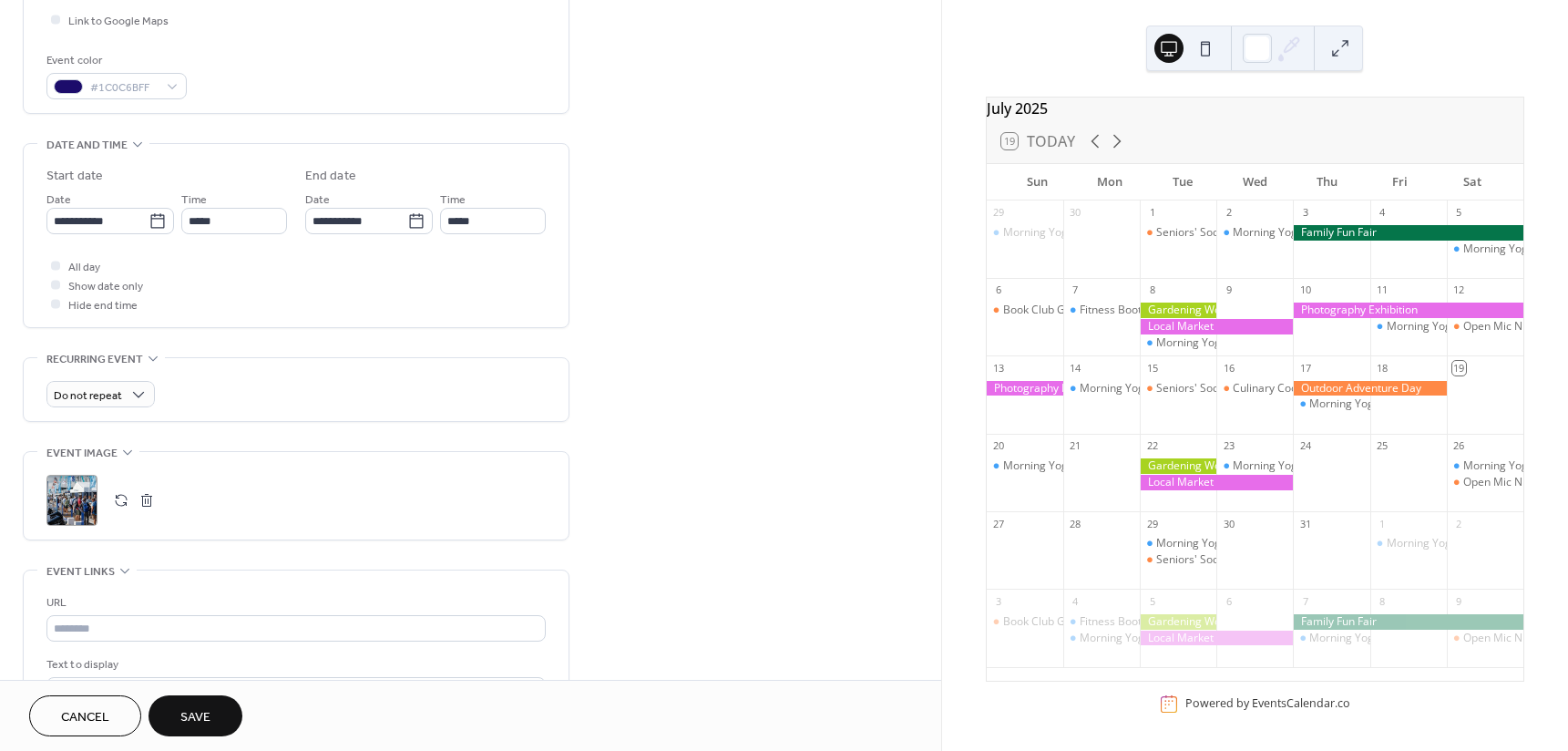 scroll, scrollTop: 456, scrollLeft: 0, axis: vertical 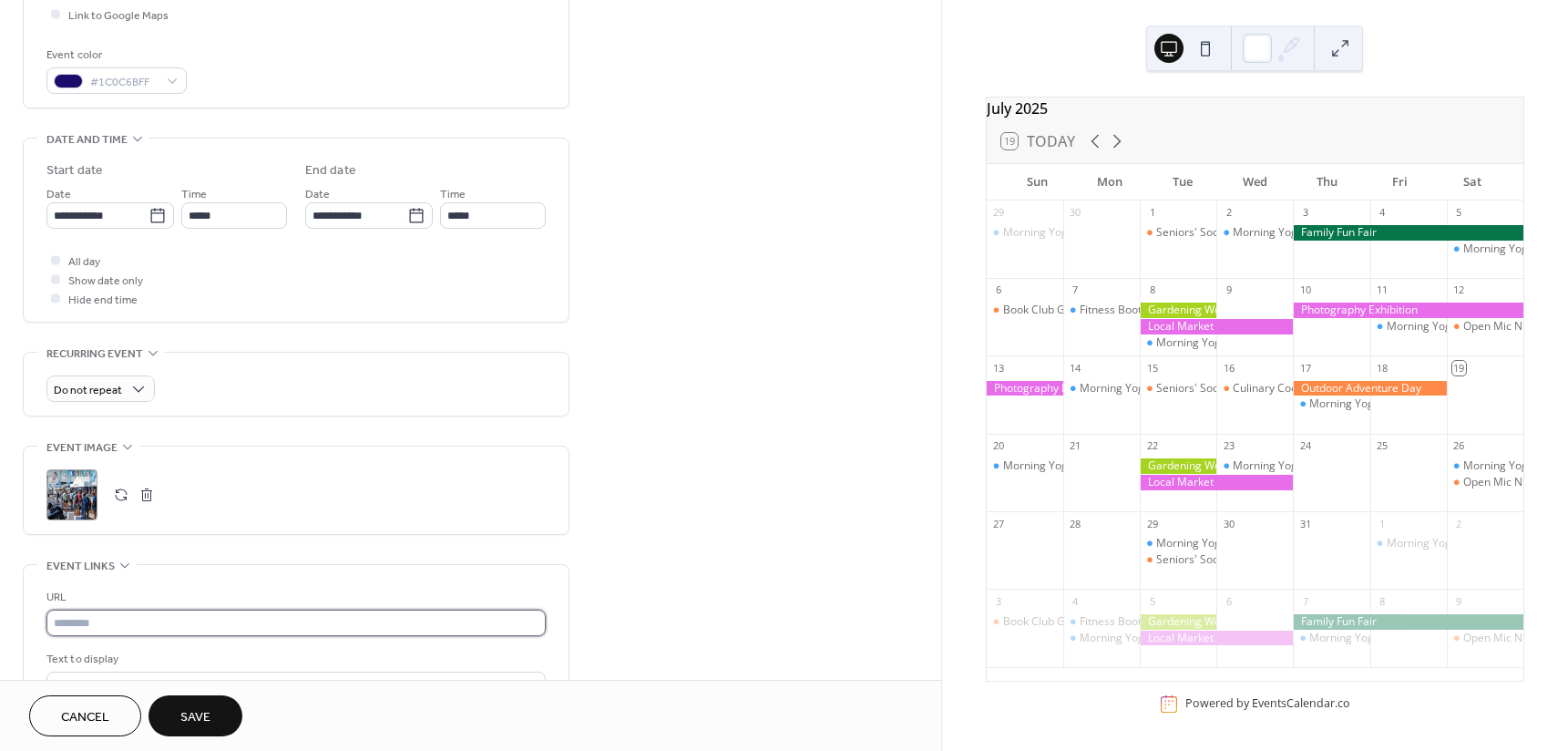 click at bounding box center [296, 622] 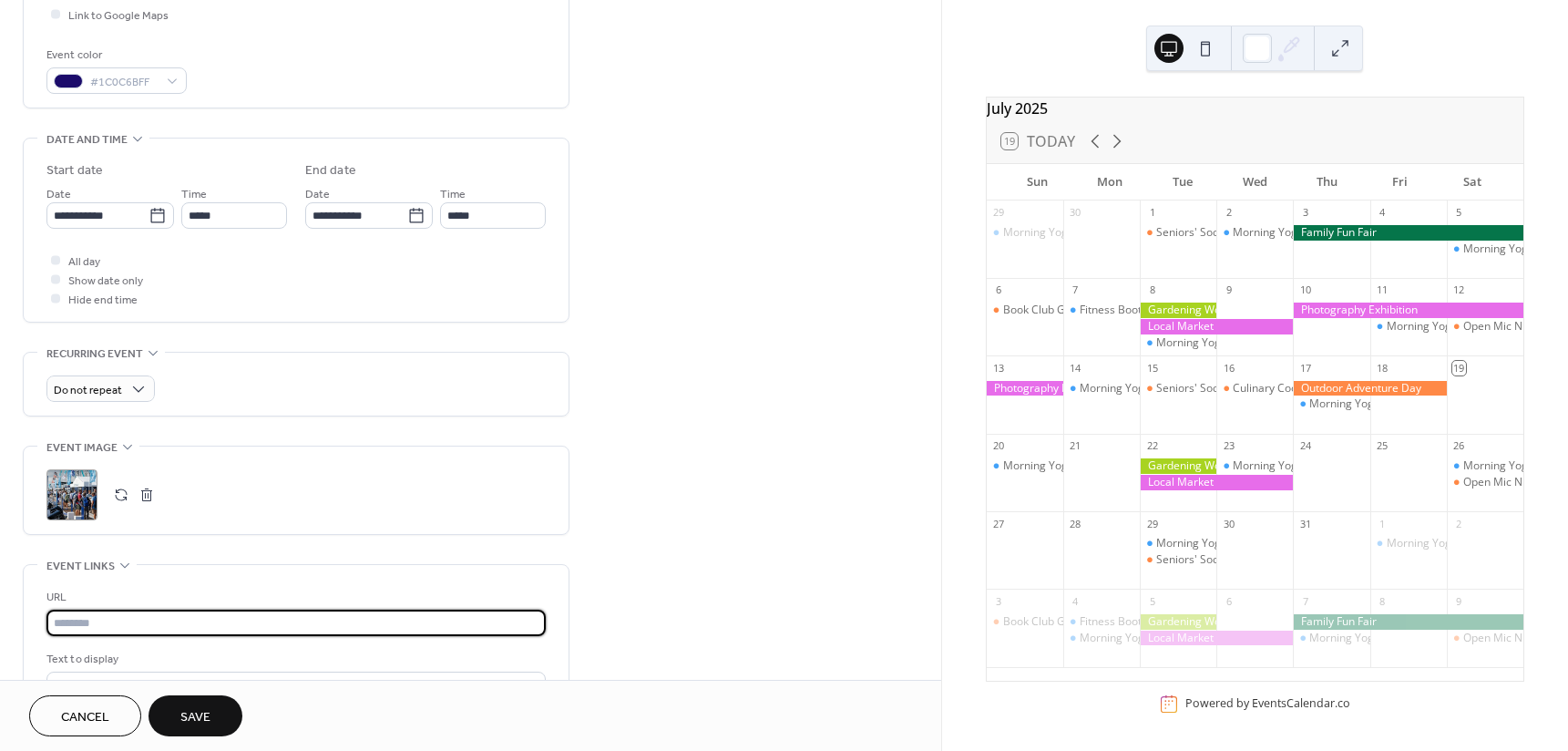 paste on "**********" 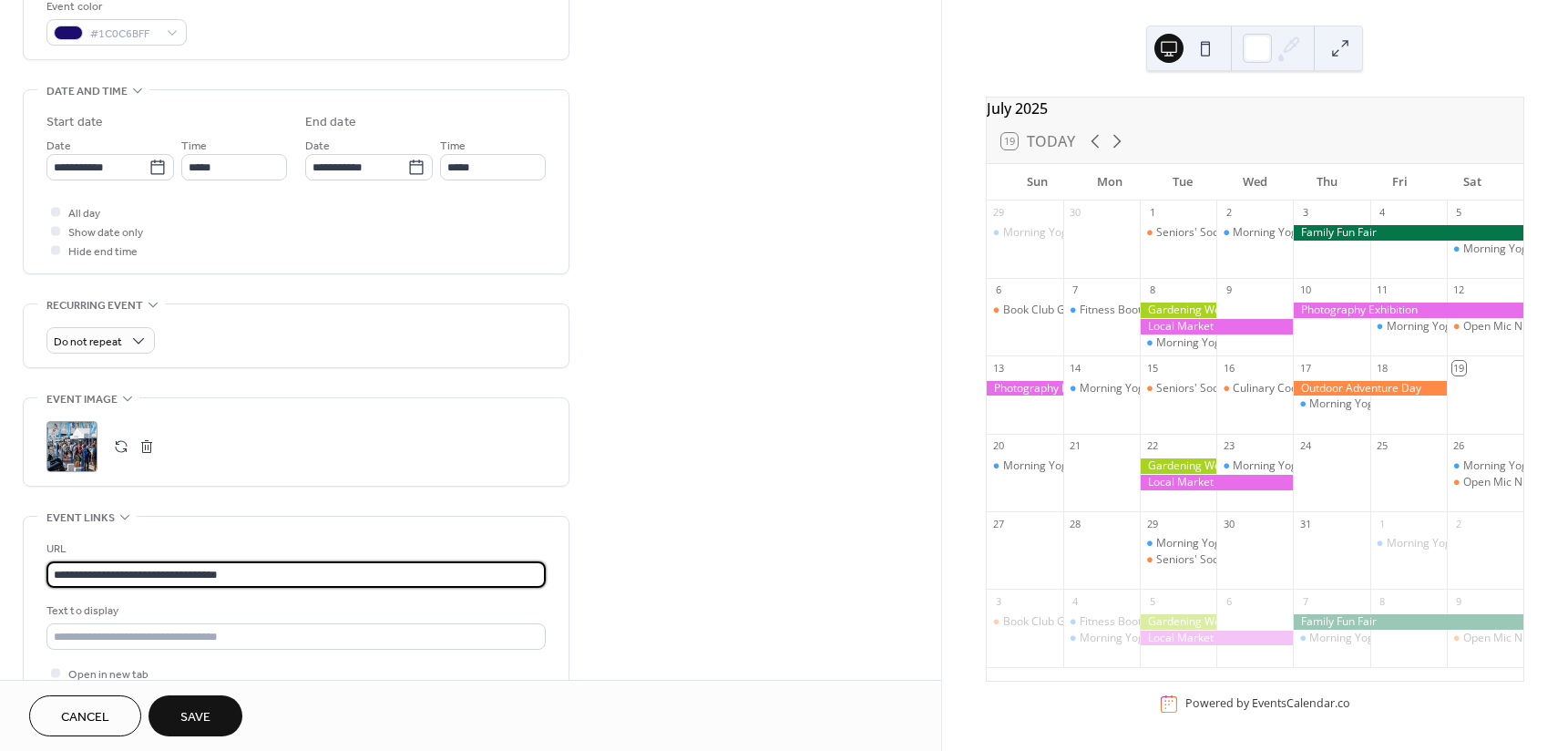 scroll, scrollTop: 674, scrollLeft: 0, axis: vertical 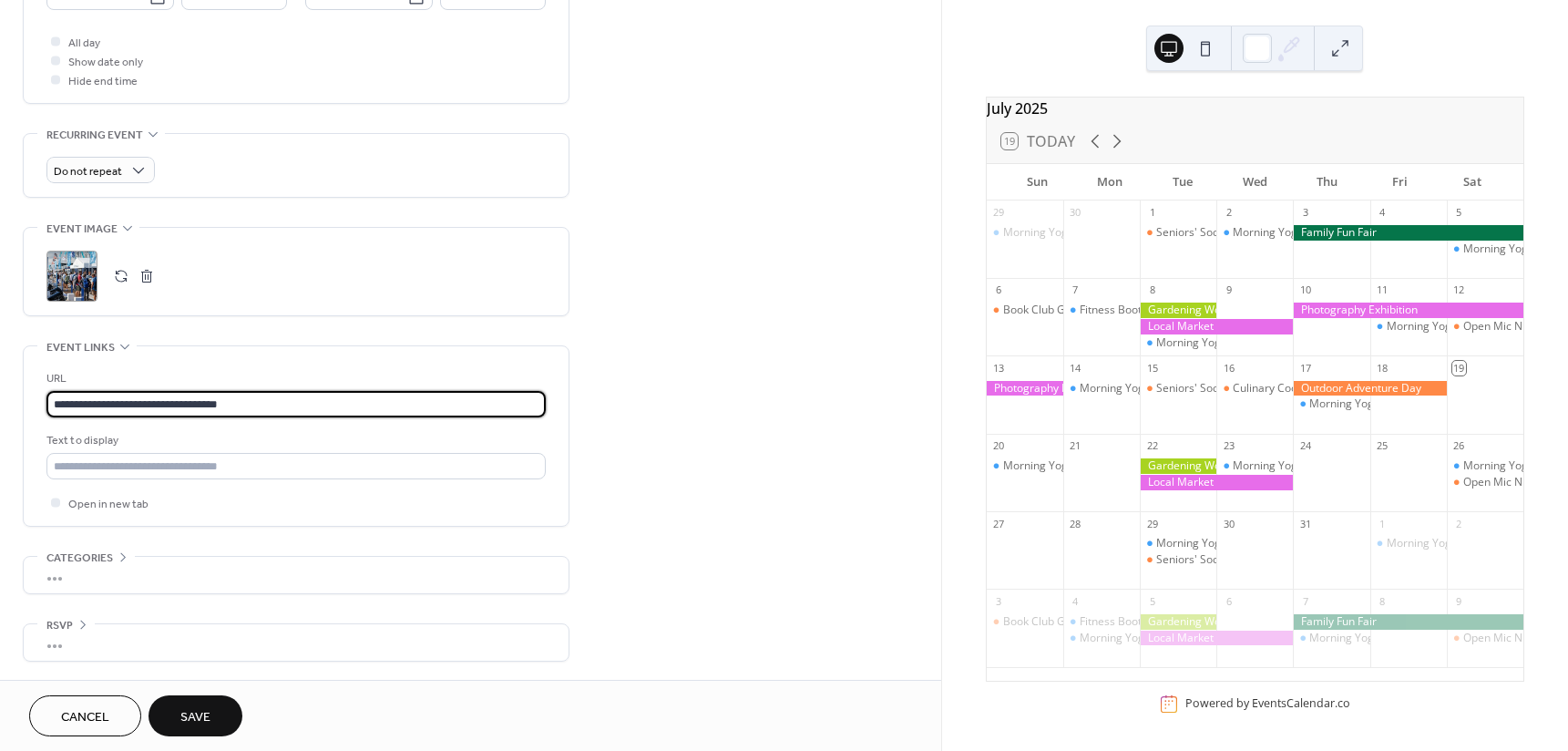 type on "**********" 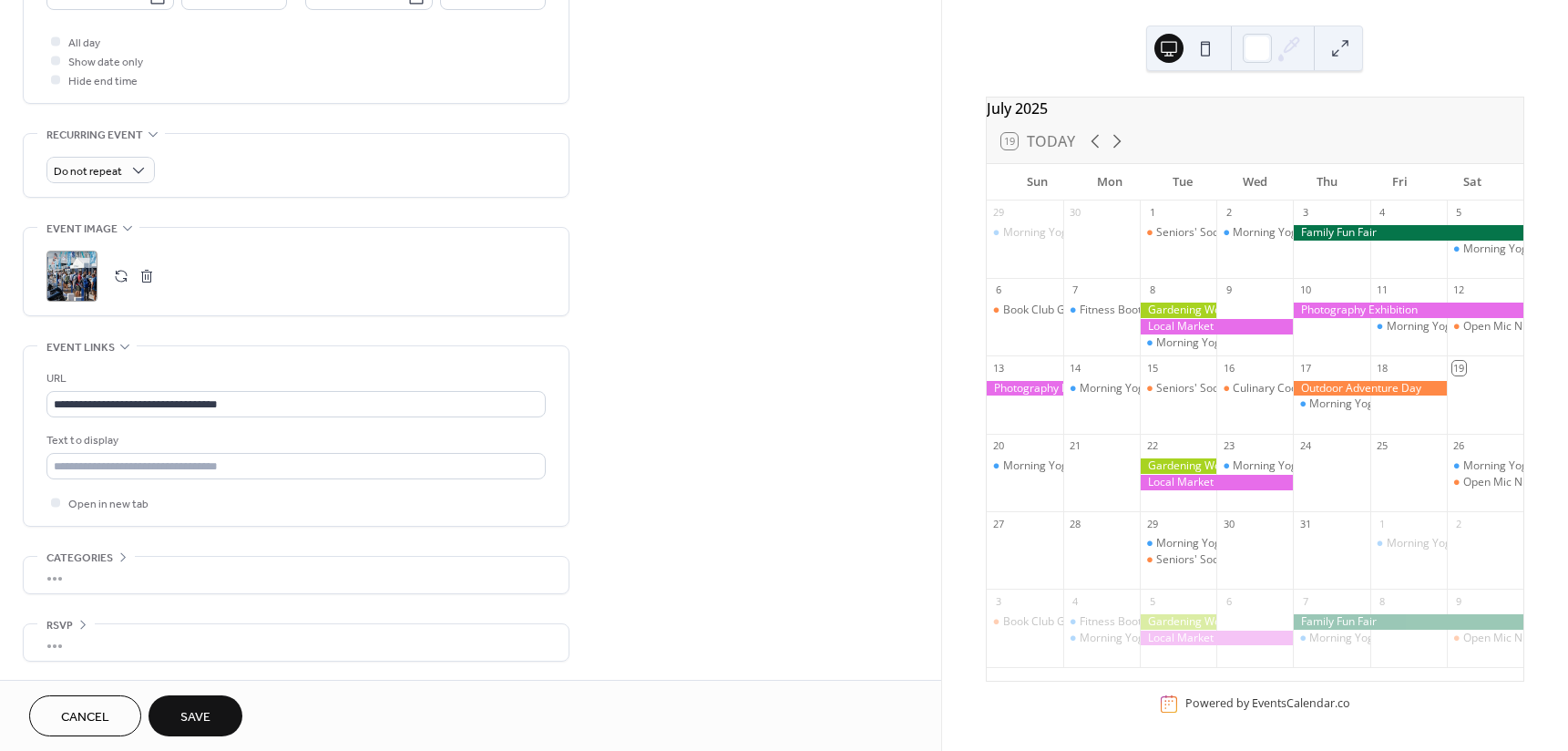 click on "Save" at bounding box center [195, 715] 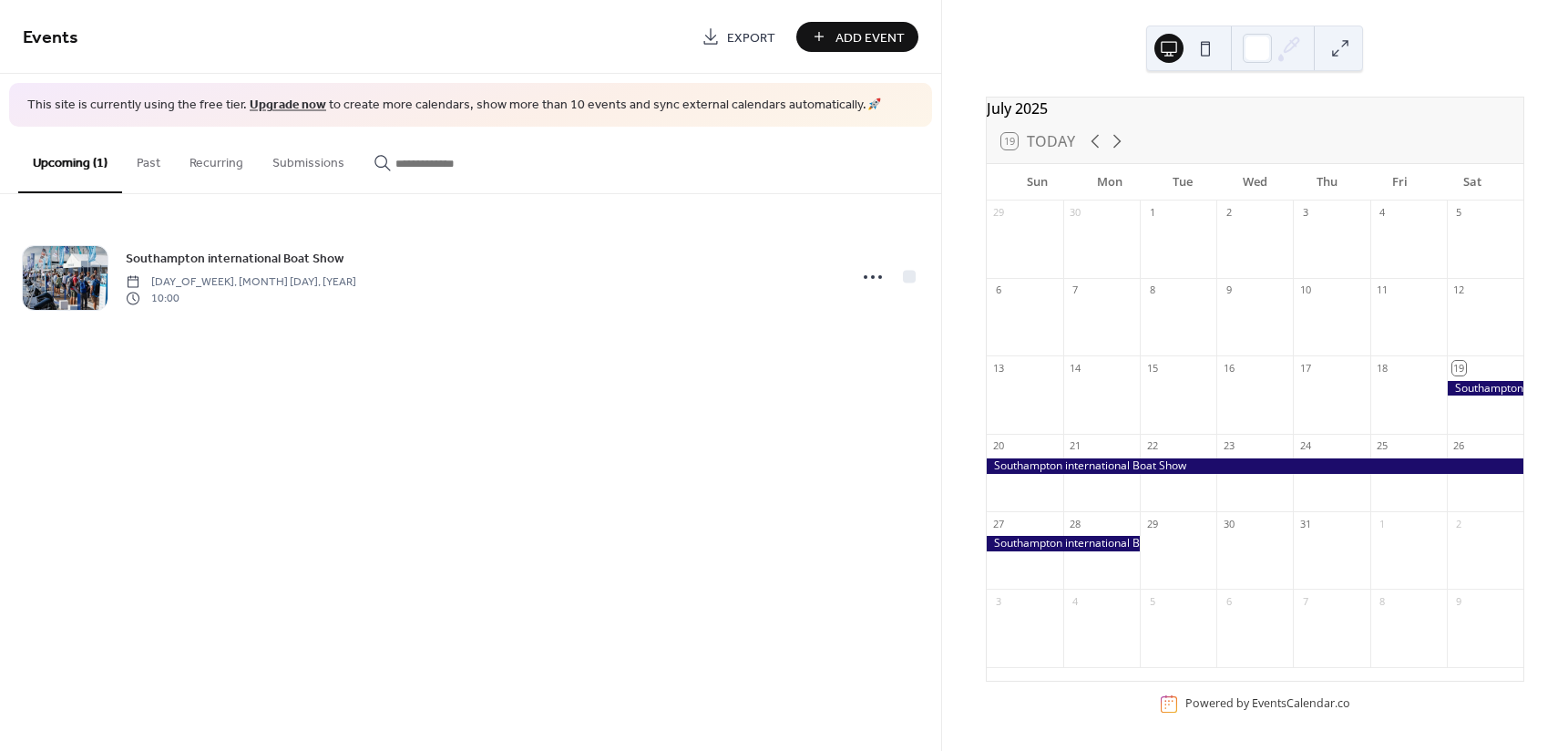 click on "Add Event" at bounding box center (870, 37) 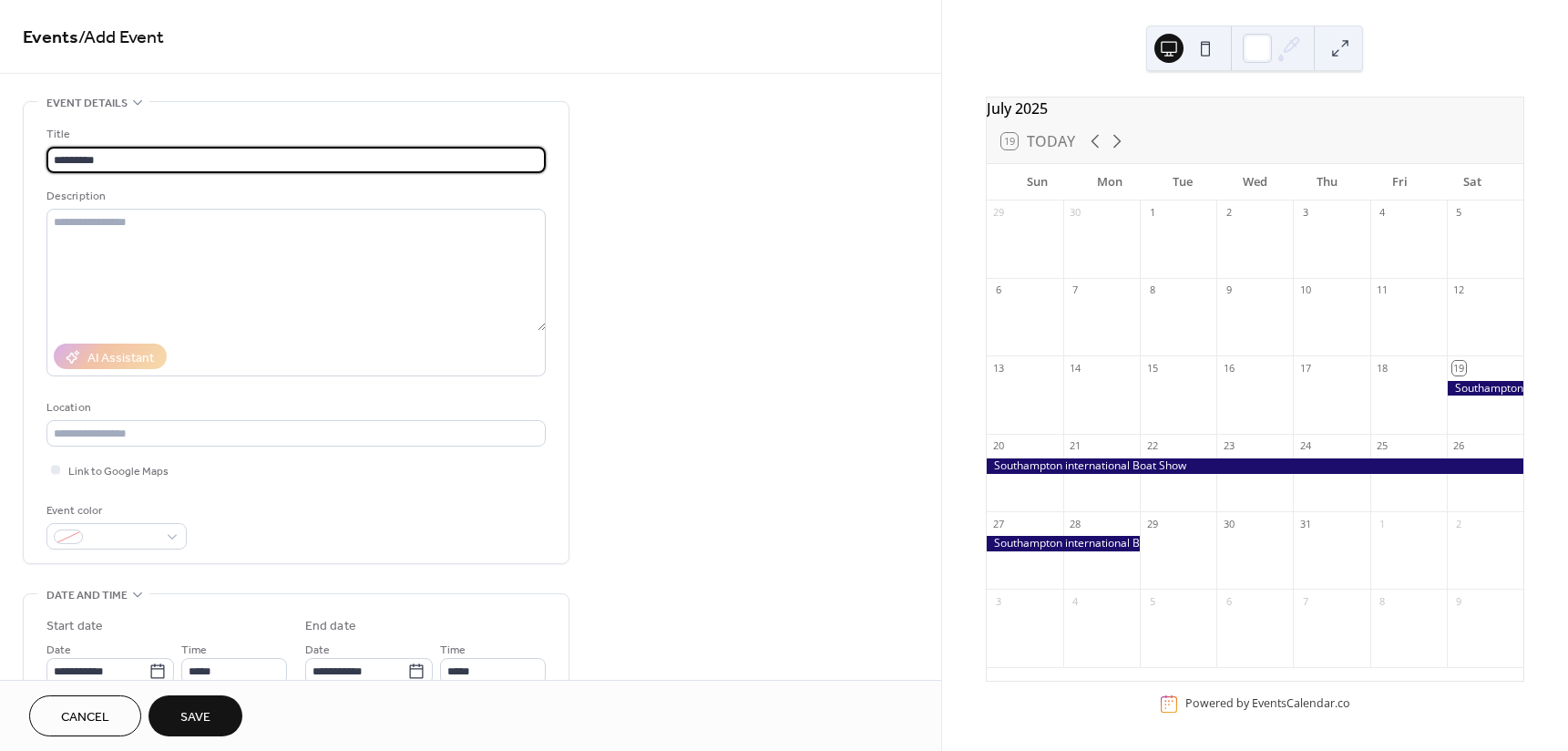 type on "*********" 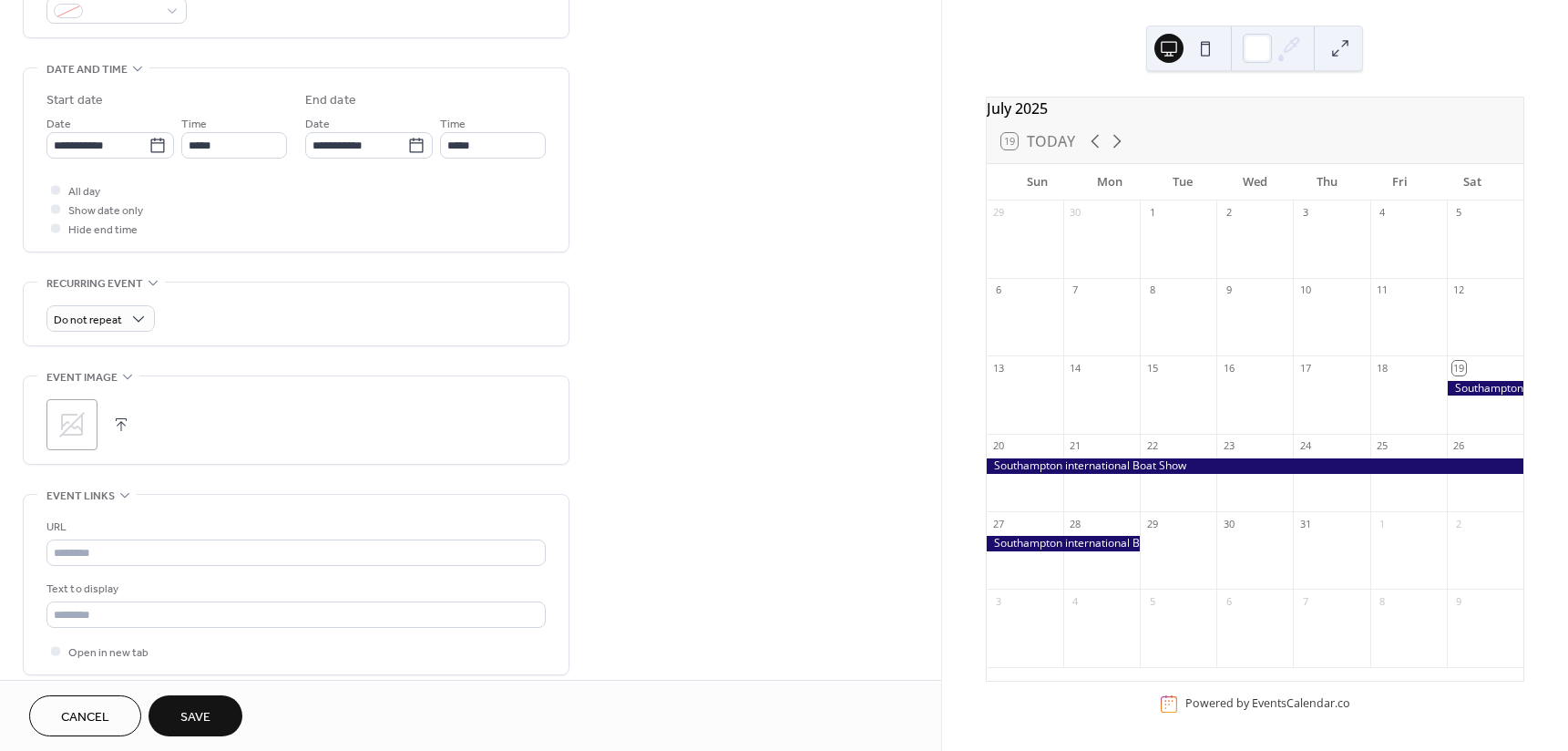 scroll, scrollTop: 547, scrollLeft: 0, axis: vertical 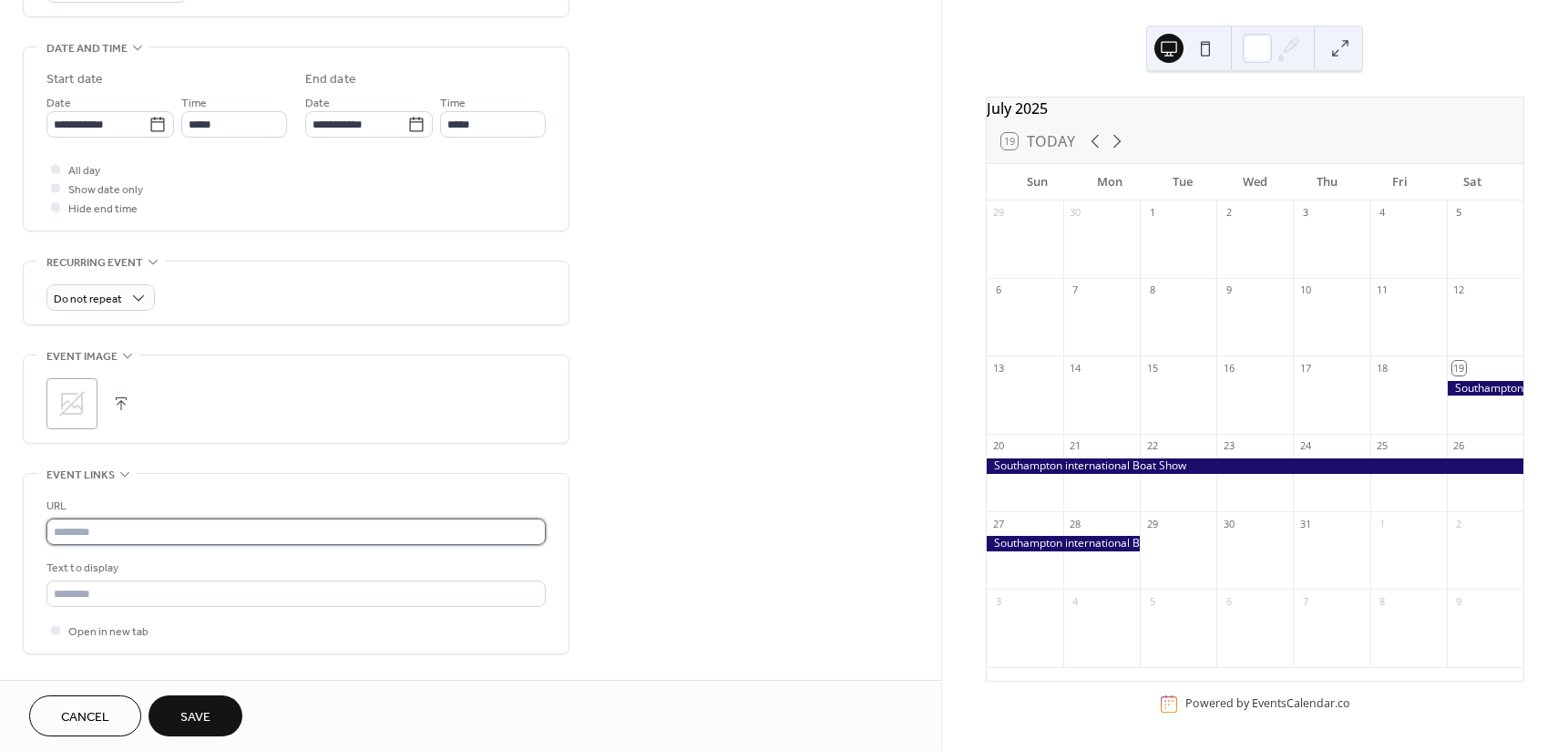 click at bounding box center [296, 531] 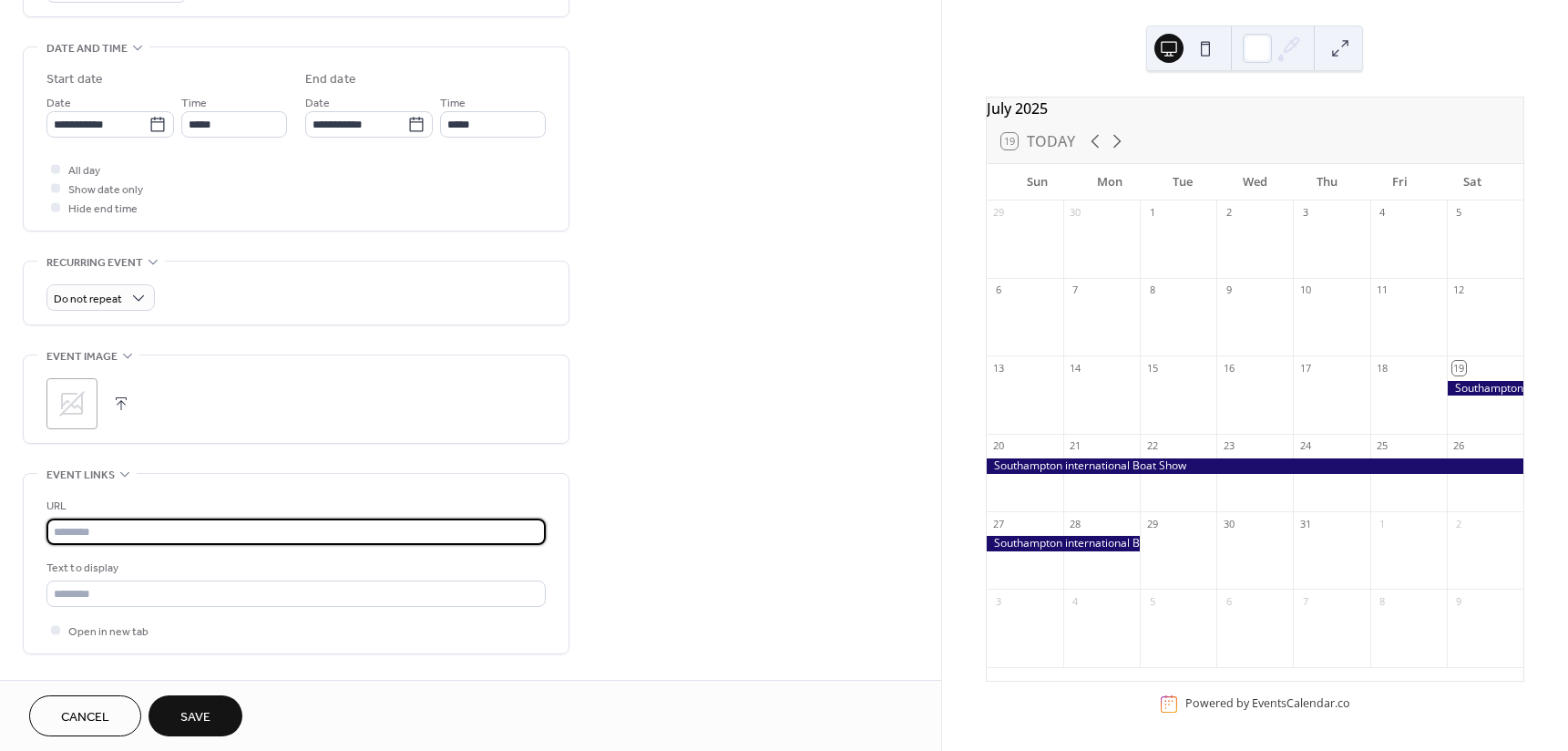 paste on "**********" 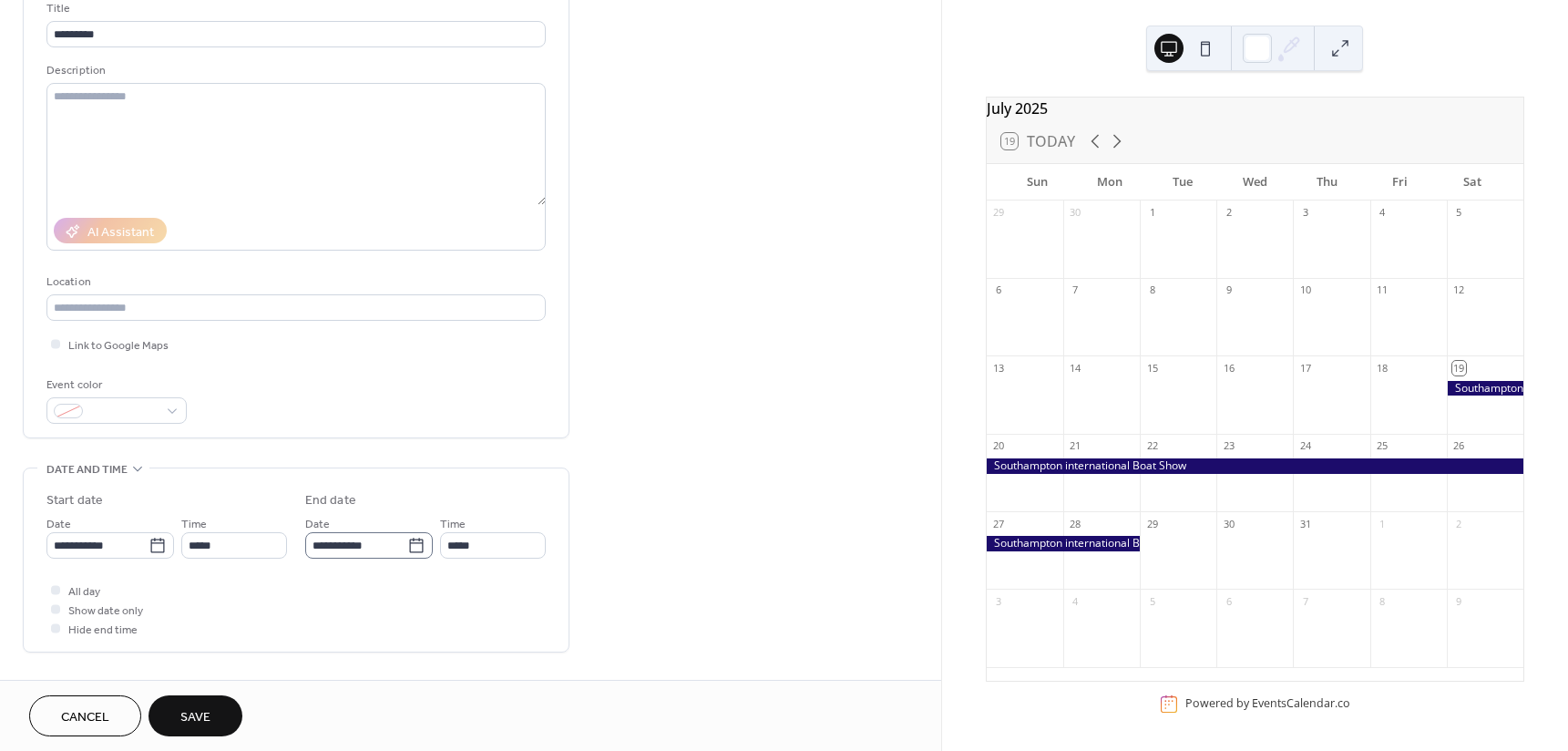 scroll, scrollTop: 91, scrollLeft: 0, axis: vertical 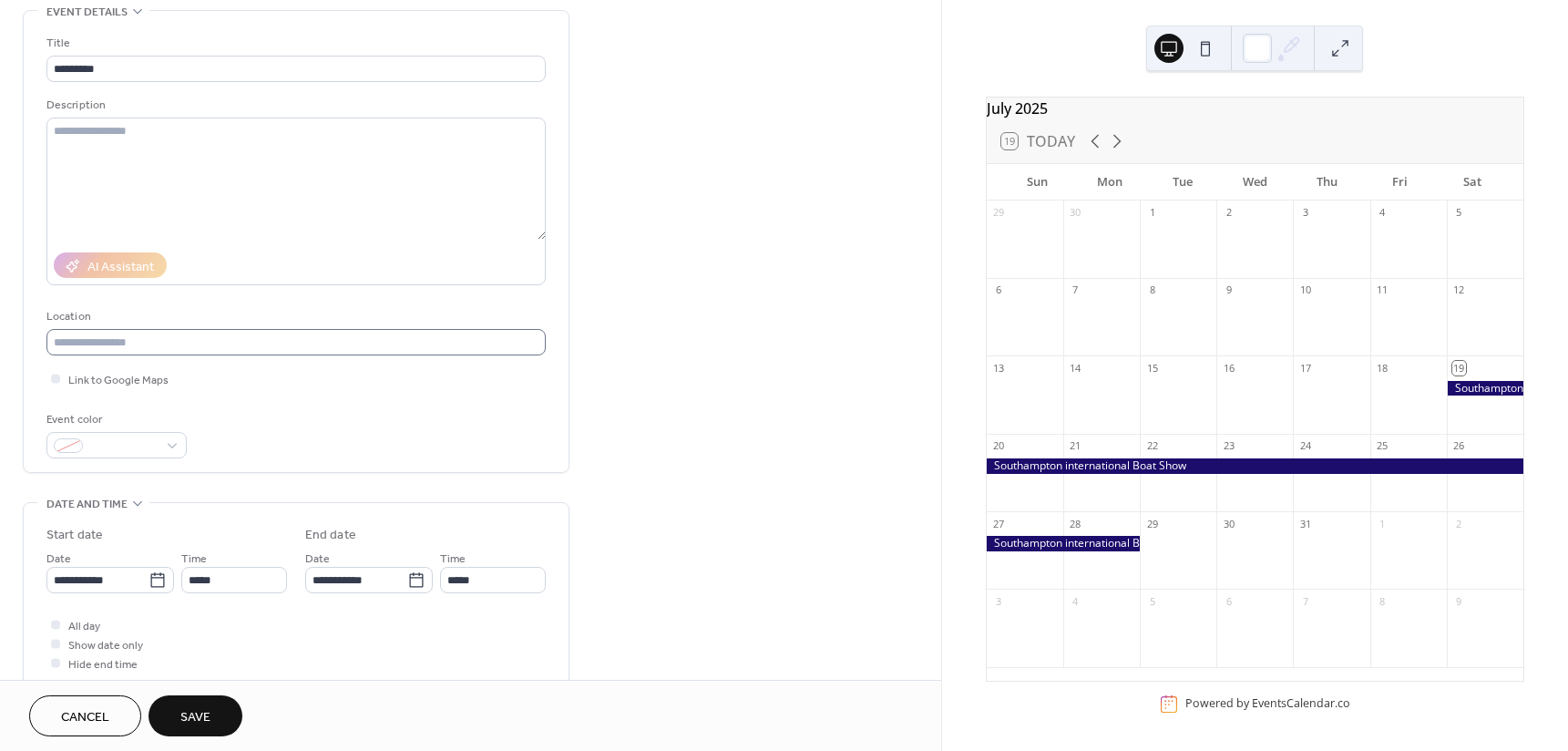 type on "**********" 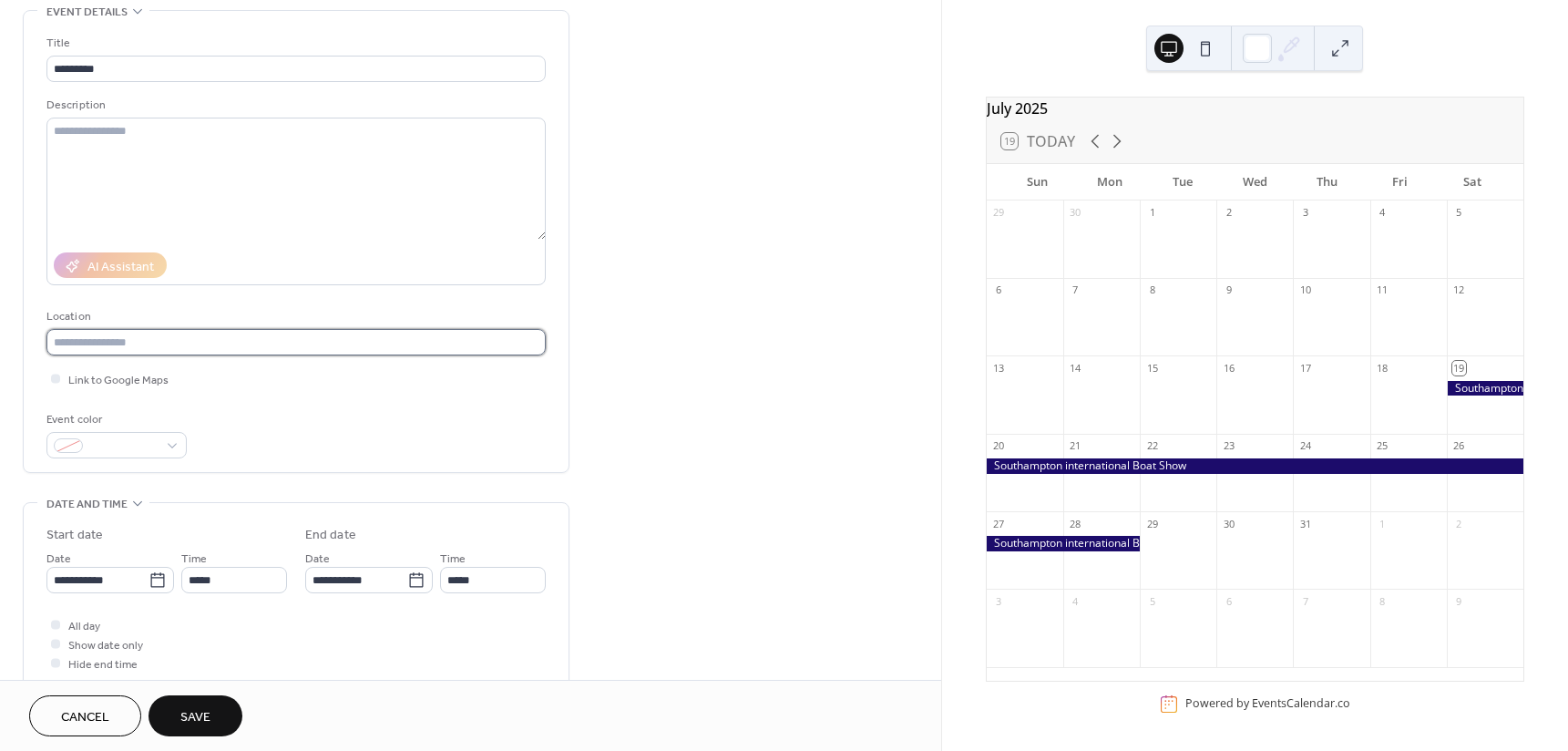 click at bounding box center [296, 342] 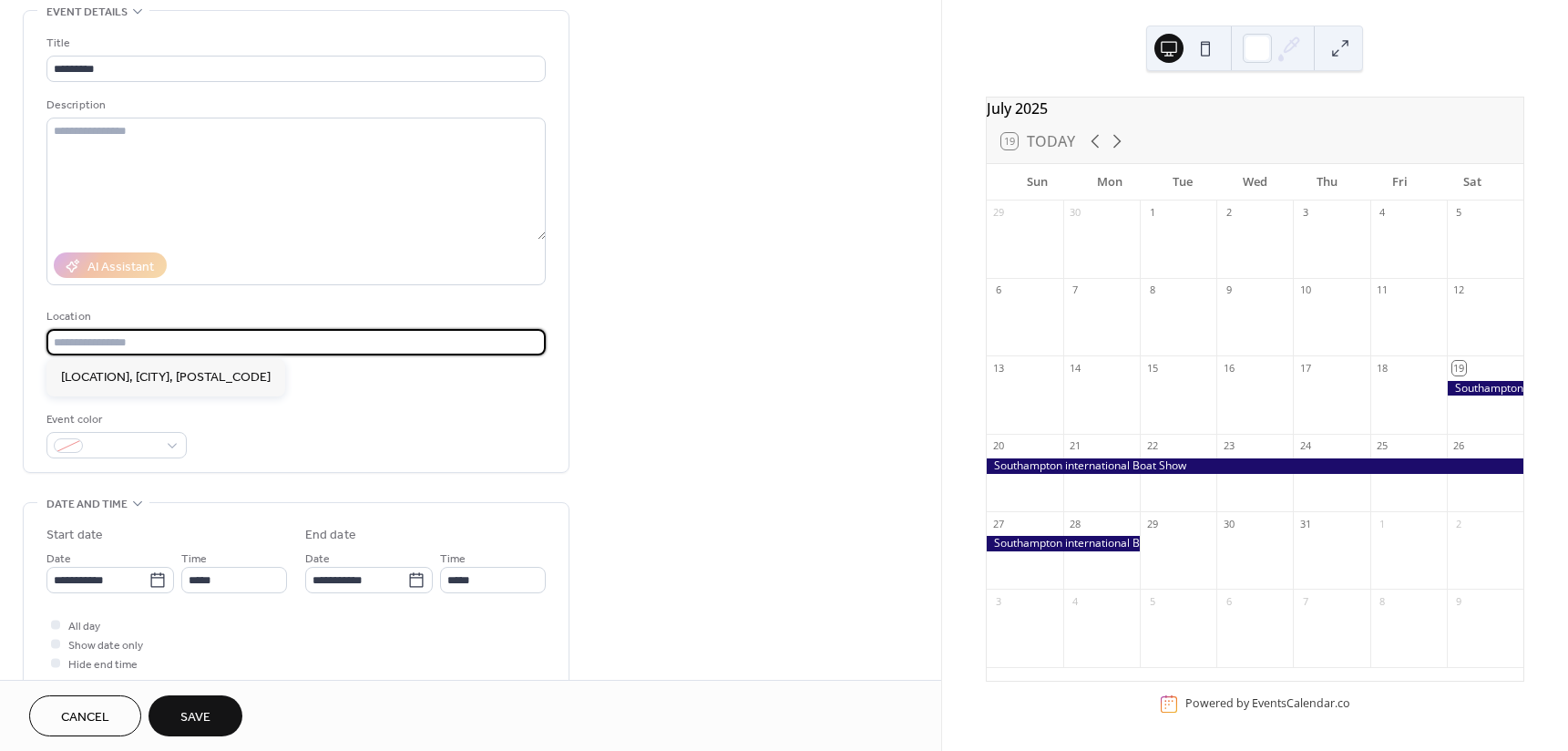 paste on "**********" 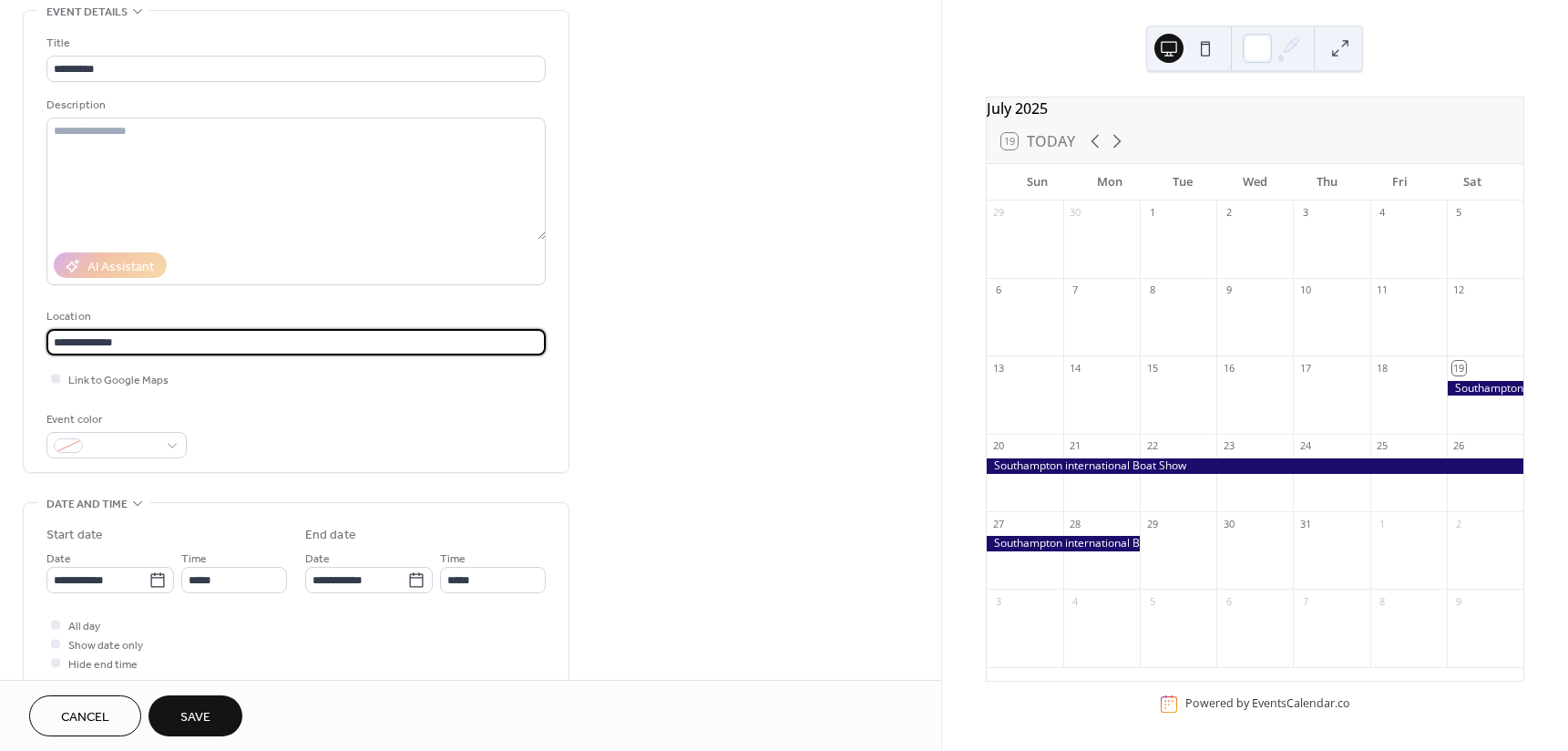 type on "**********" 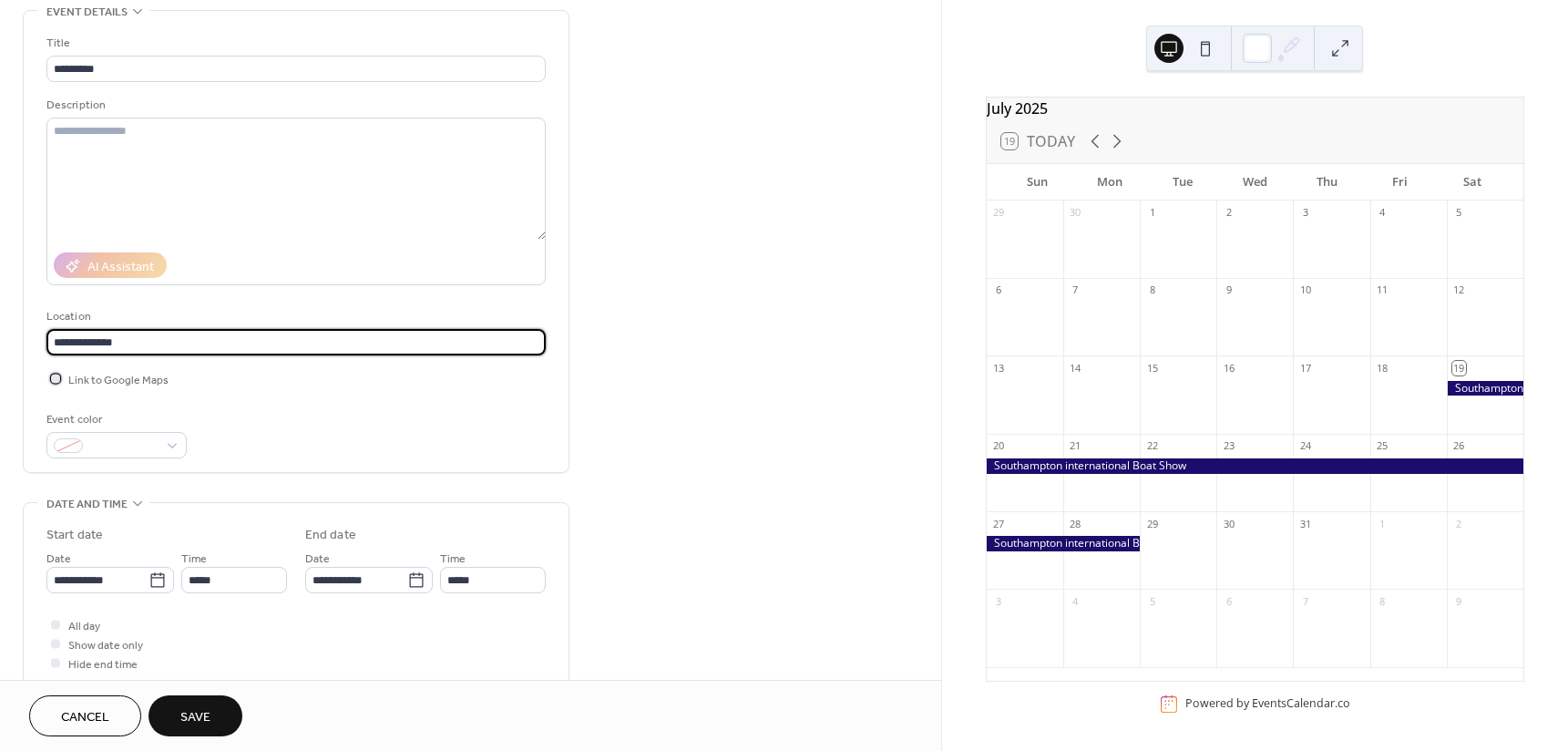 click on "**********" at bounding box center [296, 246] 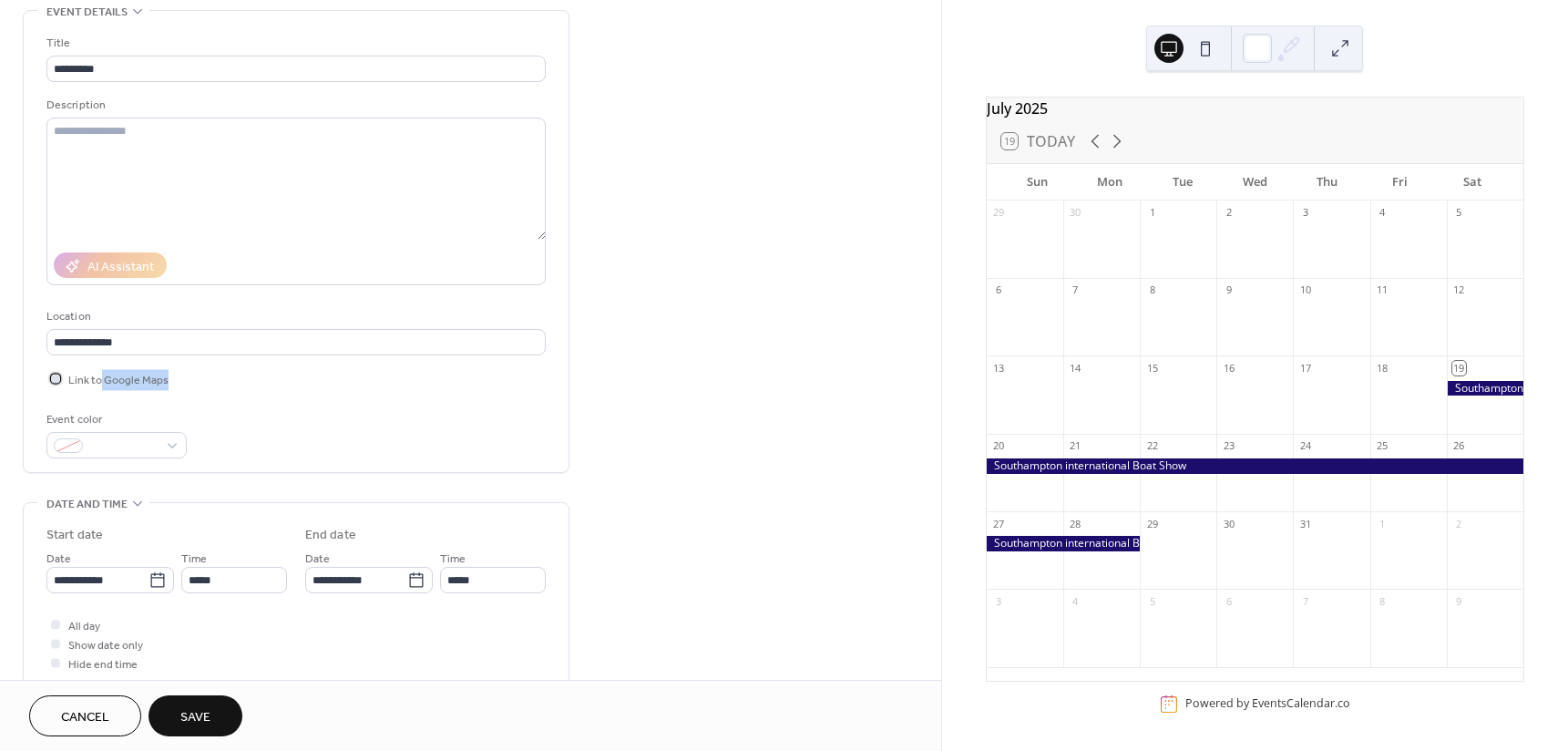 click at bounding box center [56, 378] 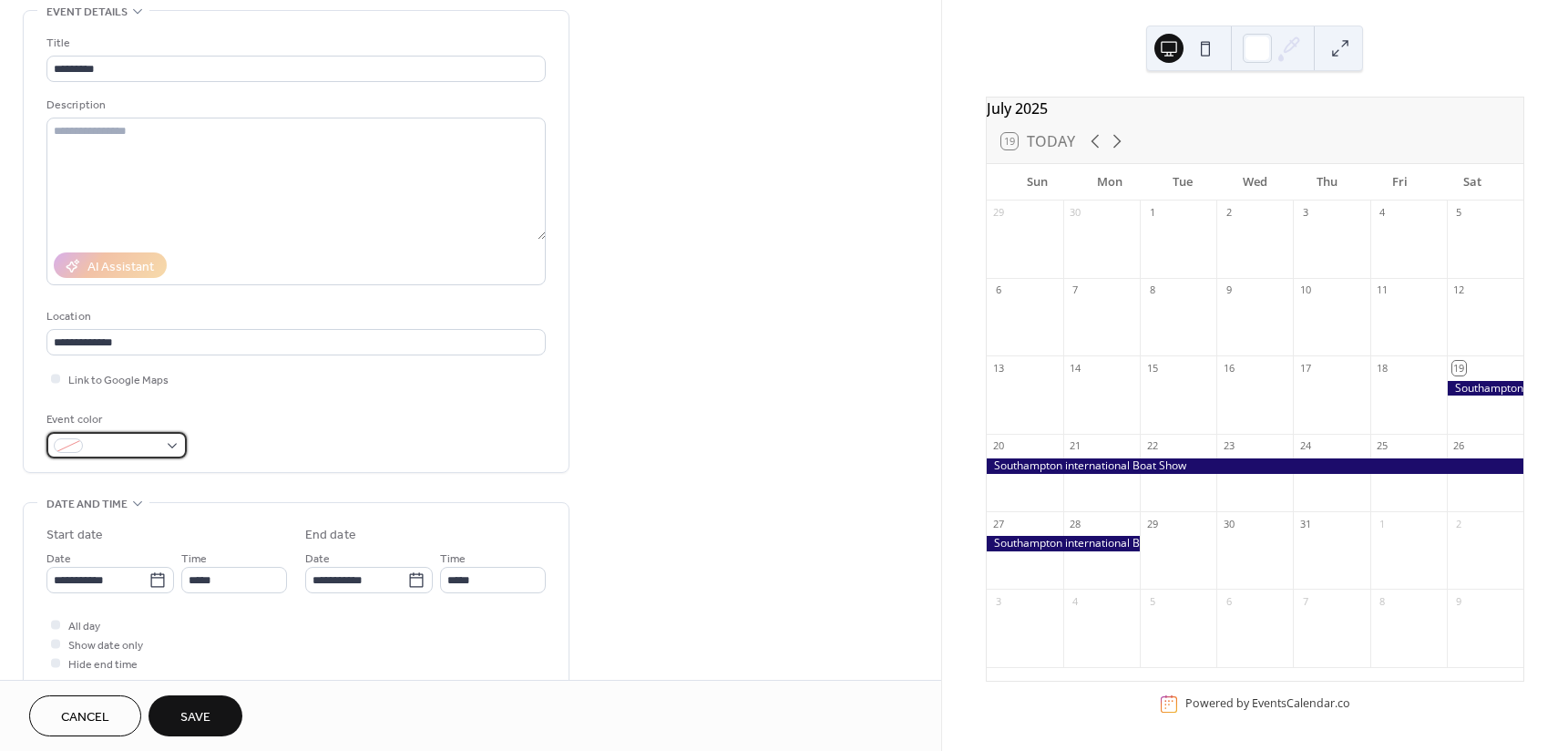 click at bounding box center (124, 447) 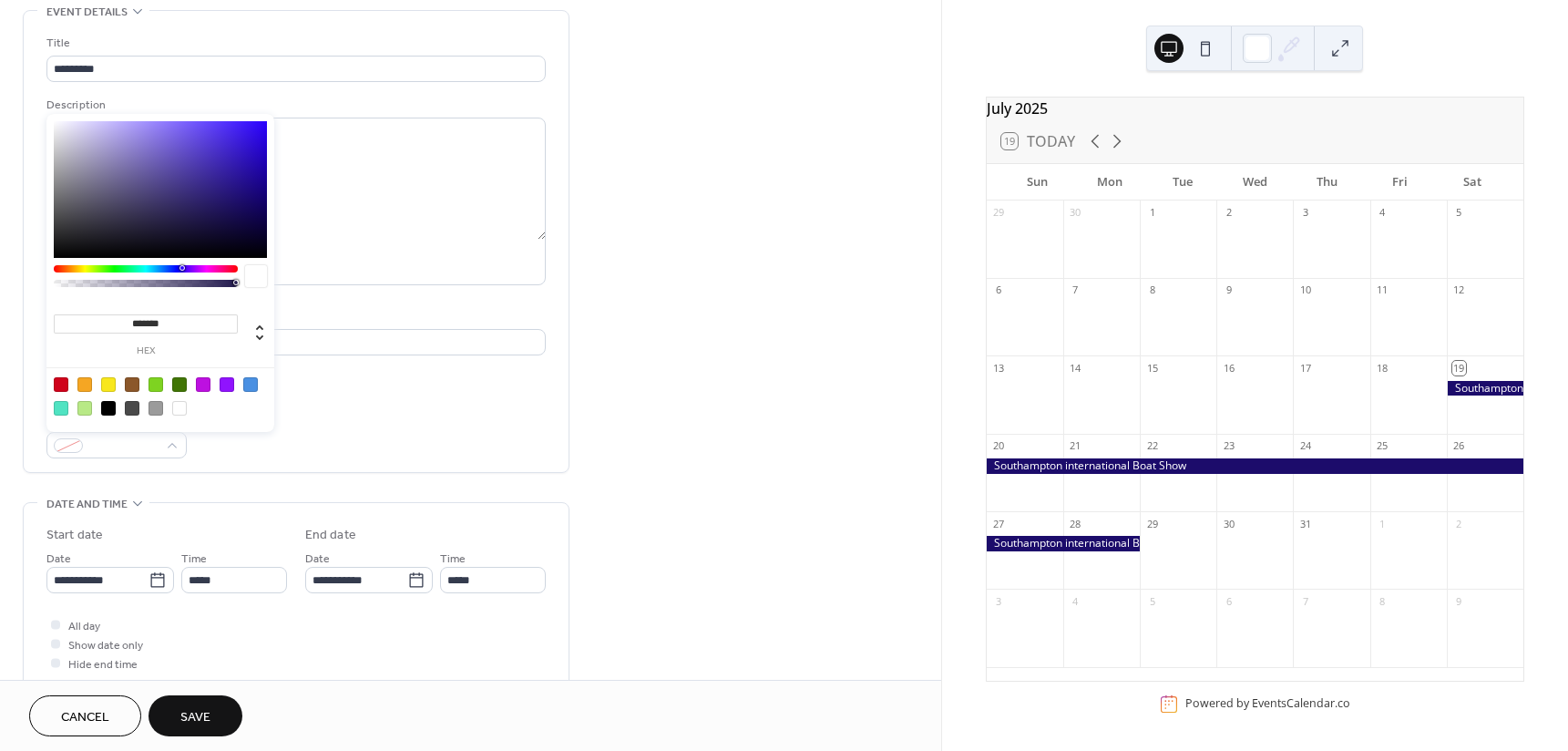 click at bounding box center [146, 269] 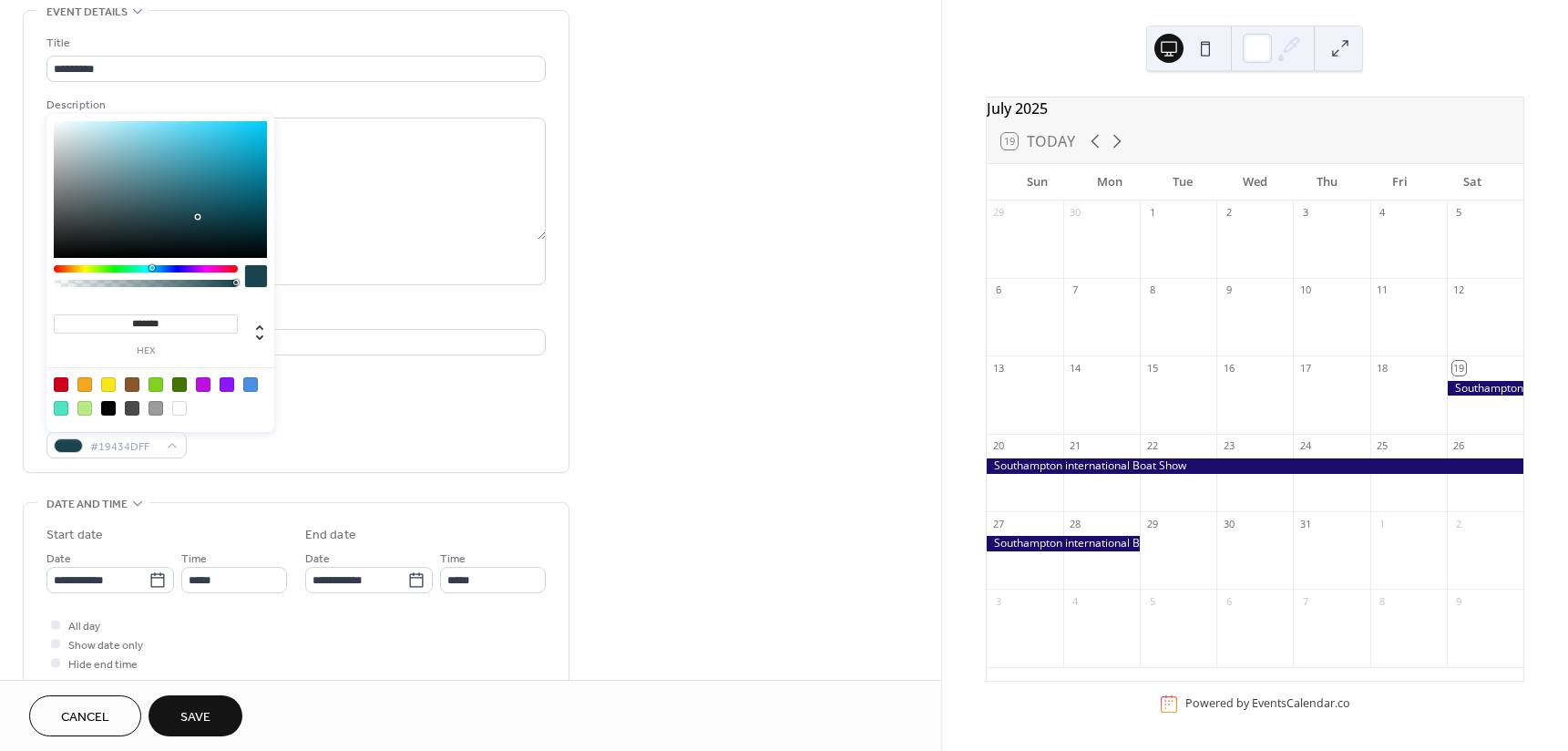 type on "*******" 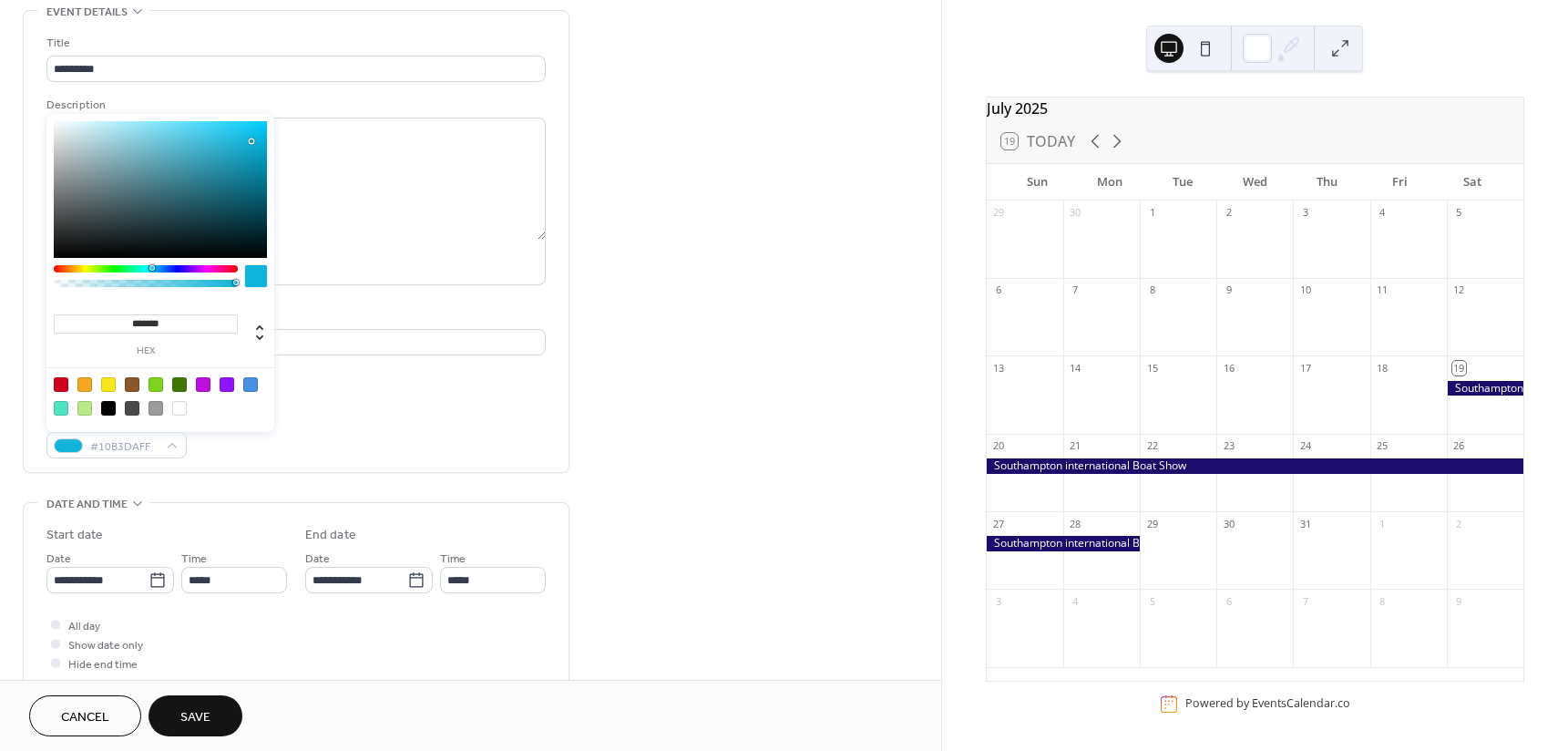 click on "**********" at bounding box center [470, 636] 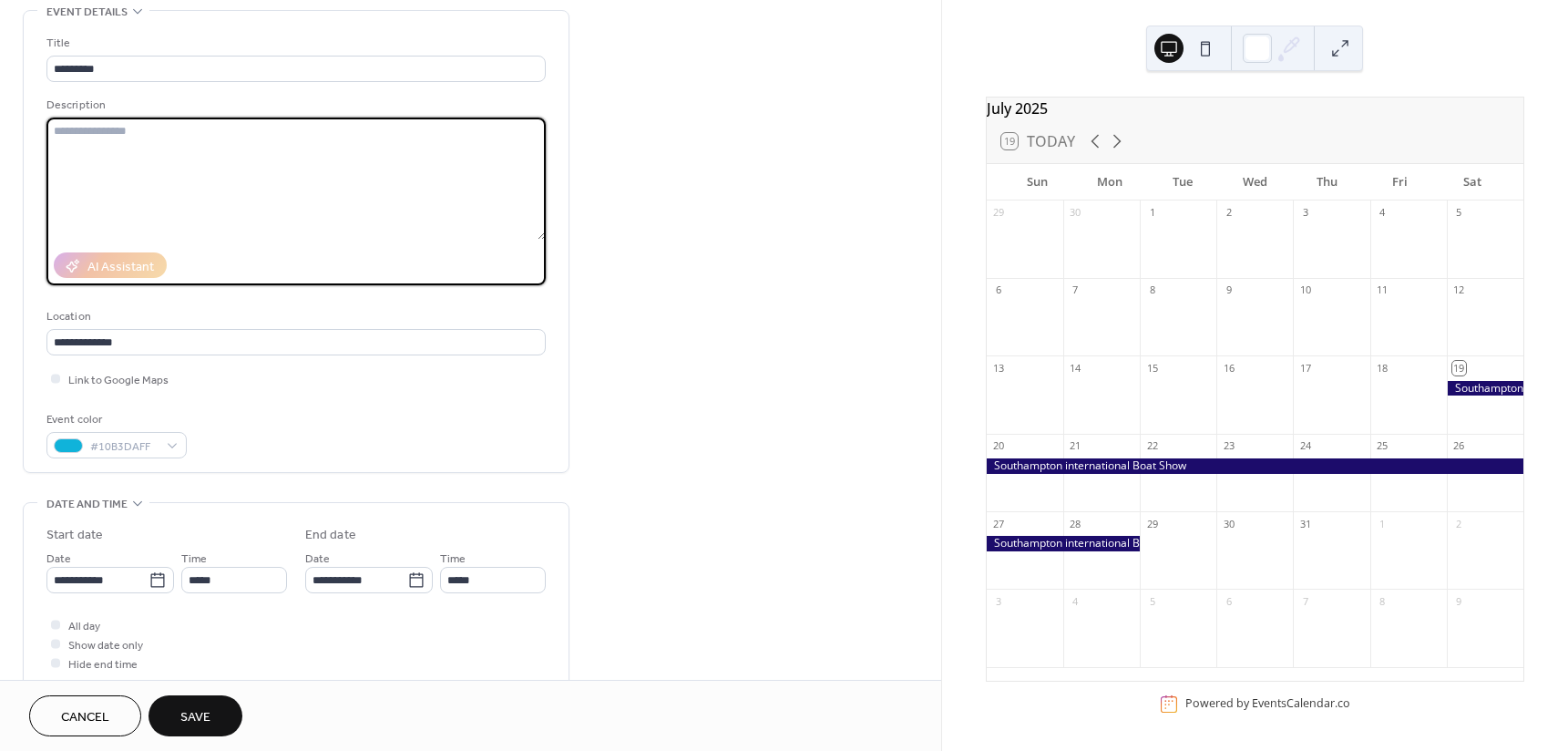 click at bounding box center (296, 179) 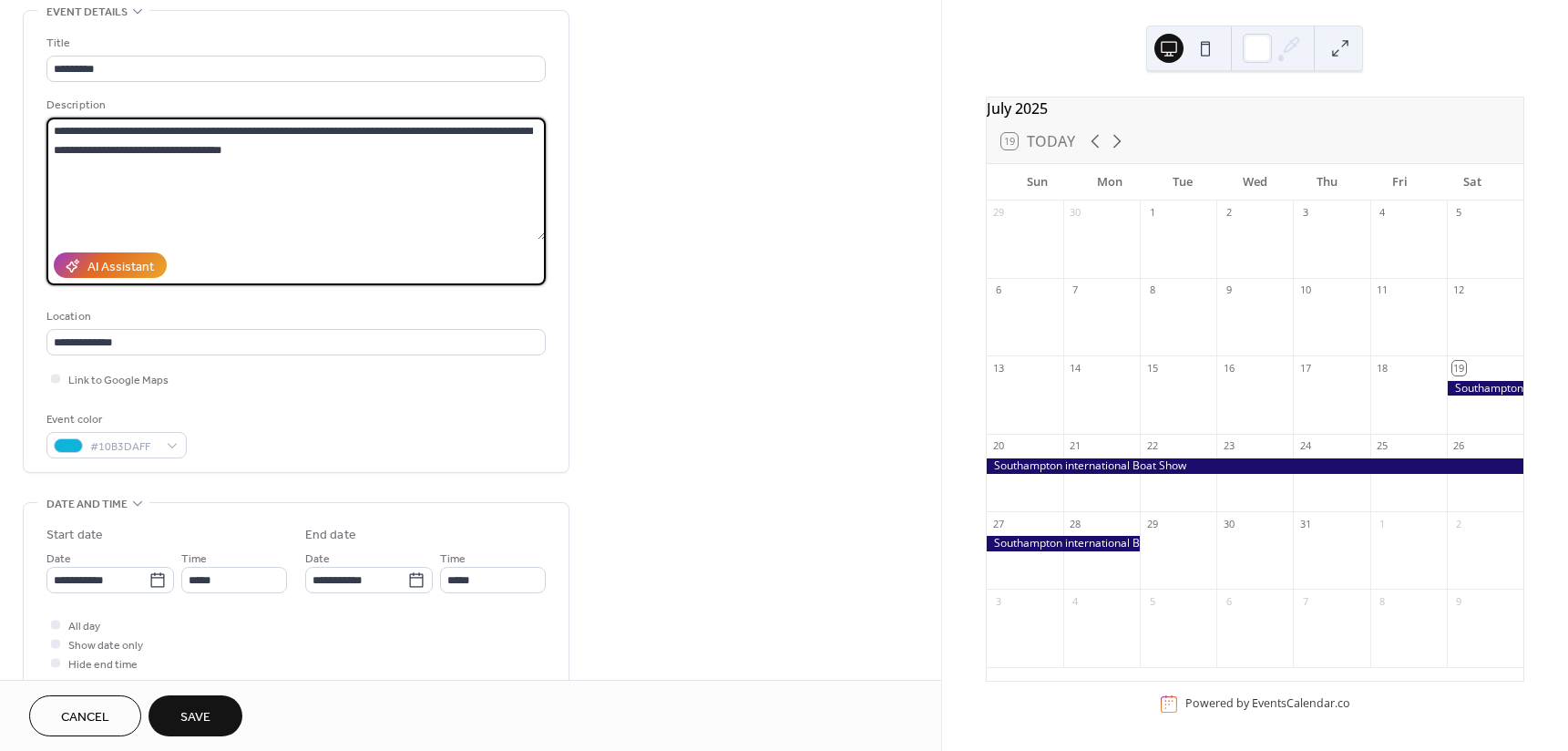 drag, startPoint x: 278, startPoint y: 146, endPoint x: -2, endPoint y: 132, distance: 280.34978 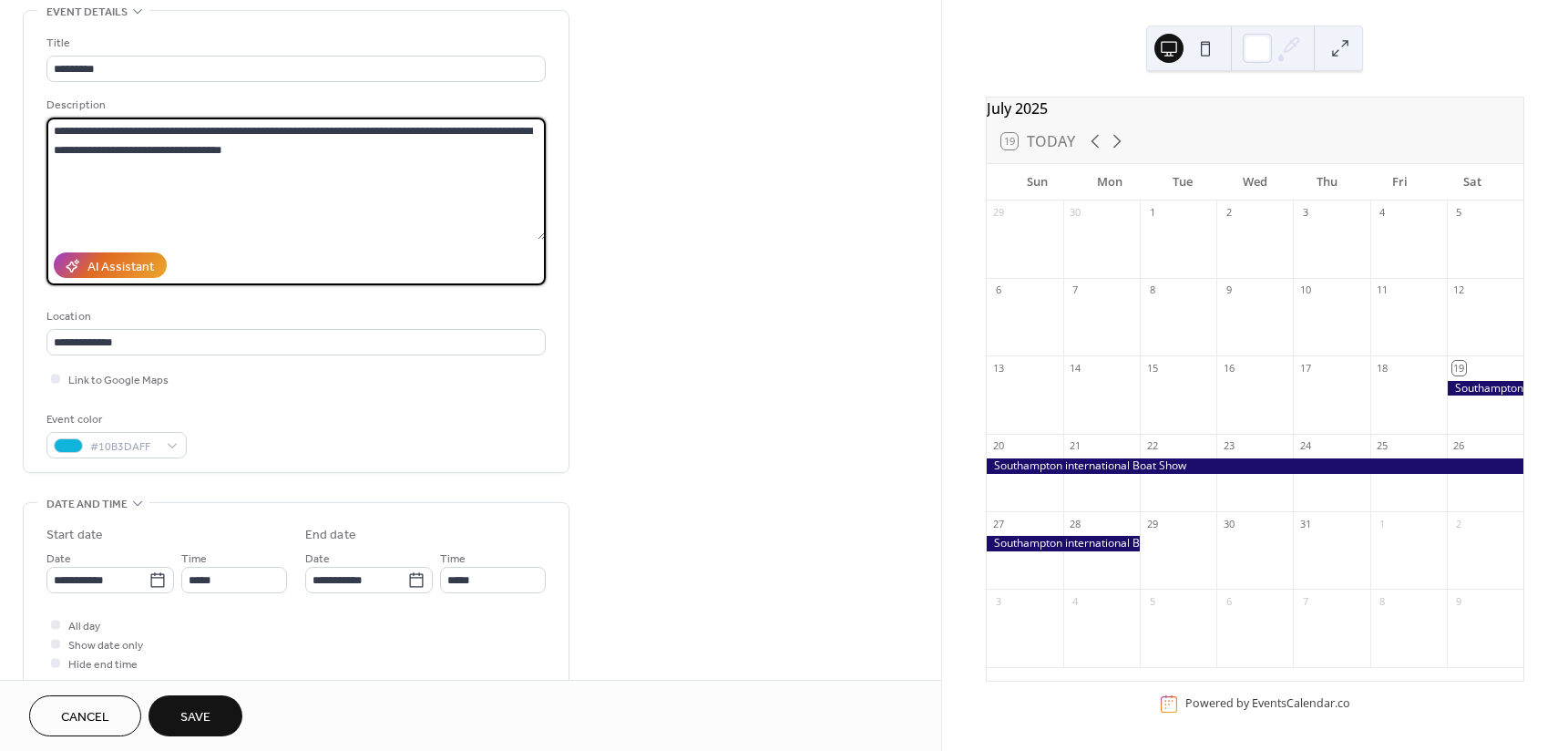 click on "**********" at bounding box center [784, 376] 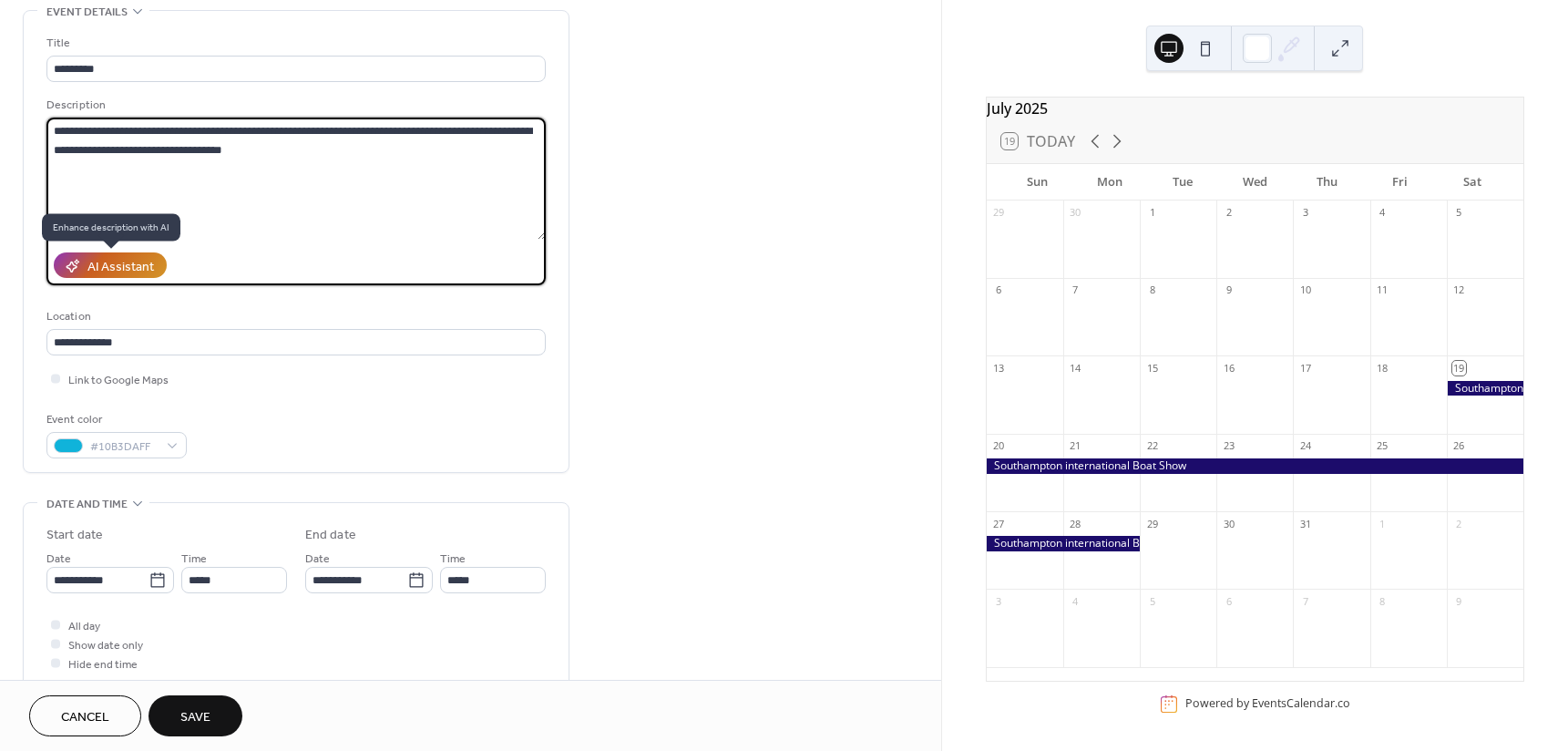 type on "**********" 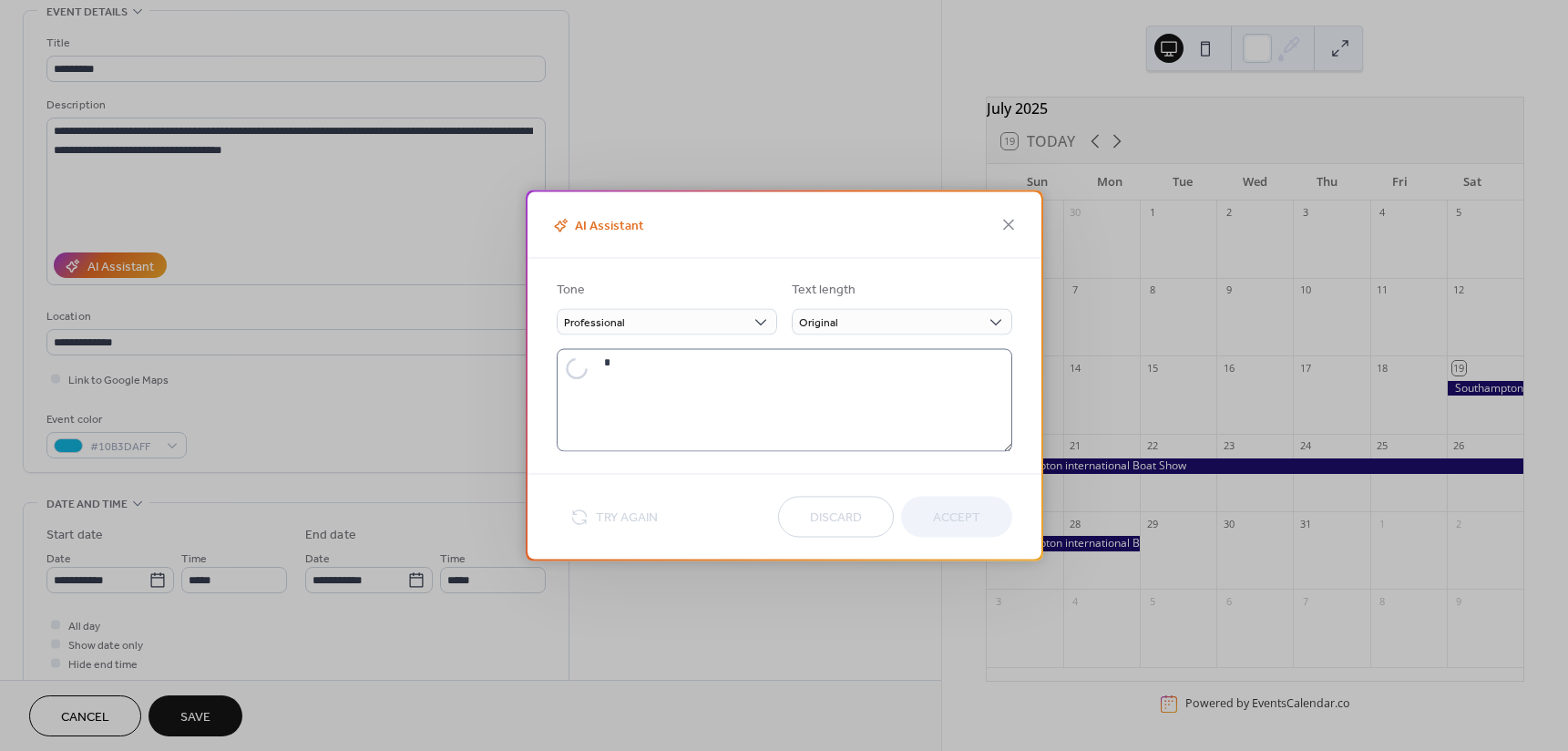 type on "**********" 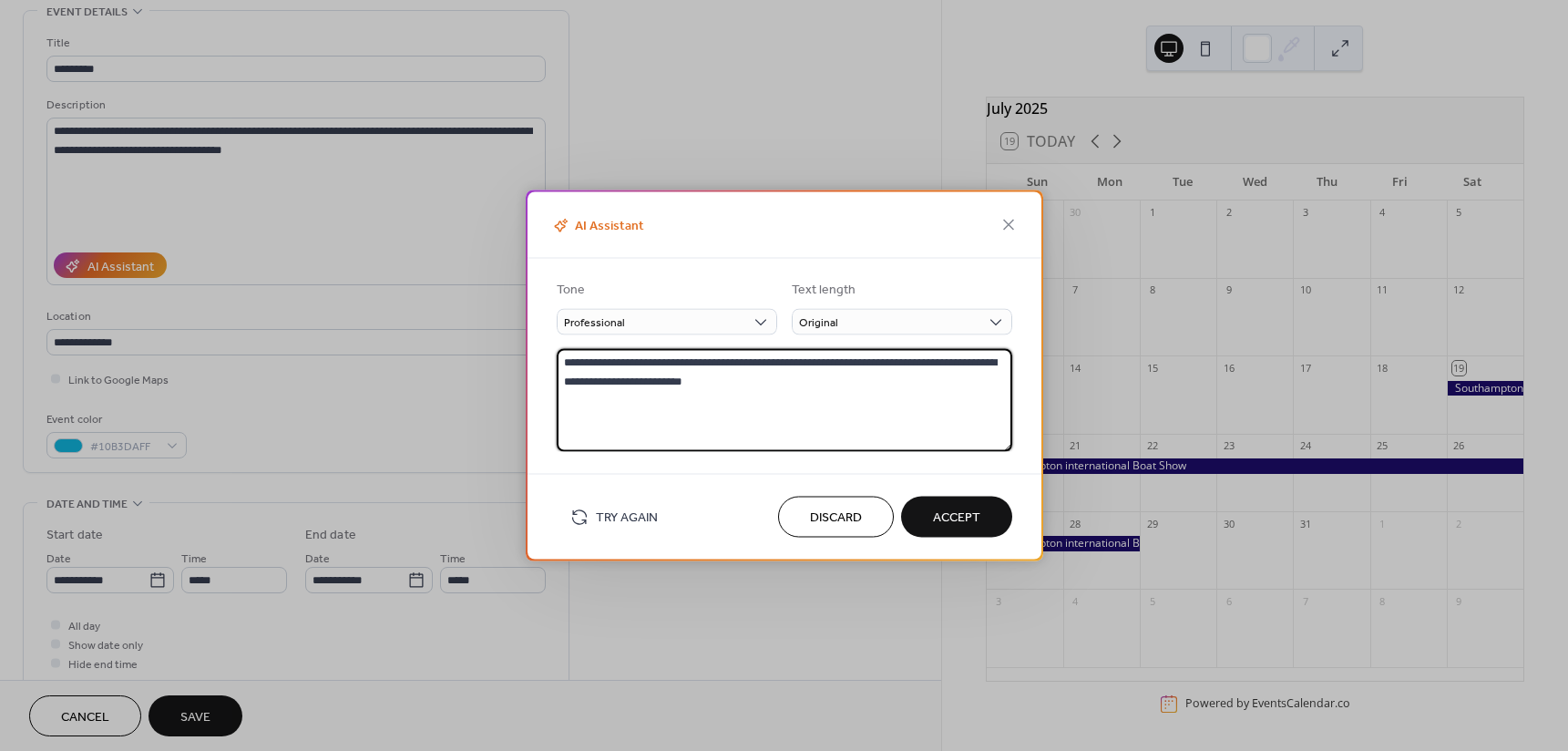 drag, startPoint x: 717, startPoint y: 373, endPoint x: 410, endPoint y: 367, distance: 307.0586 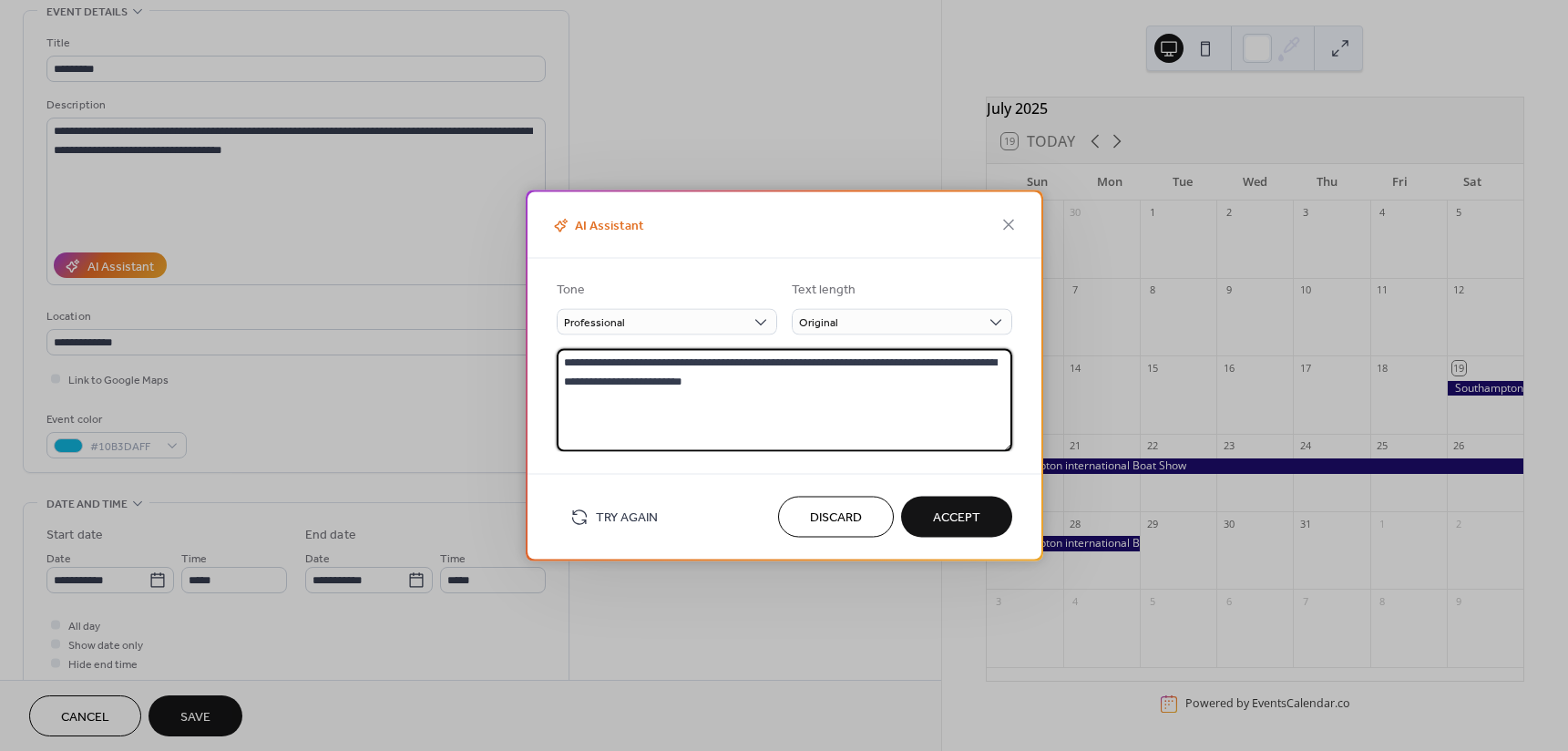 click on "**********" at bounding box center (784, 376) 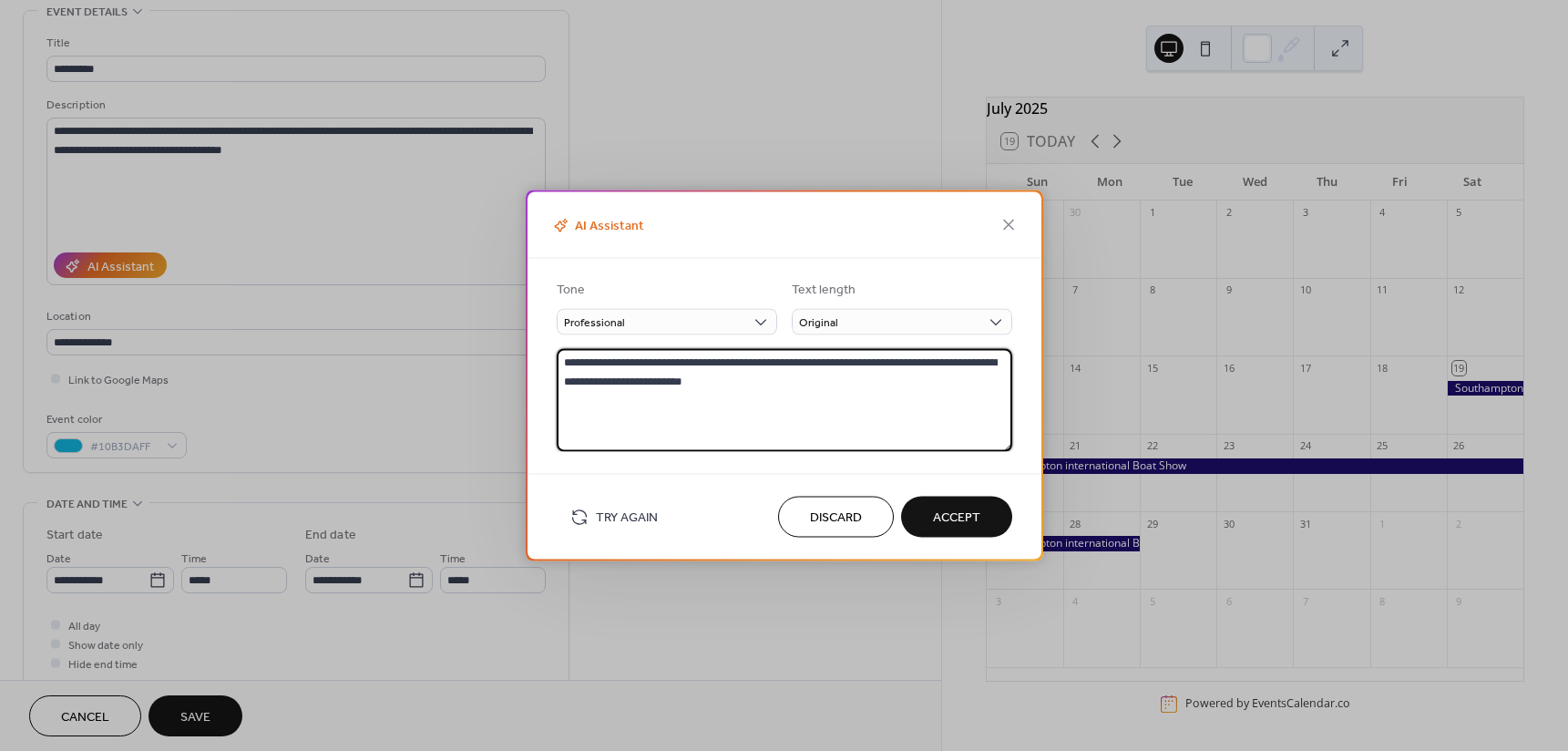 click on "Accept" at bounding box center (957, 518) 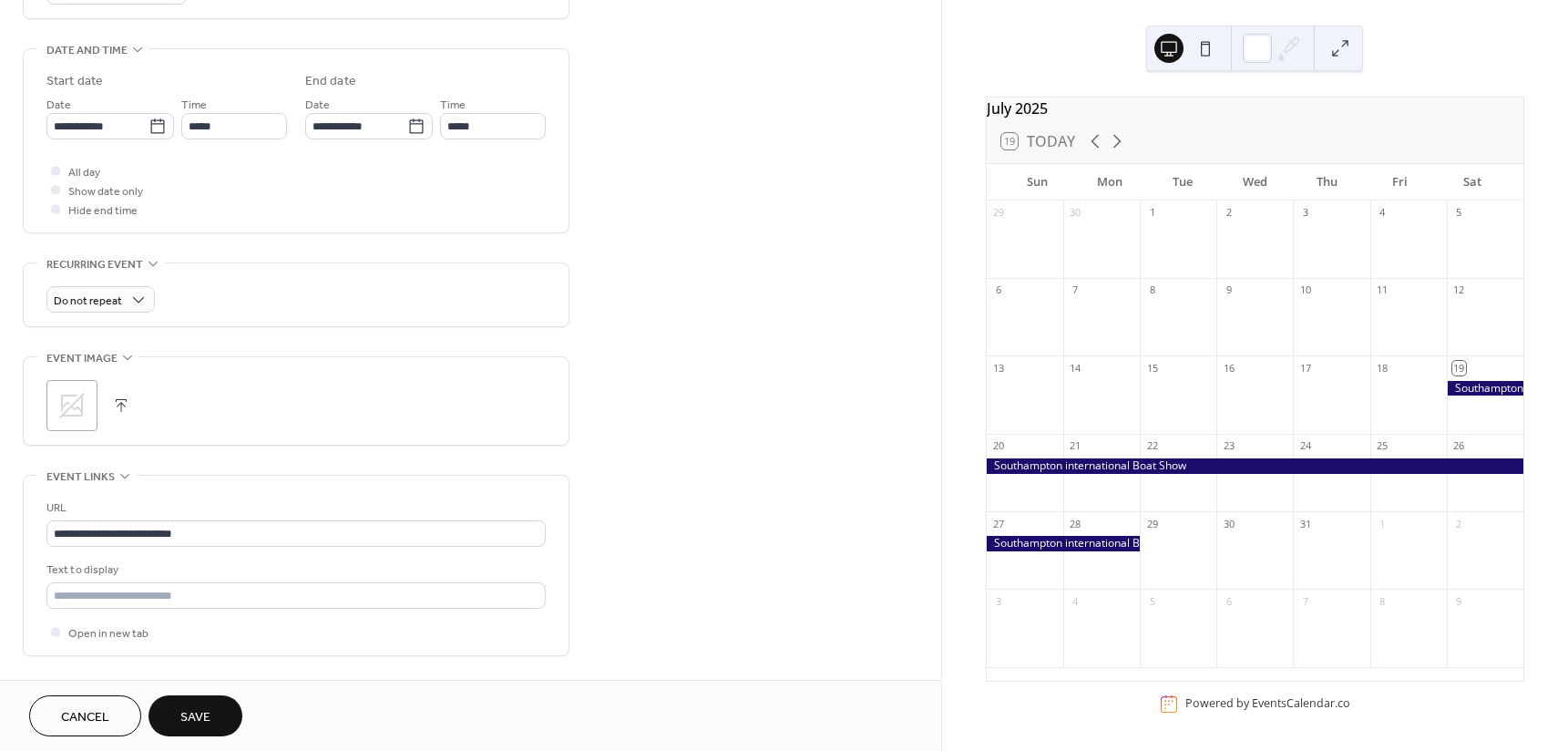 scroll, scrollTop: 547, scrollLeft: 0, axis: vertical 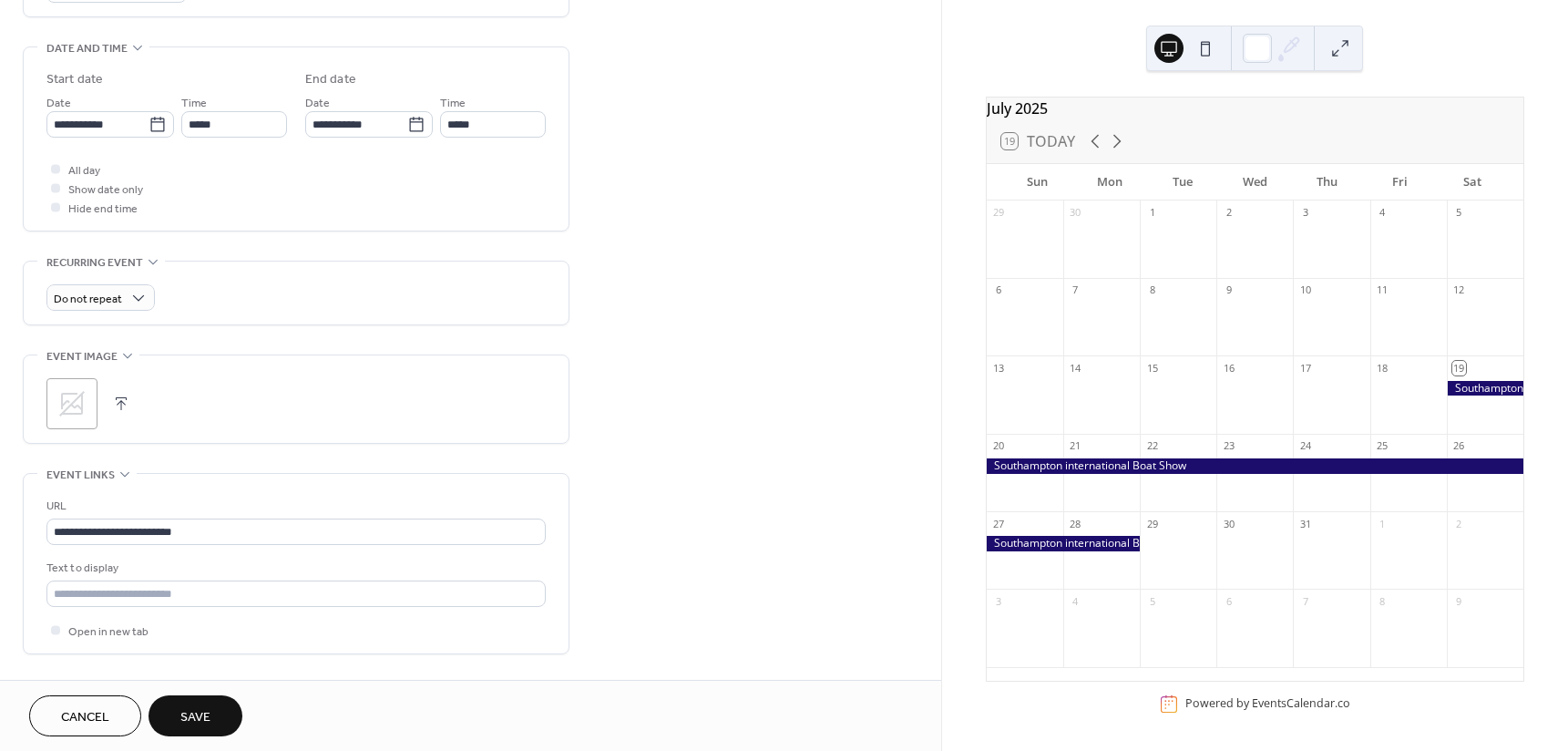 click 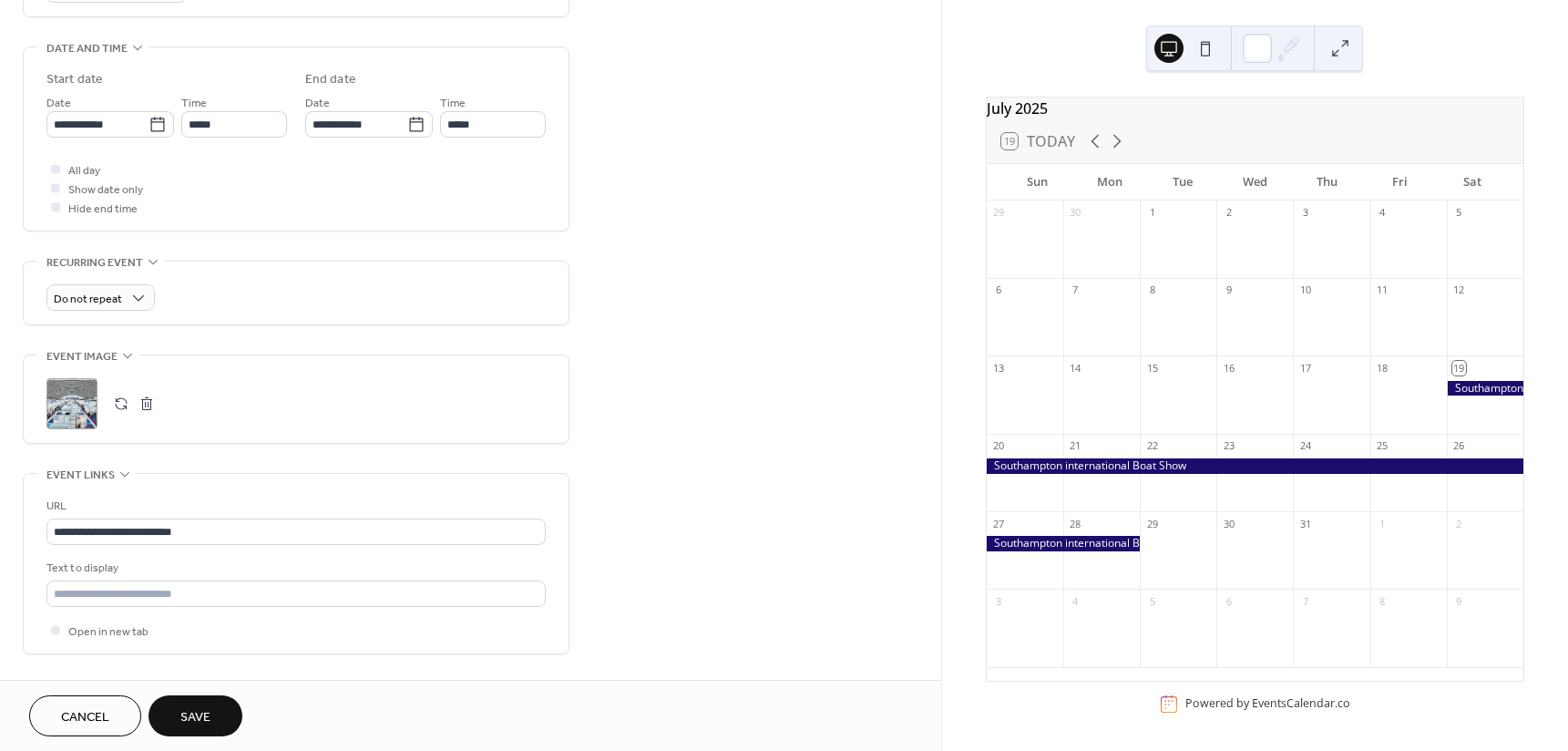 click on "Save" at bounding box center [195, 715] 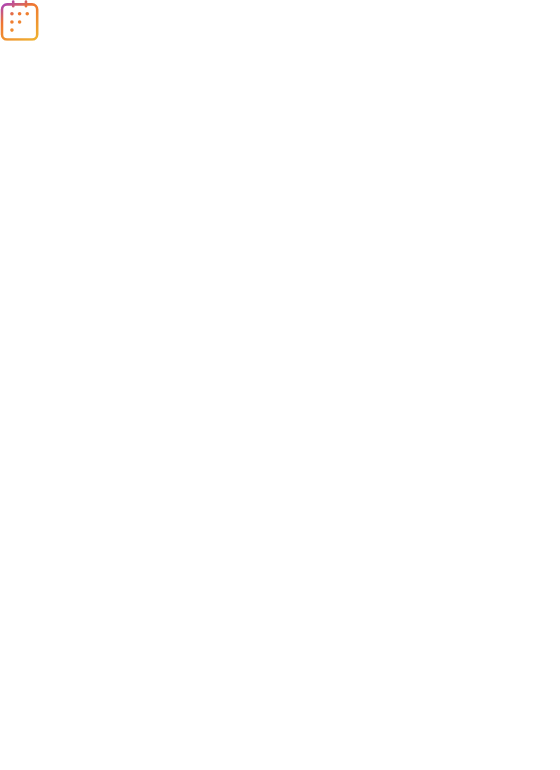 scroll, scrollTop: 0, scrollLeft: 0, axis: both 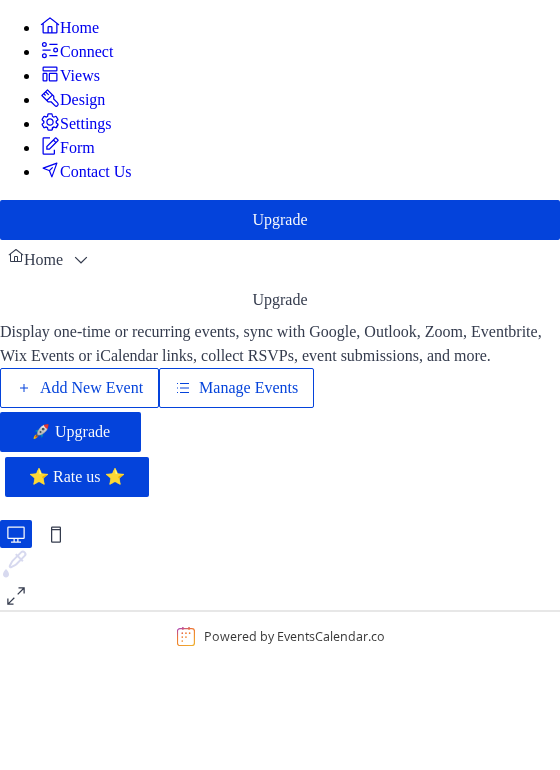click on "Manage Events" at bounding box center [248, 388] 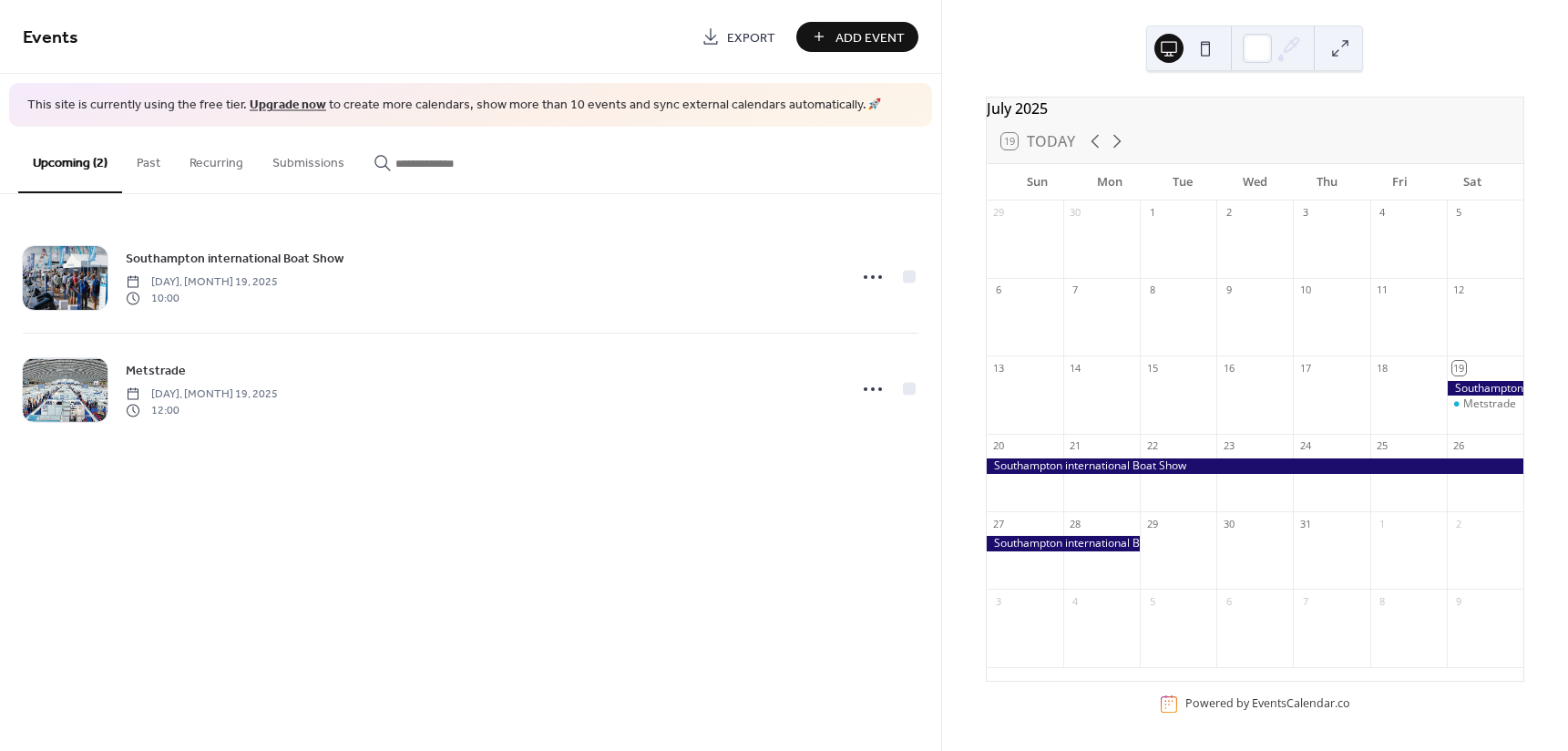 scroll, scrollTop: 0, scrollLeft: 0, axis: both 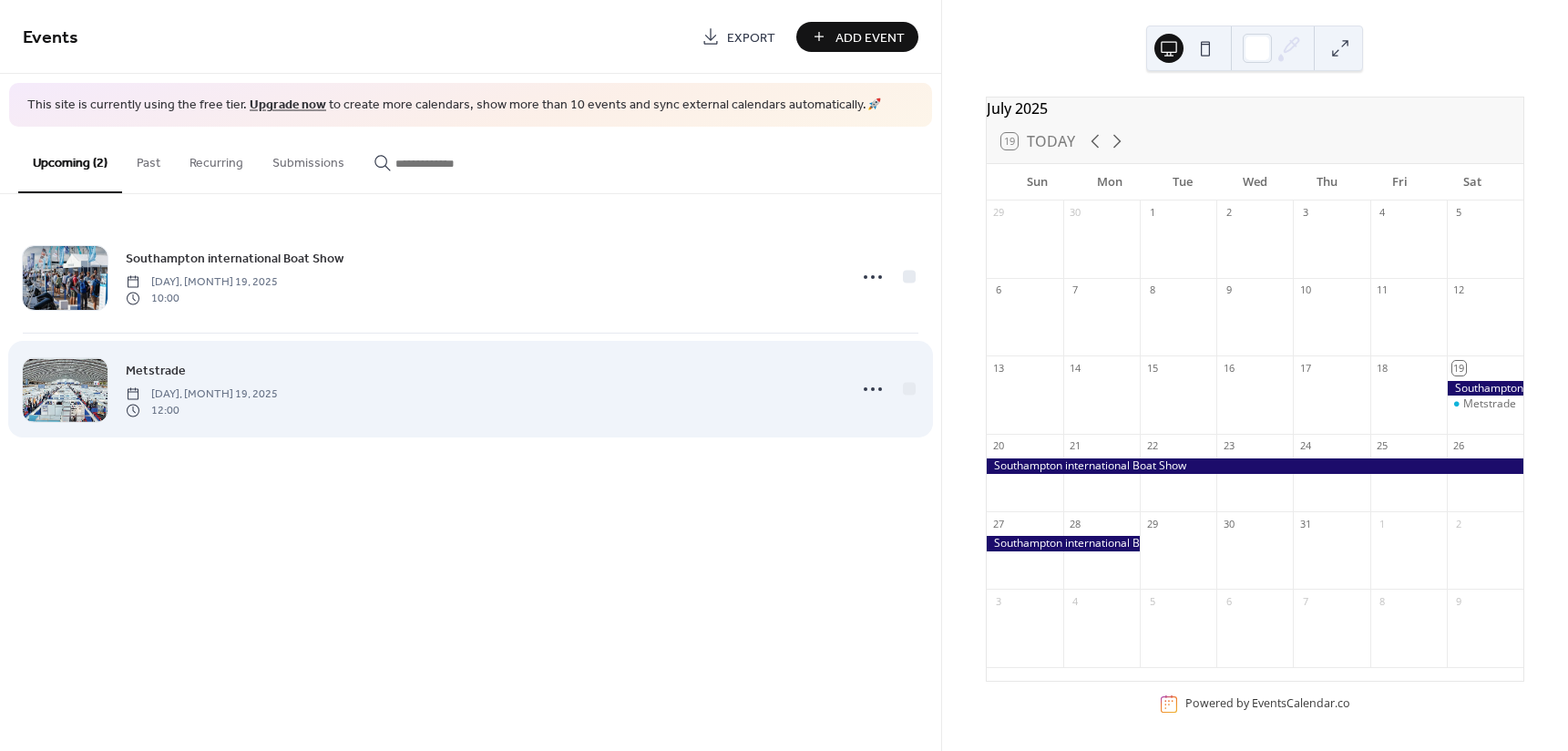 click on "Metstrade Saturday, July 19, 2025 12:00" at bounding box center [480, 389] 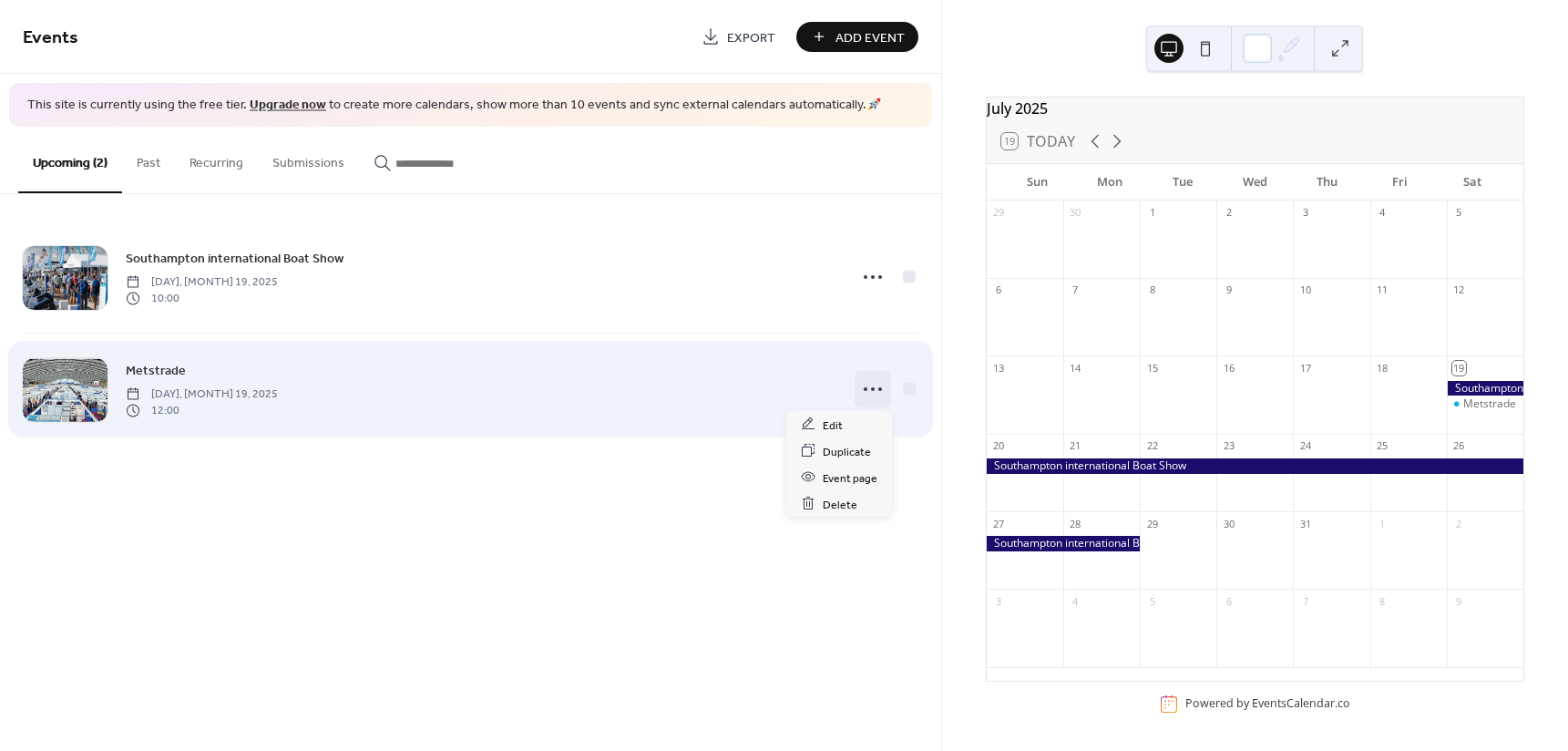 click 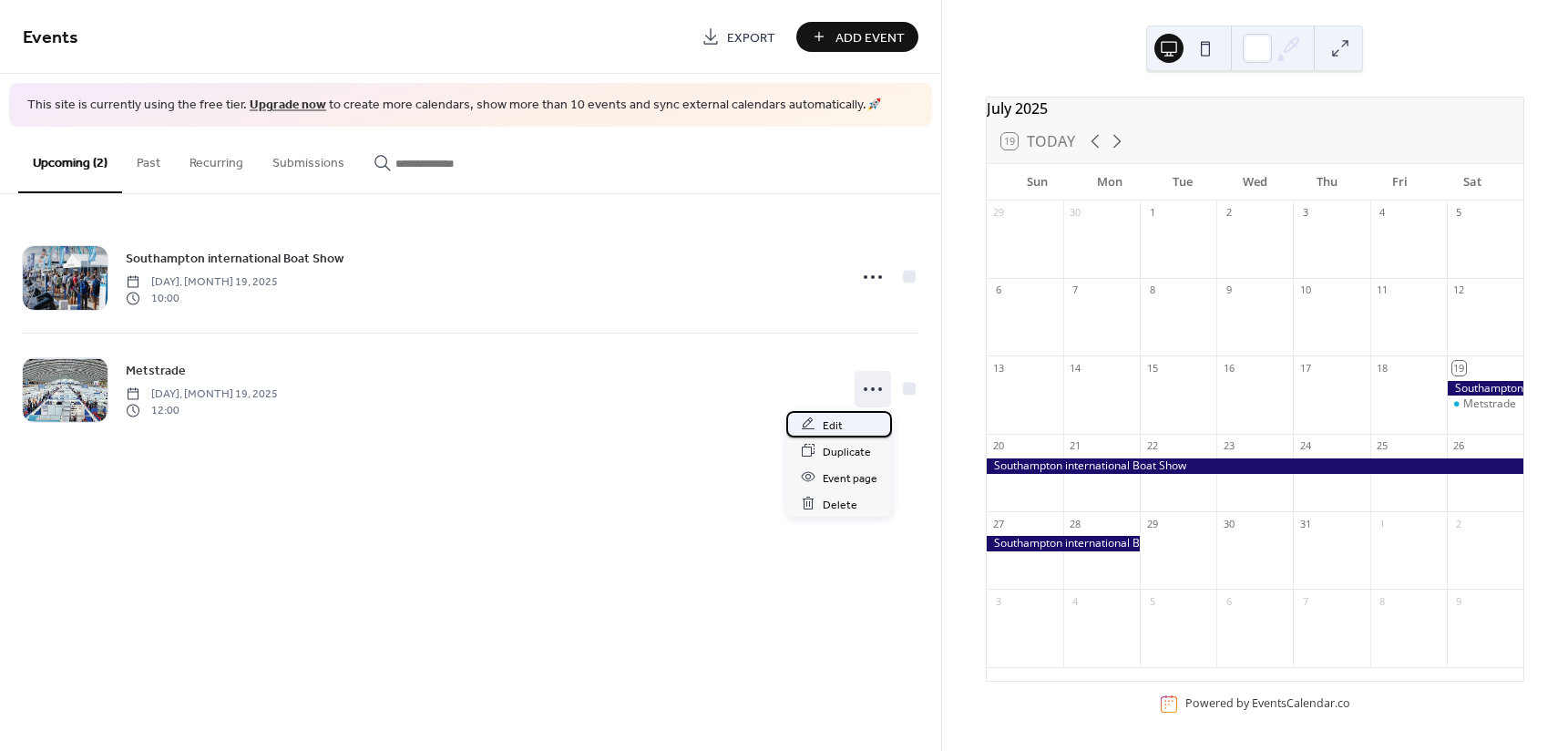 click on "Edit" at bounding box center [833, 425] 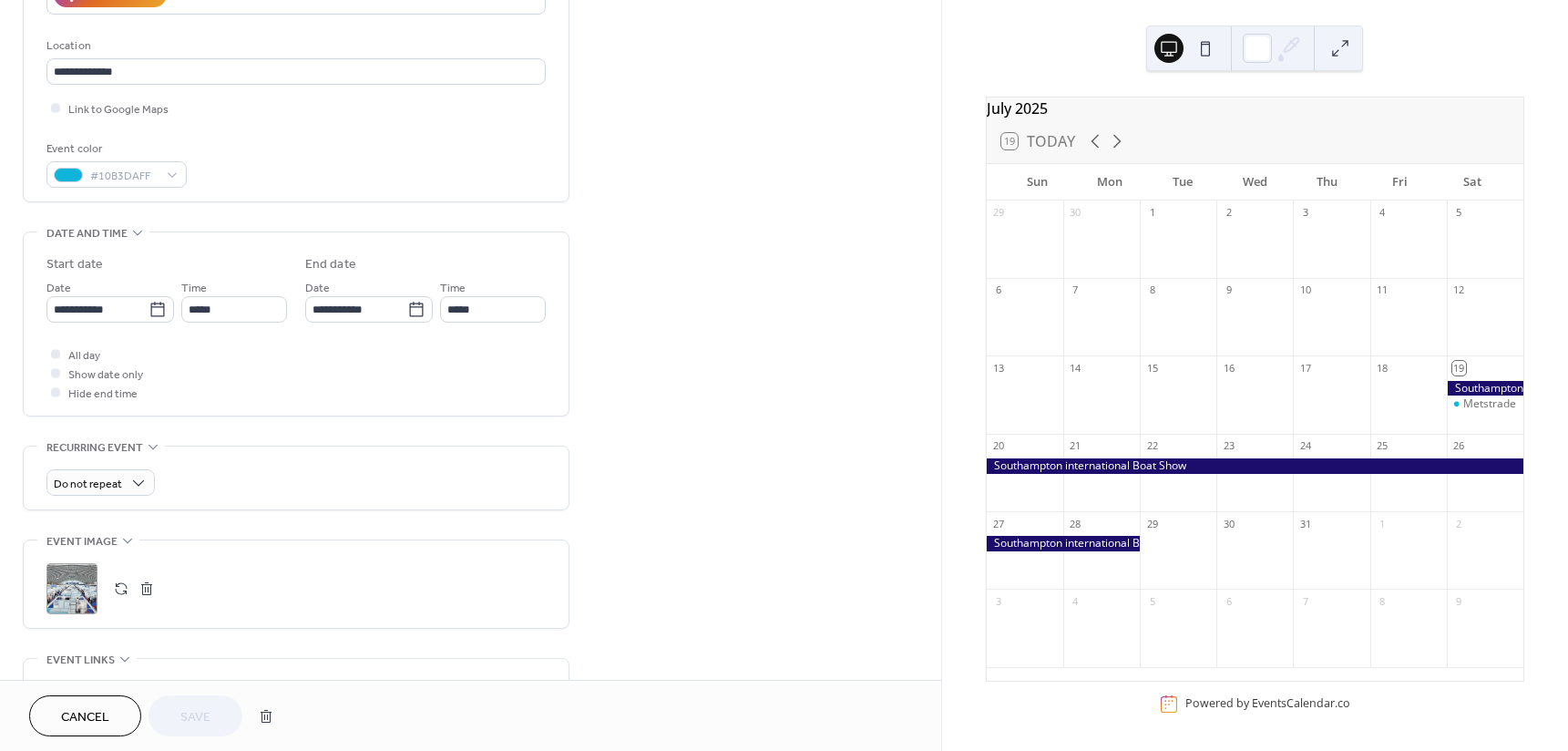scroll, scrollTop: 365, scrollLeft: 0, axis: vertical 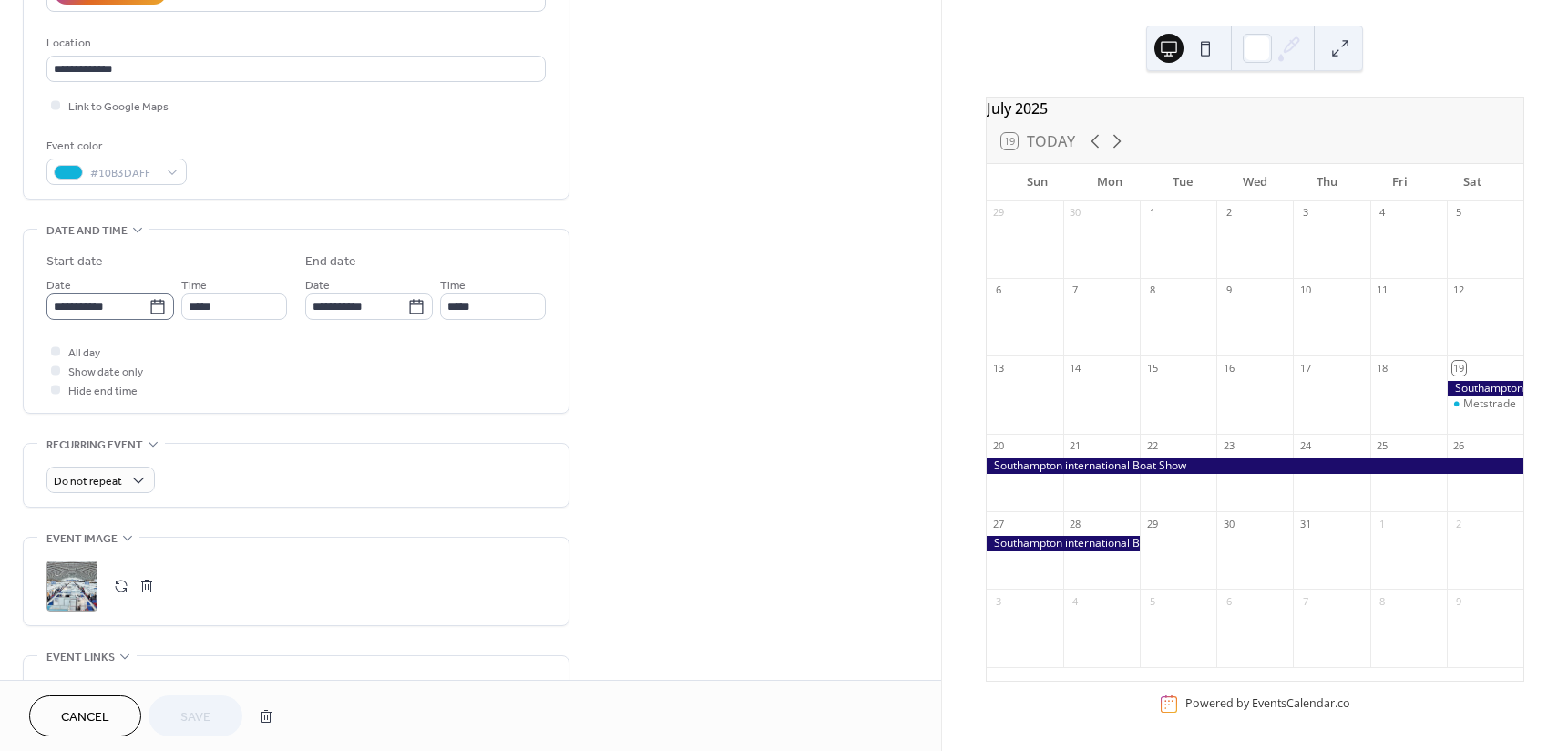 click 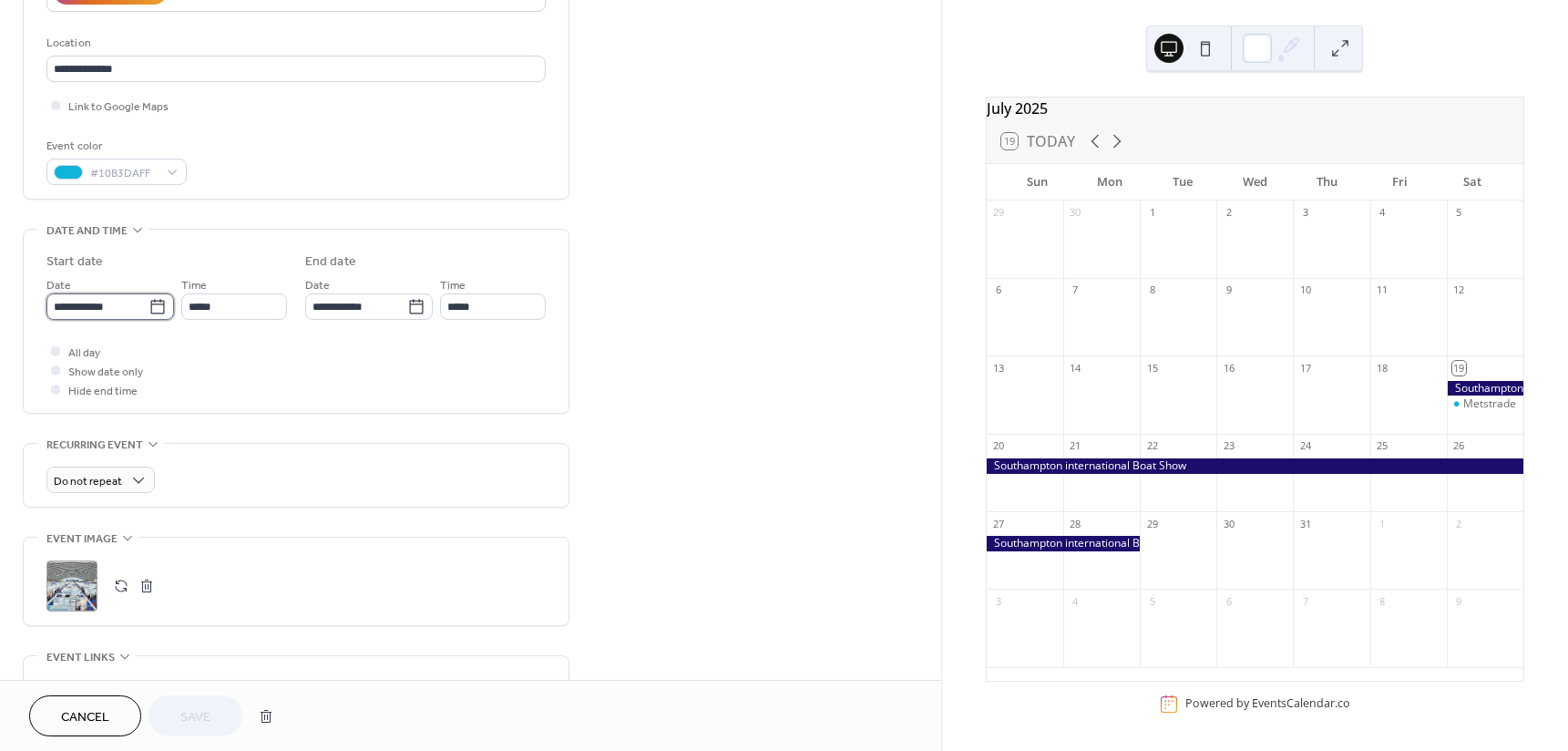 click on "**********" at bounding box center (97, 306) 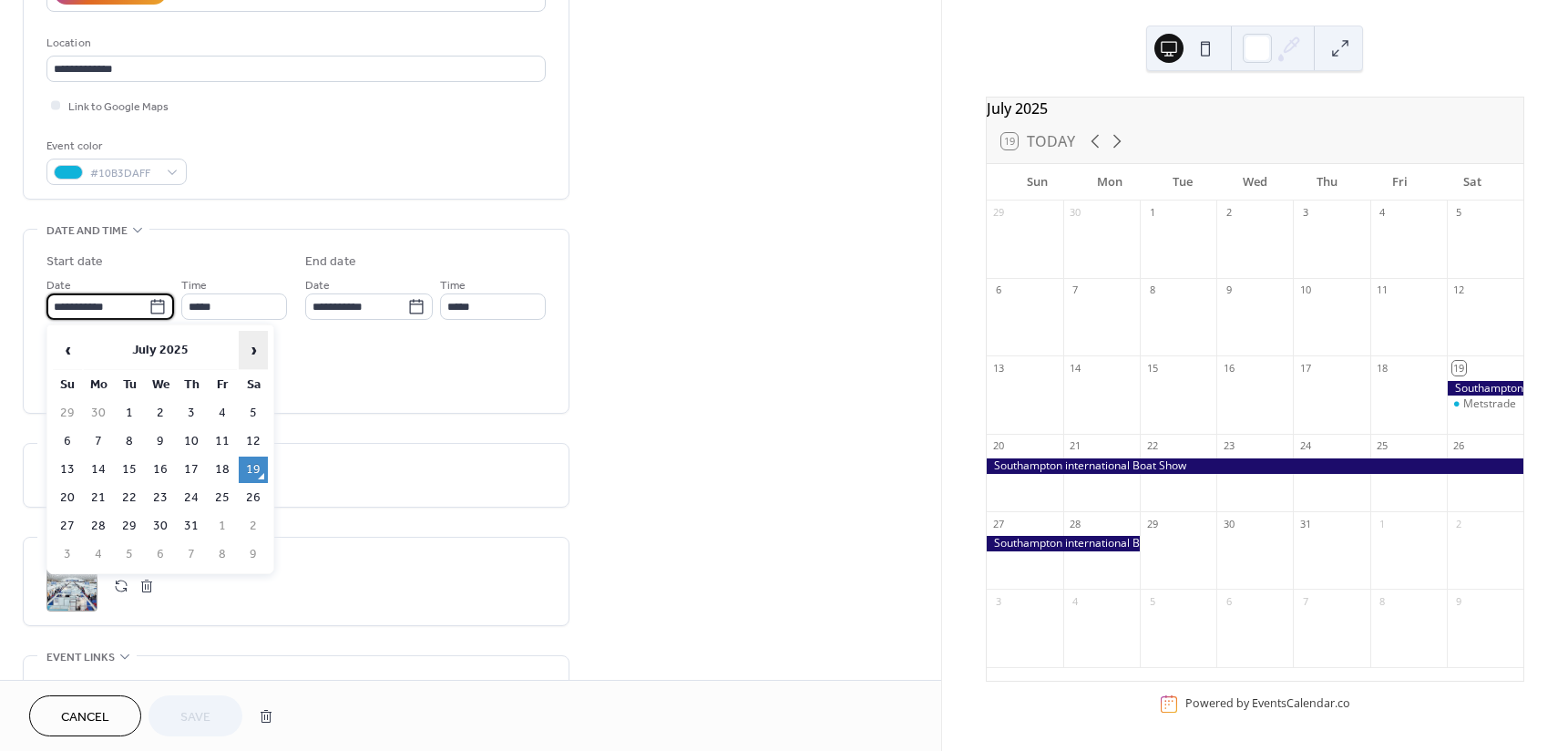 click on "›" at bounding box center (253, 350) 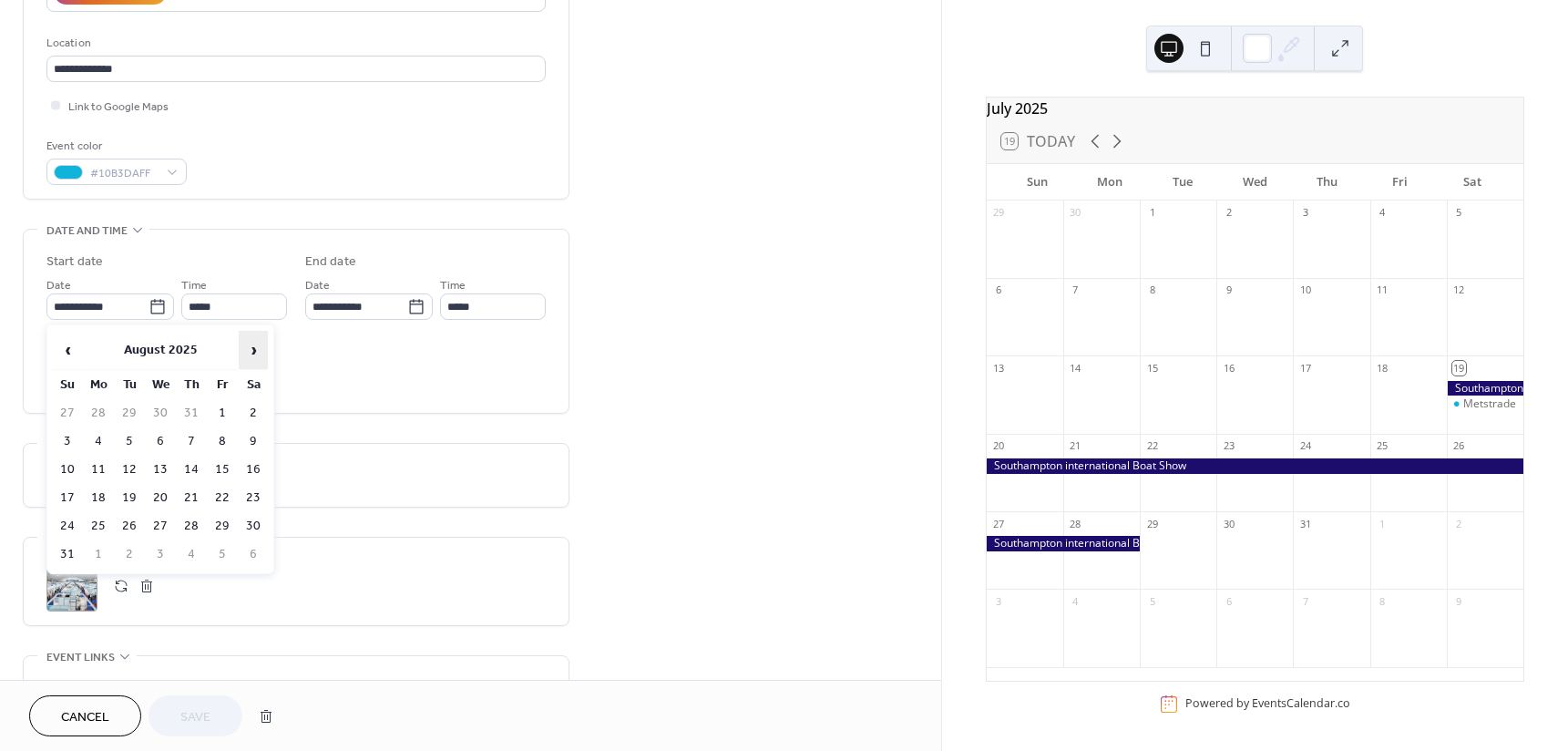 click on "›" at bounding box center [253, 350] 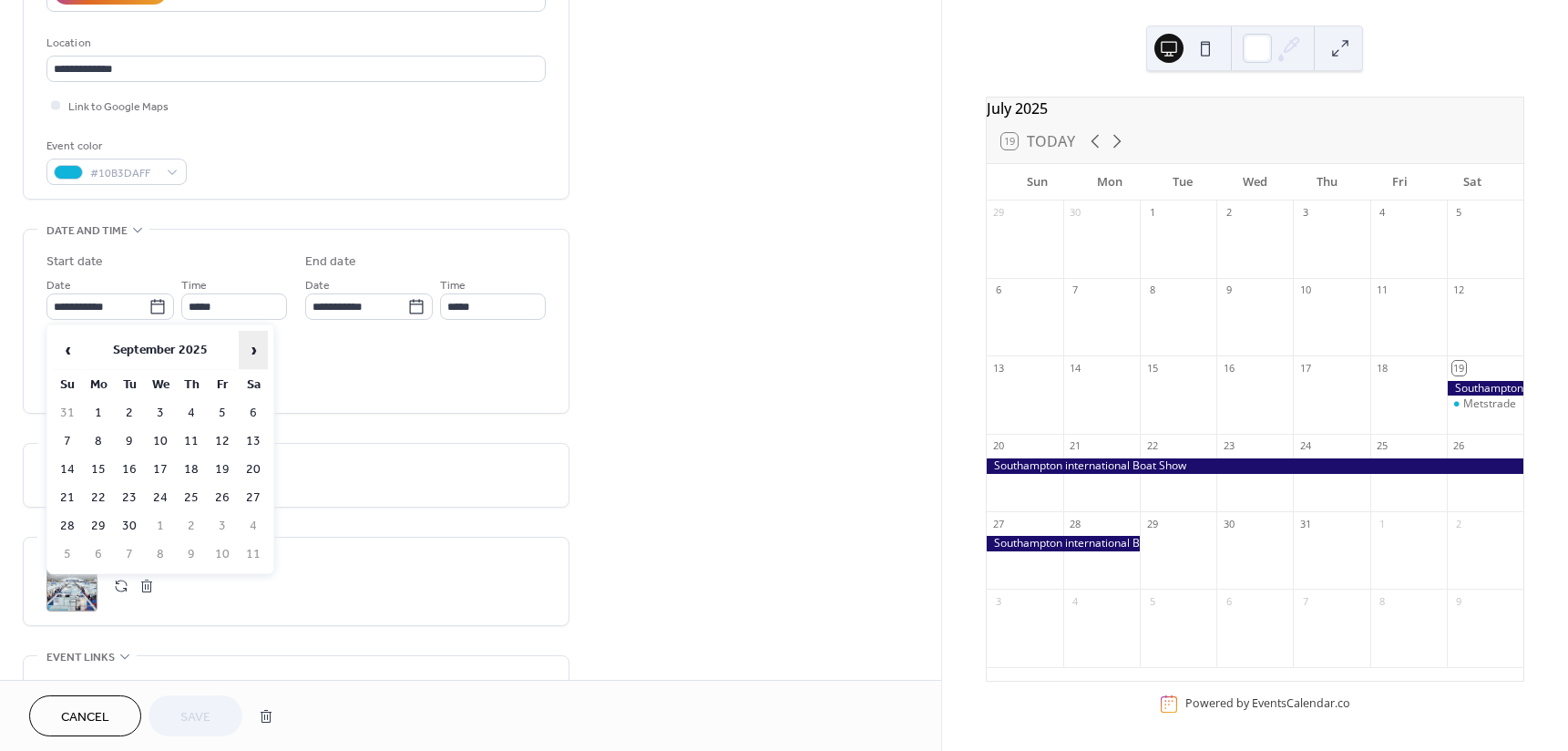 click on "›" at bounding box center [253, 350] 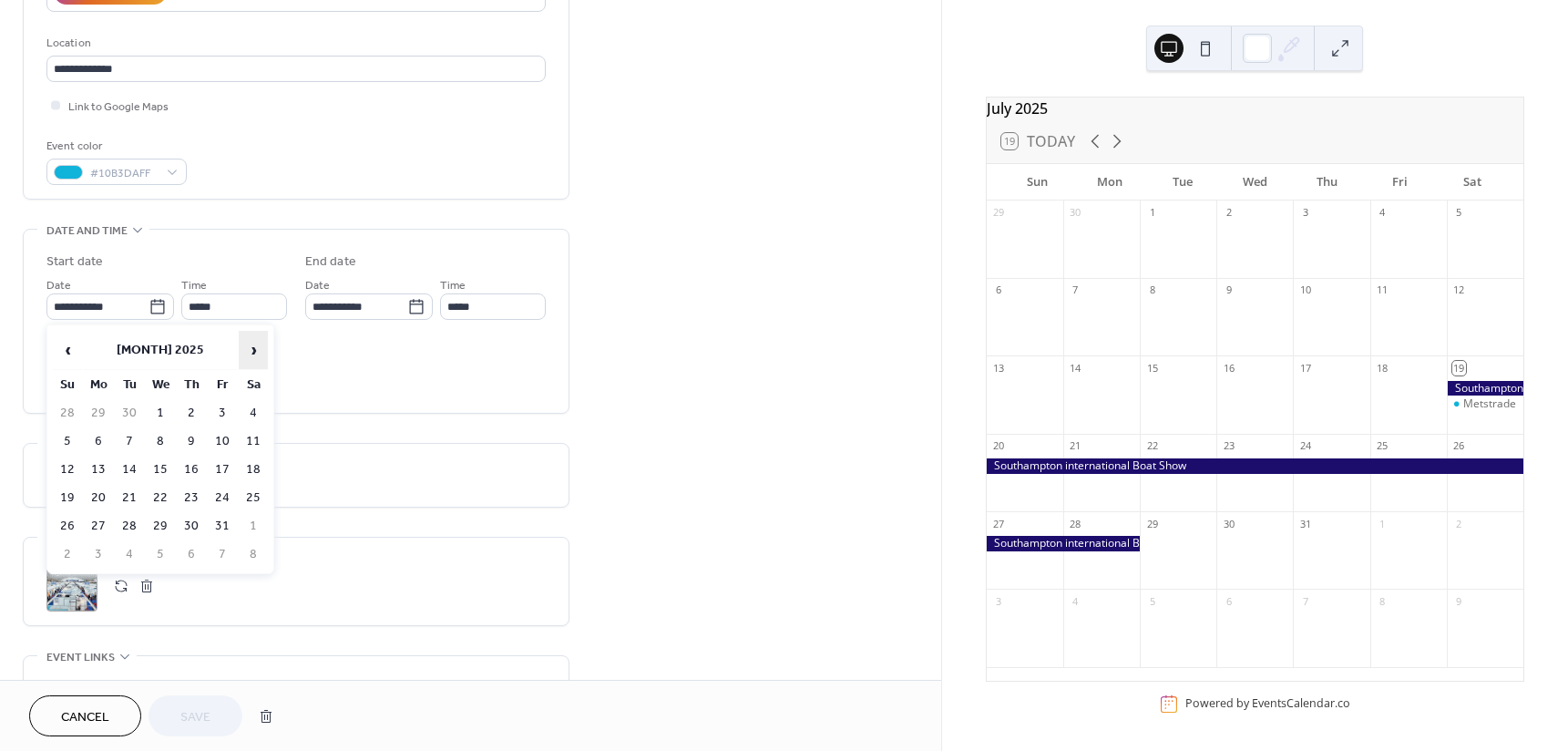 click on "›" at bounding box center (253, 350) 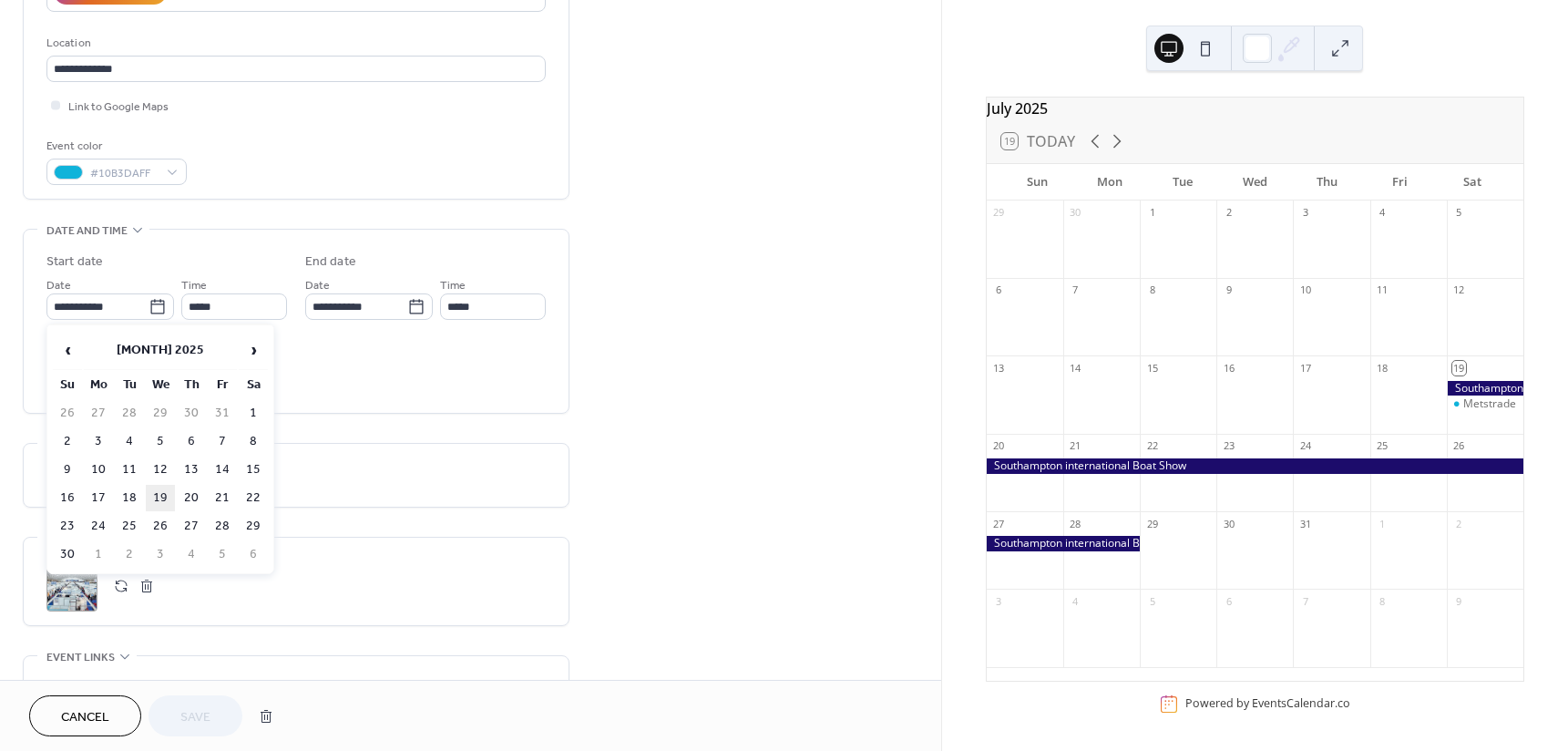 click on "18" at bounding box center [129, 498] 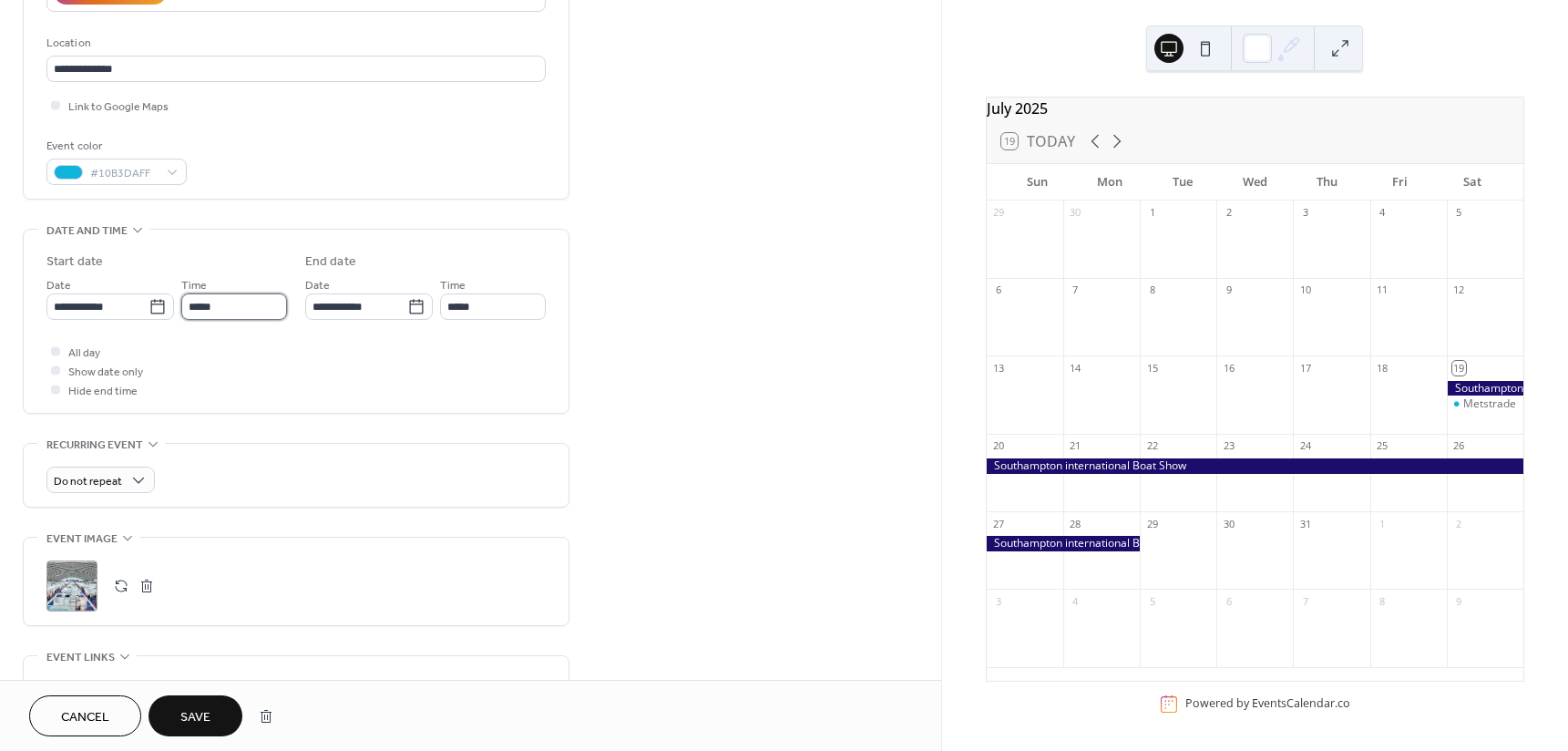 click on "*****" at bounding box center (234, 306) 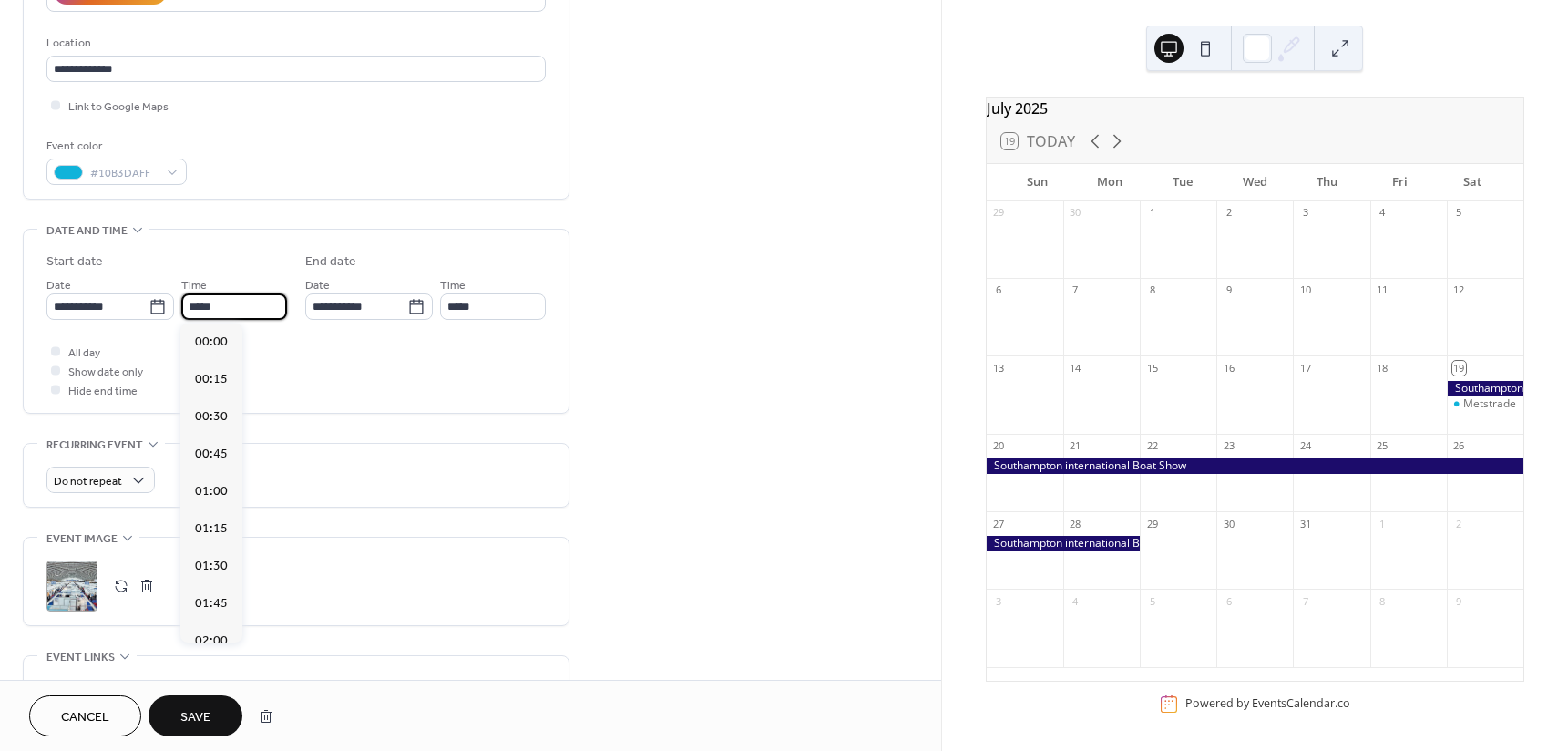 scroll, scrollTop: 1794, scrollLeft: 0, axis: vertical 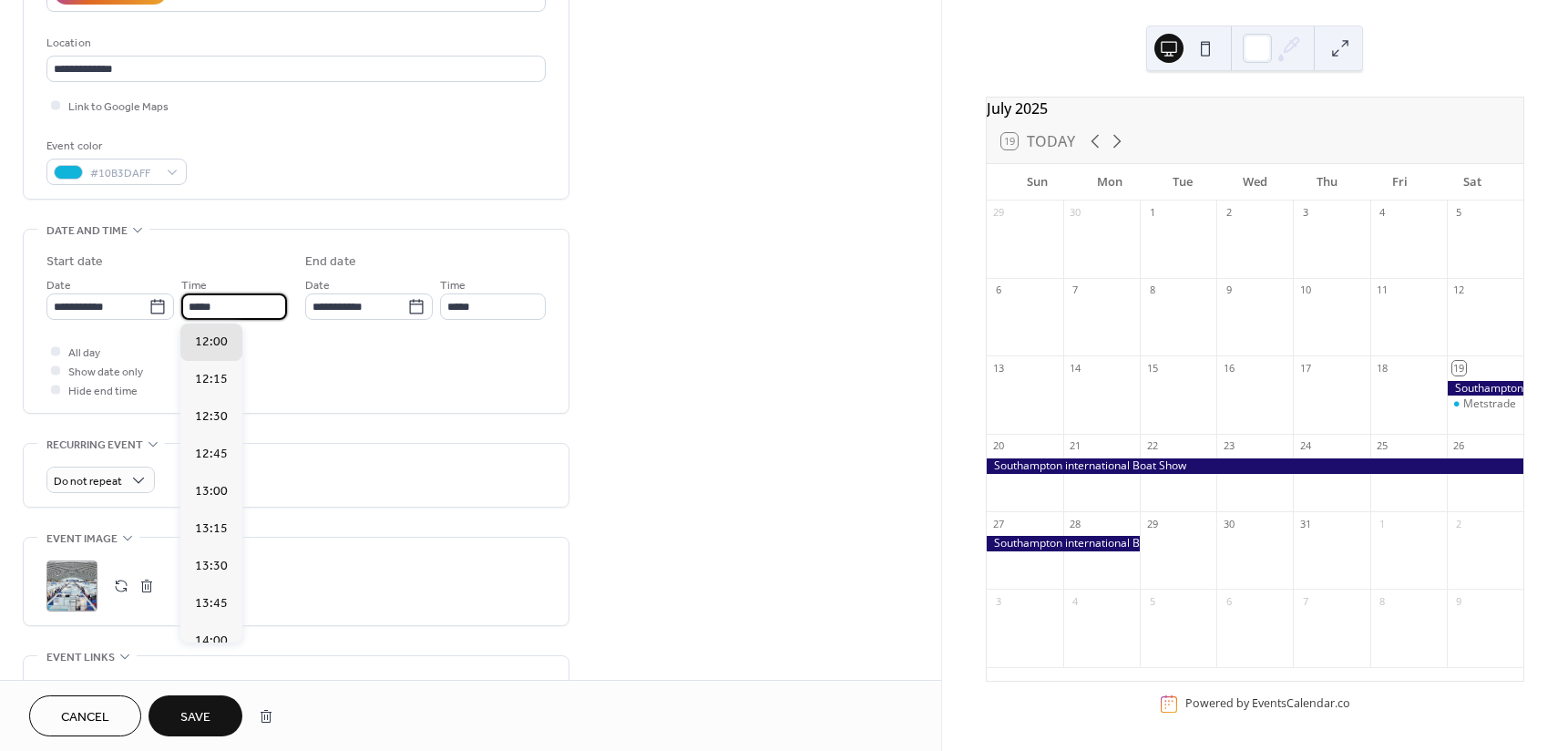 drag, startPoint x: 234, startPoint y: 310, endPoint x: 6, endPoint y: 307, distance: 228.02 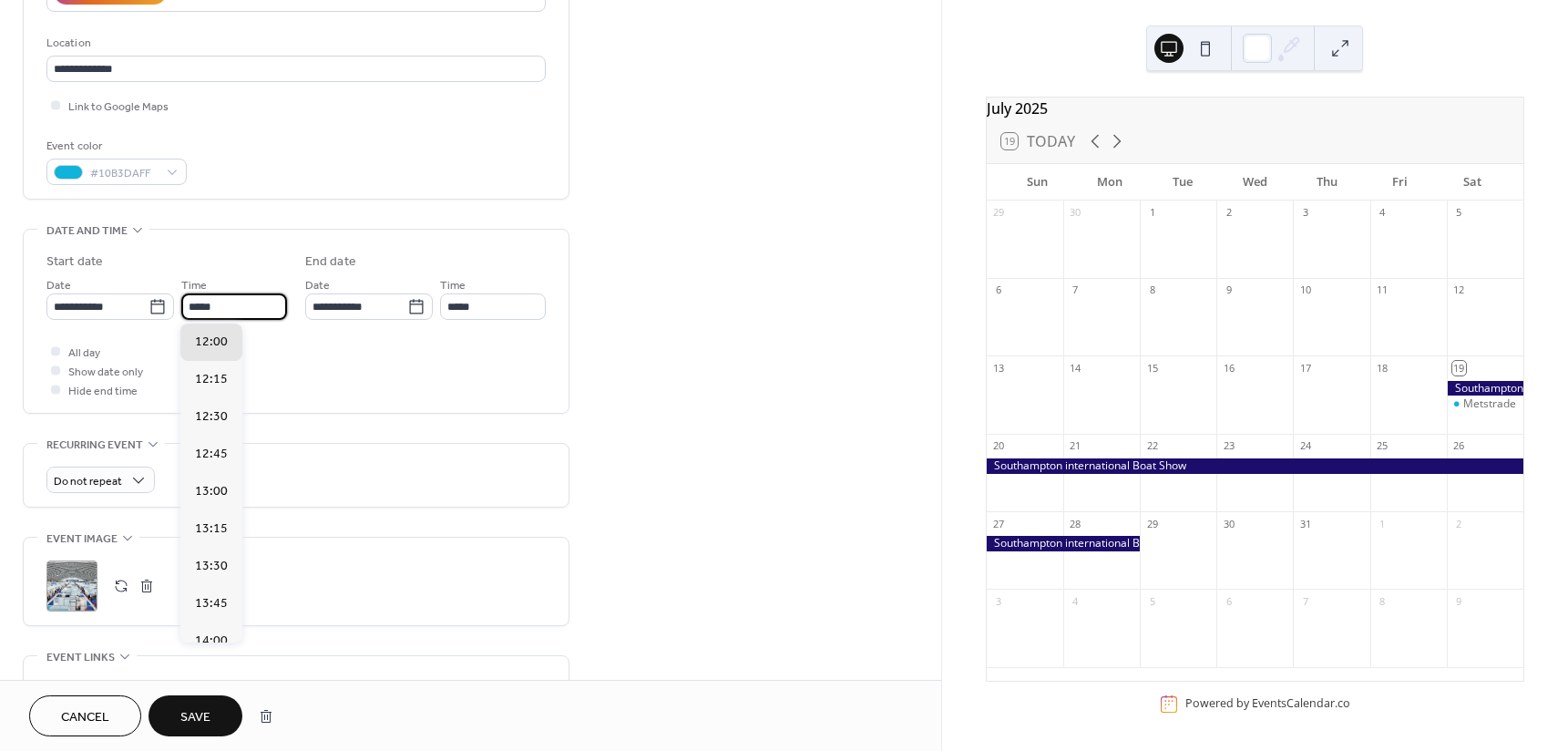 click on "**********" at bounding box center (470, 363) 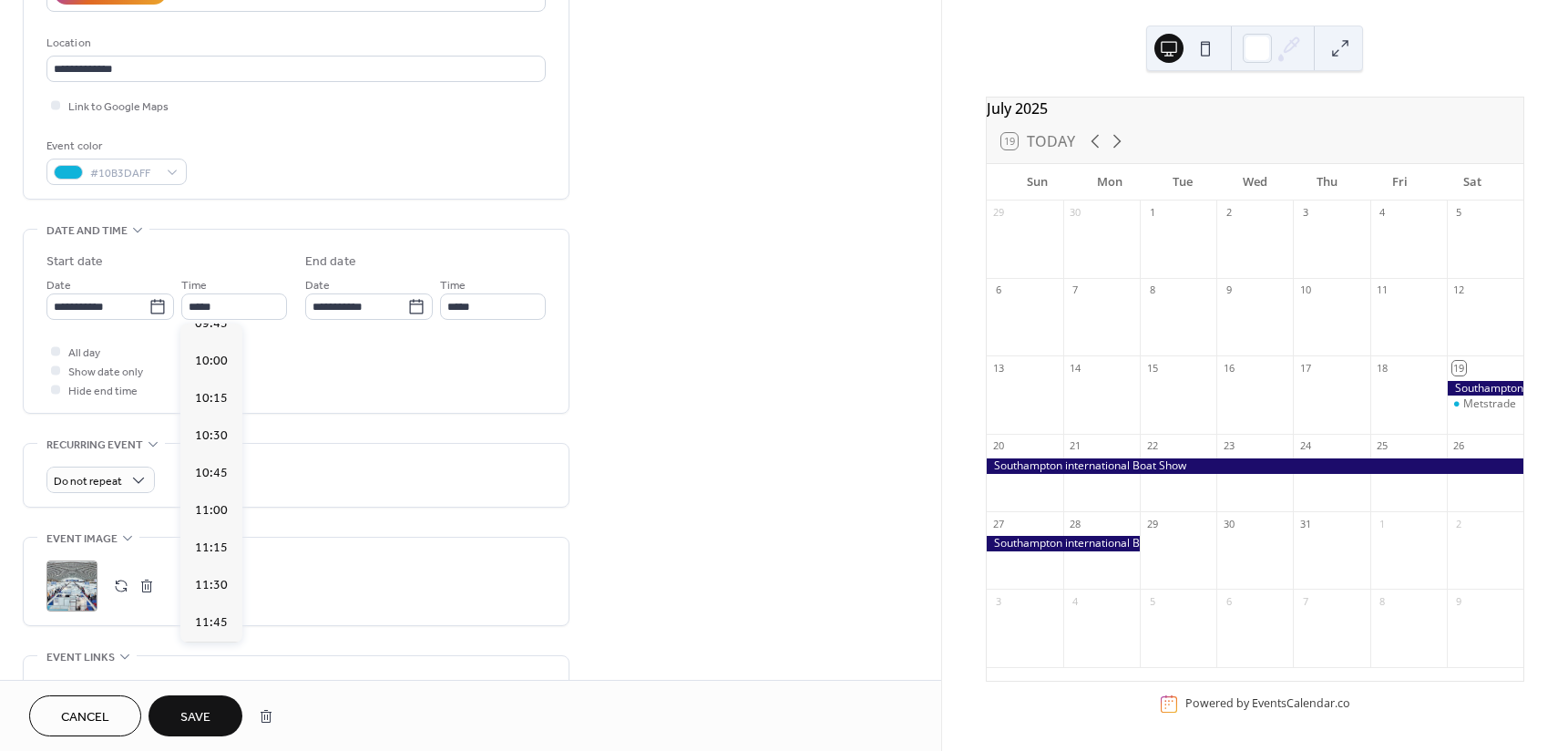 scroll, scrollTop: 1455, scrollLeft: 0, axis: vertical 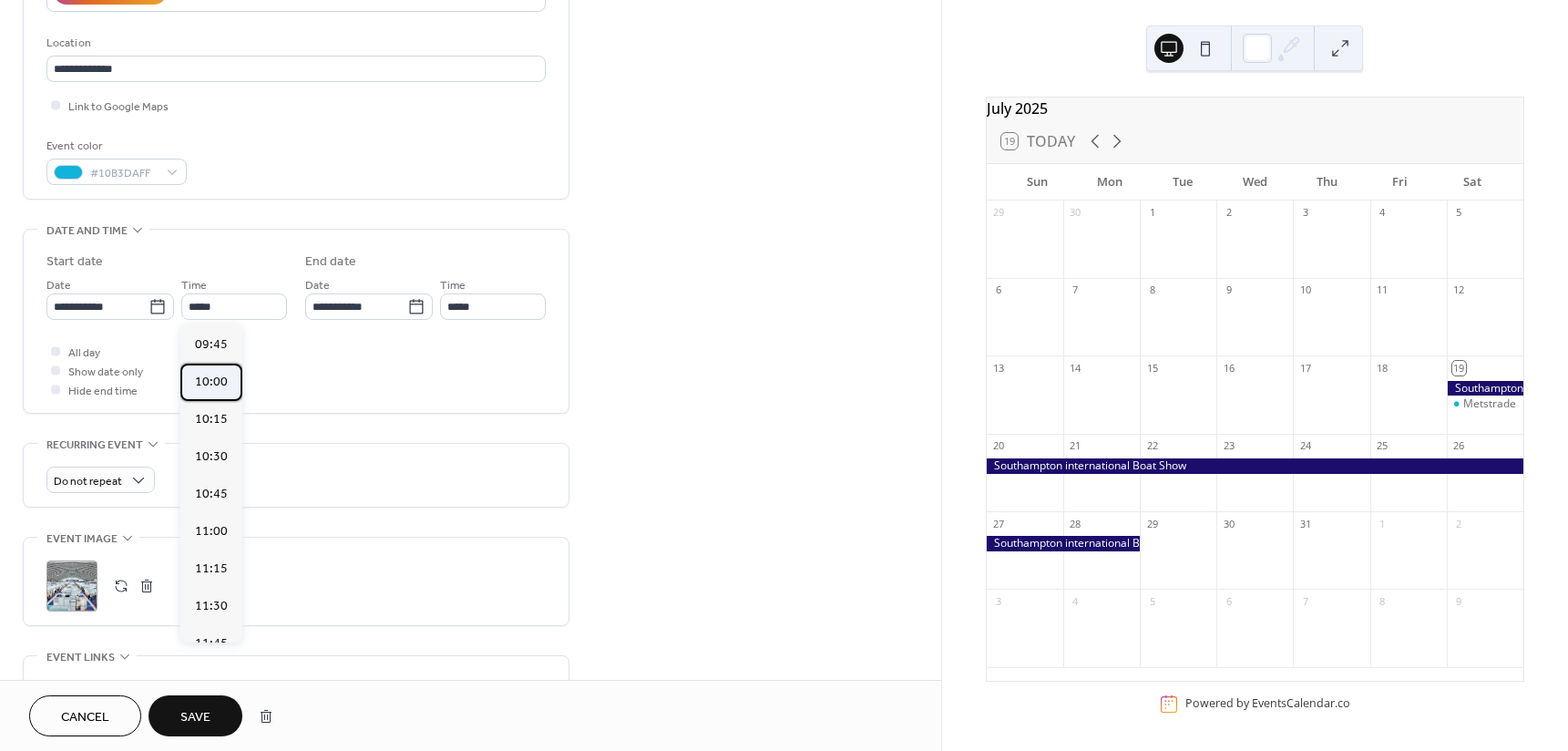click on "10:00" at bounding box center (211, 382) 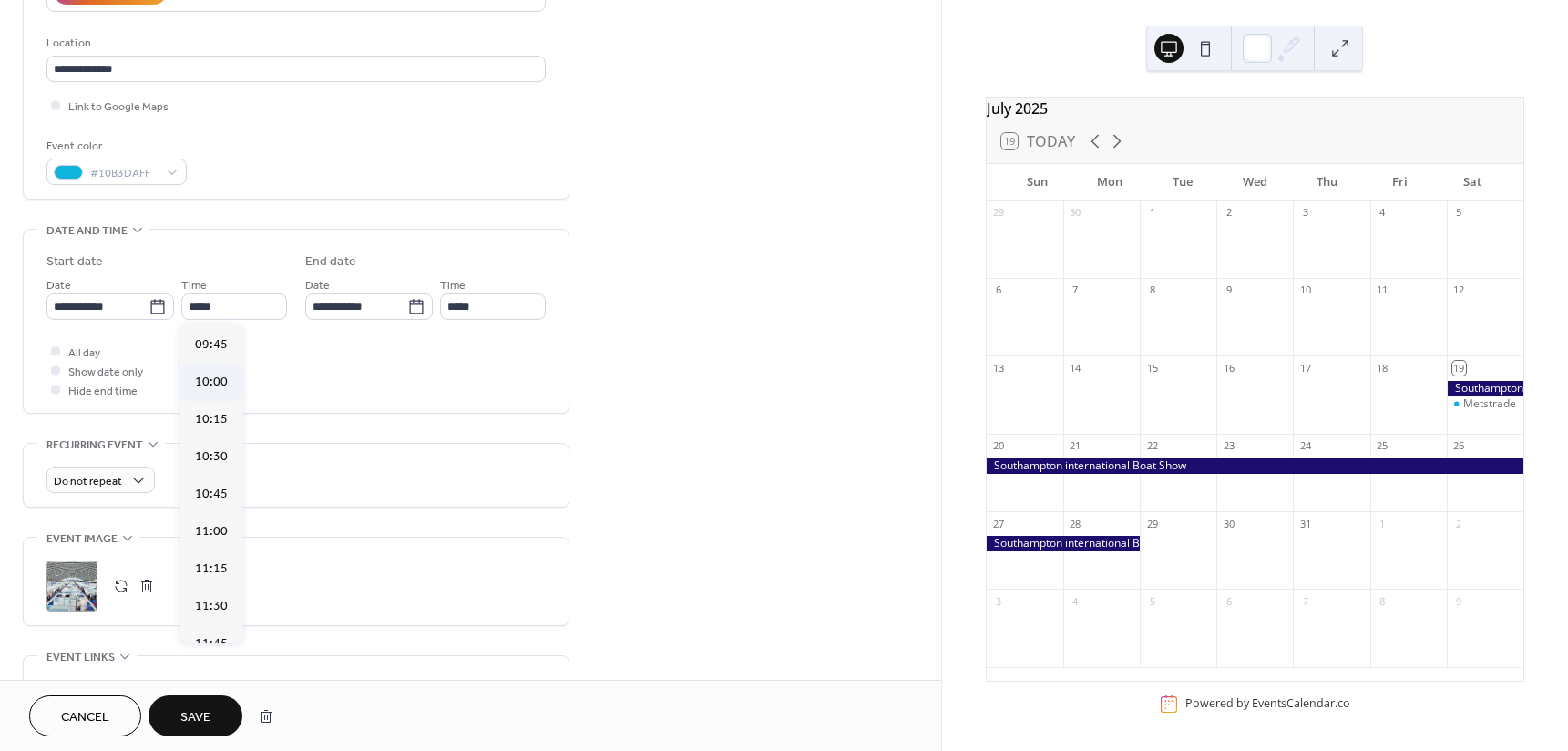 type on "*****" 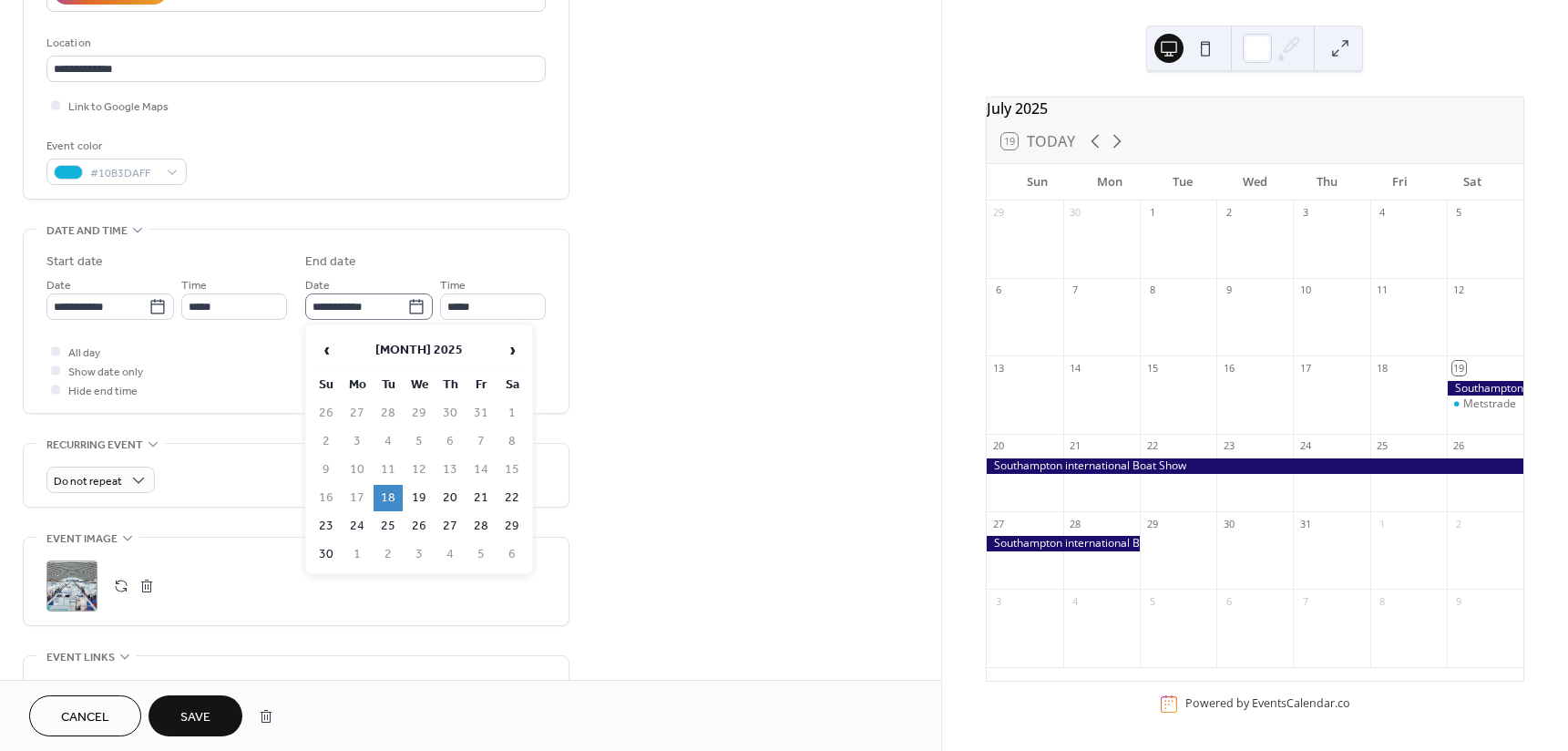 click 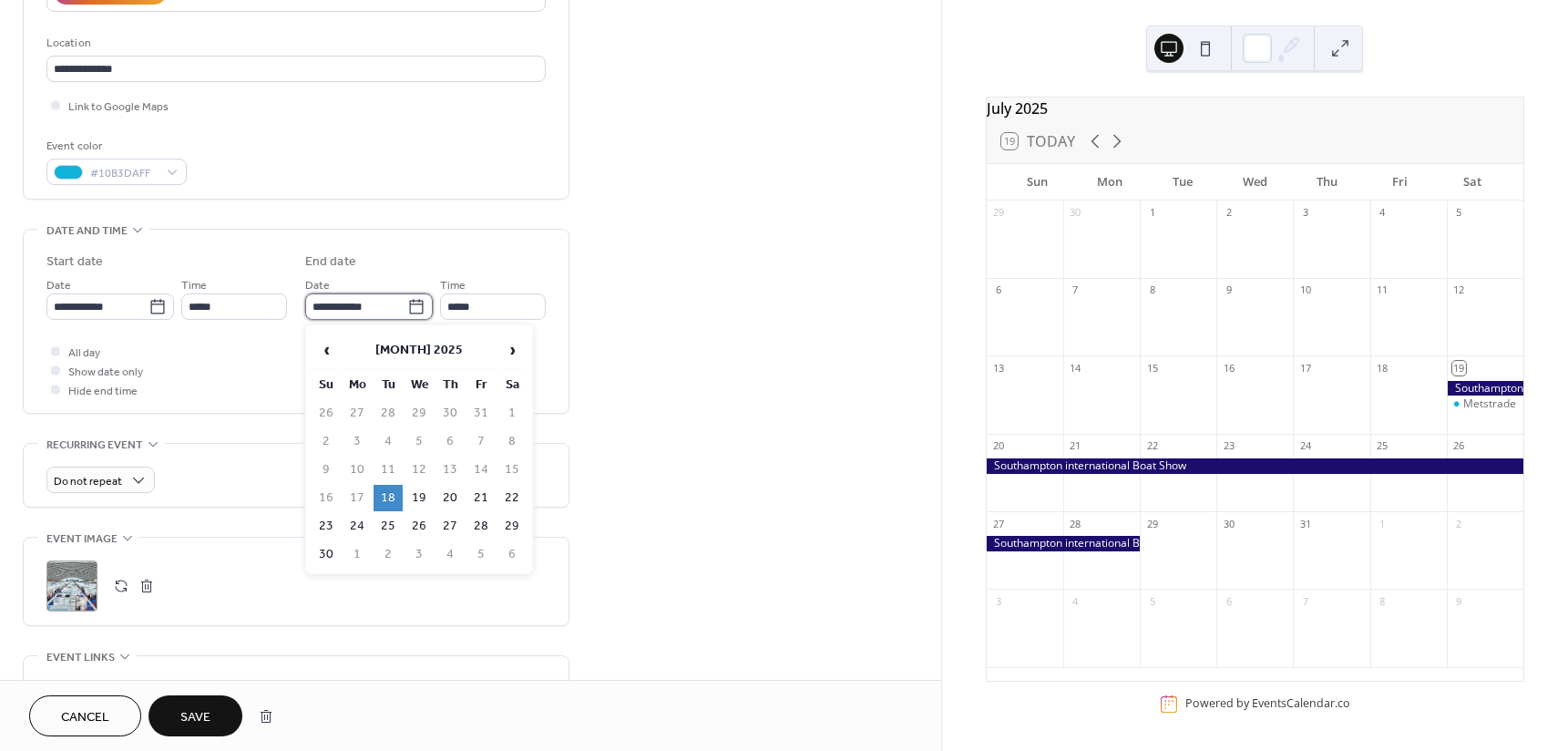 click on "**********" at bounding box center [356, 306] 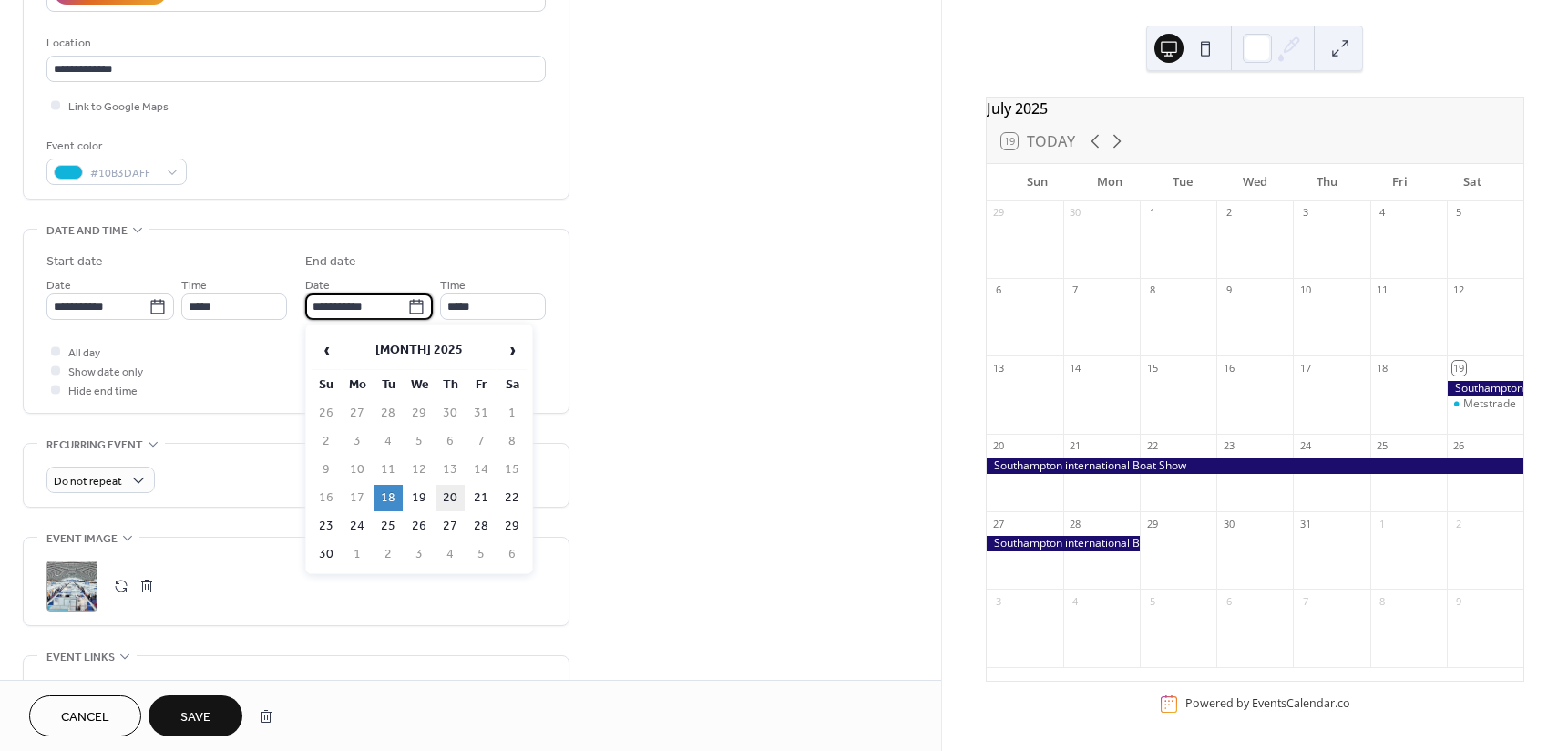 click on "20" at bounding box center [450, 498] 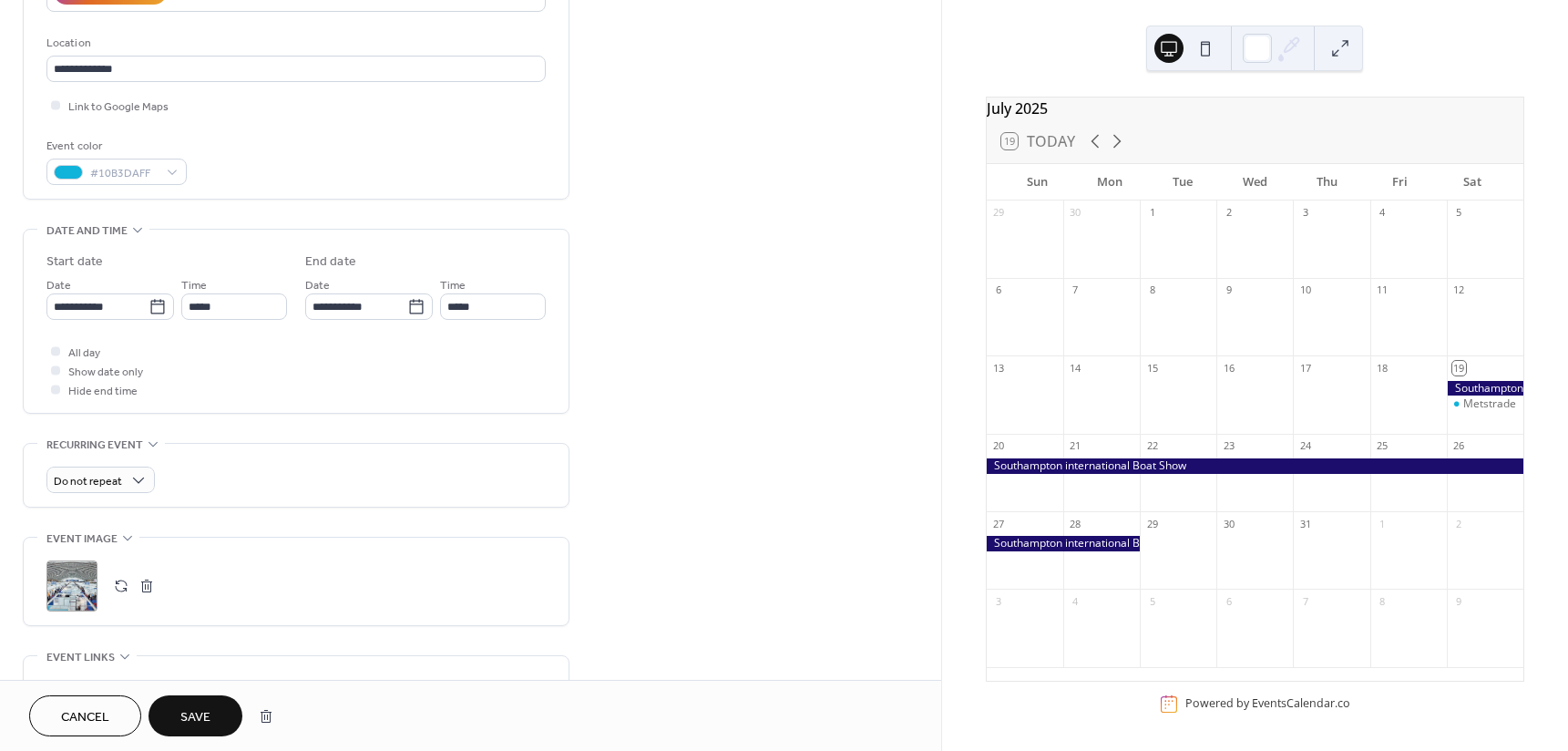type on "**********" 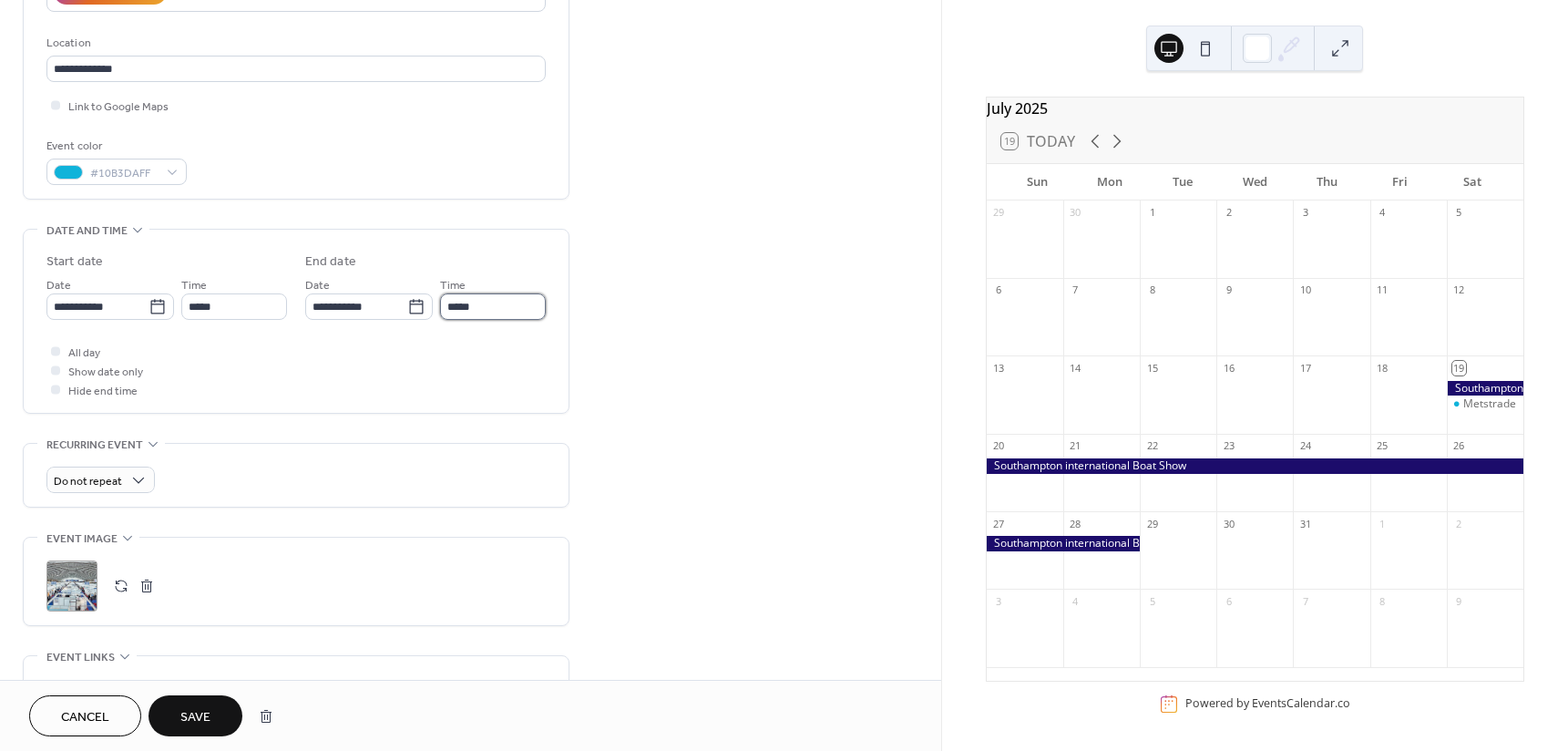 click on "*****" at bounding box center (493, 306) 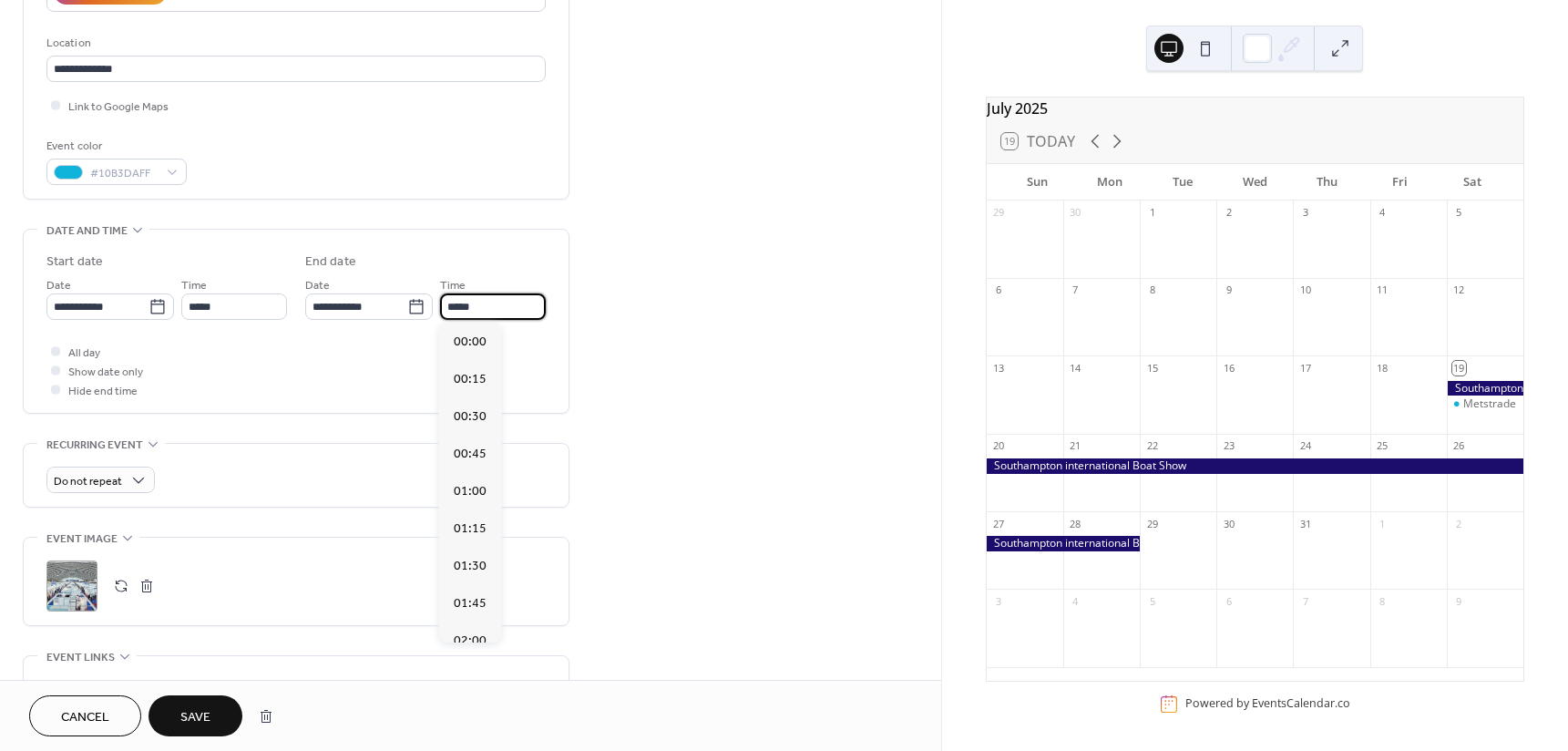 scroll, scrollTop: 1644, scrollLeft: 0, axis: vertical 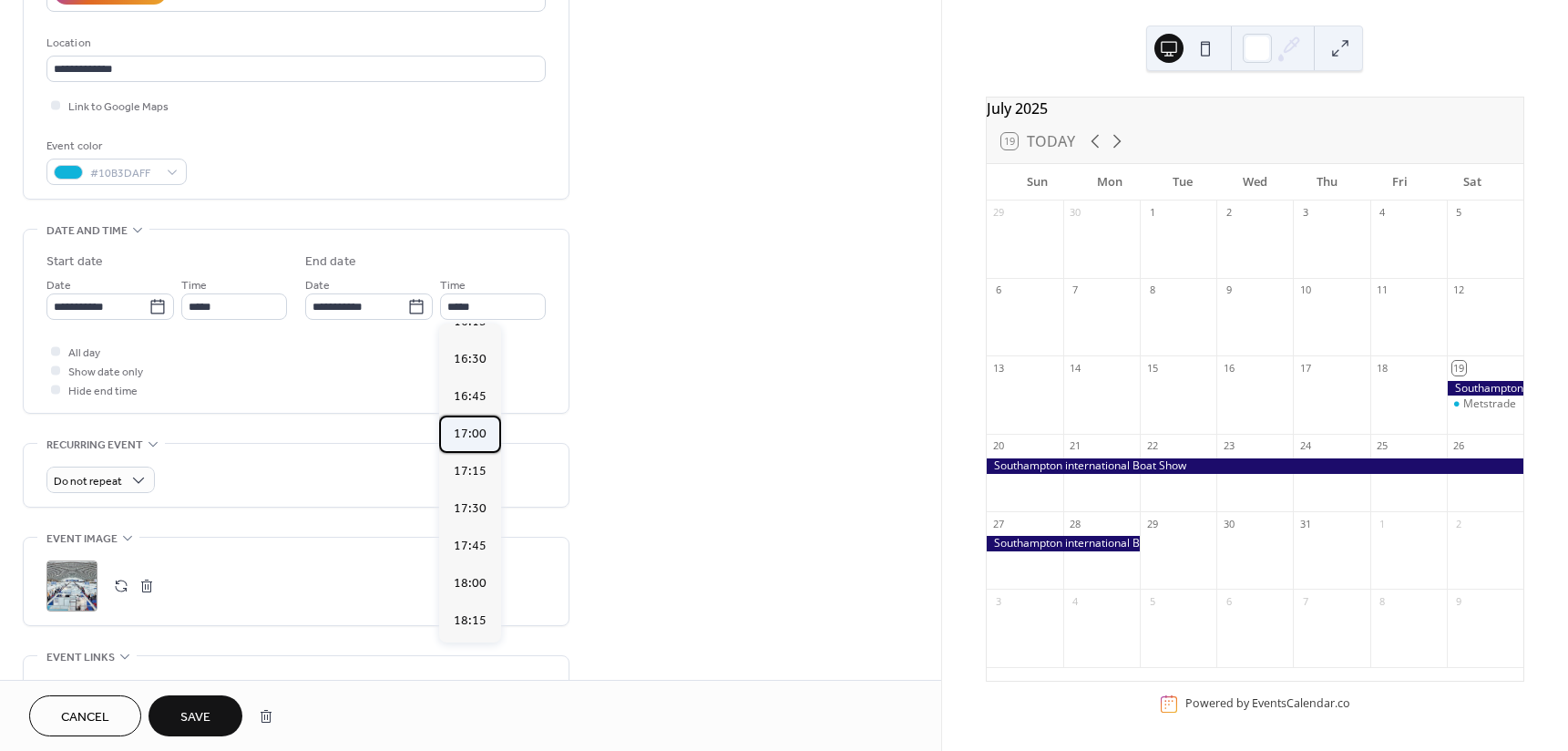 click on "17:00" at bounding box center [470, 434] 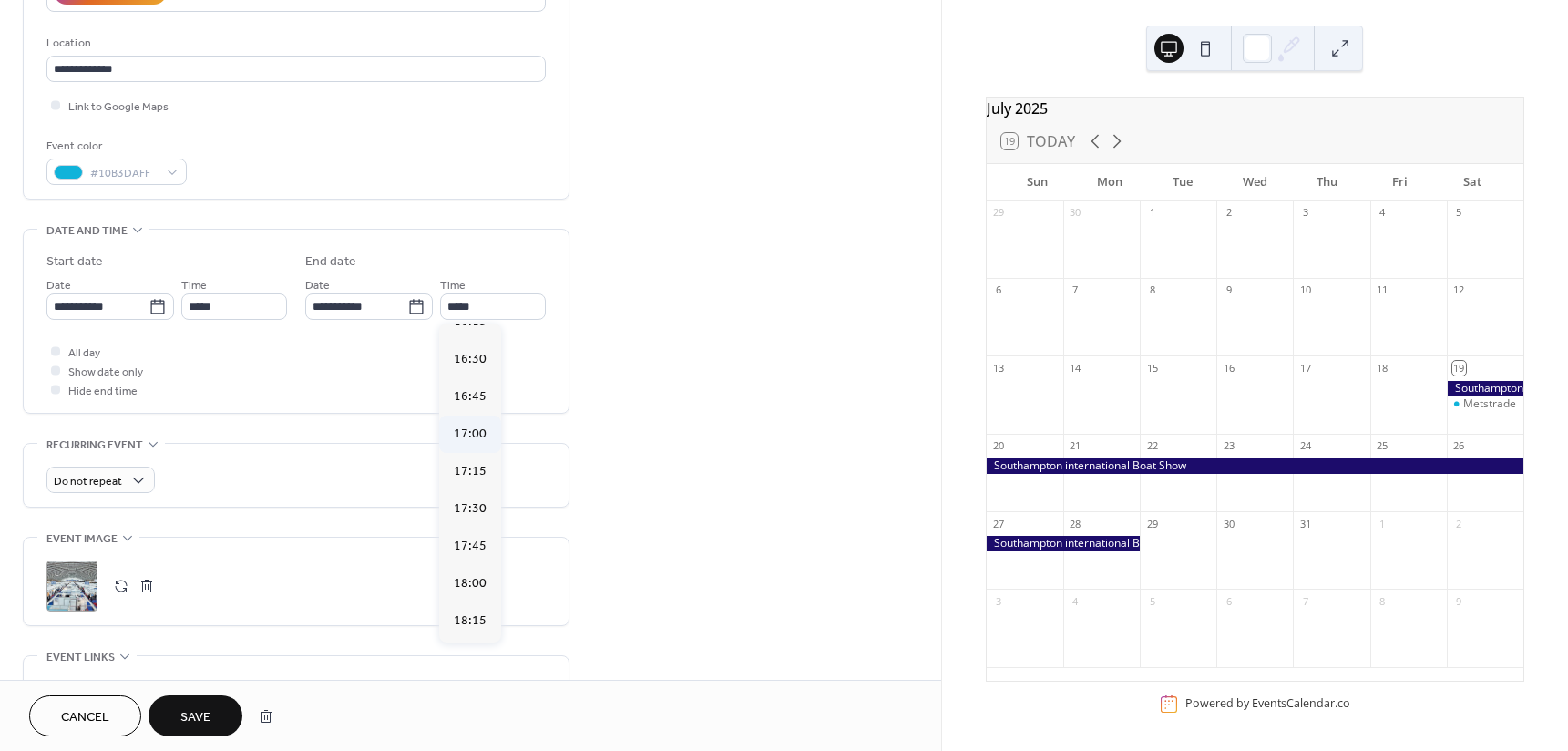 type on "*****" 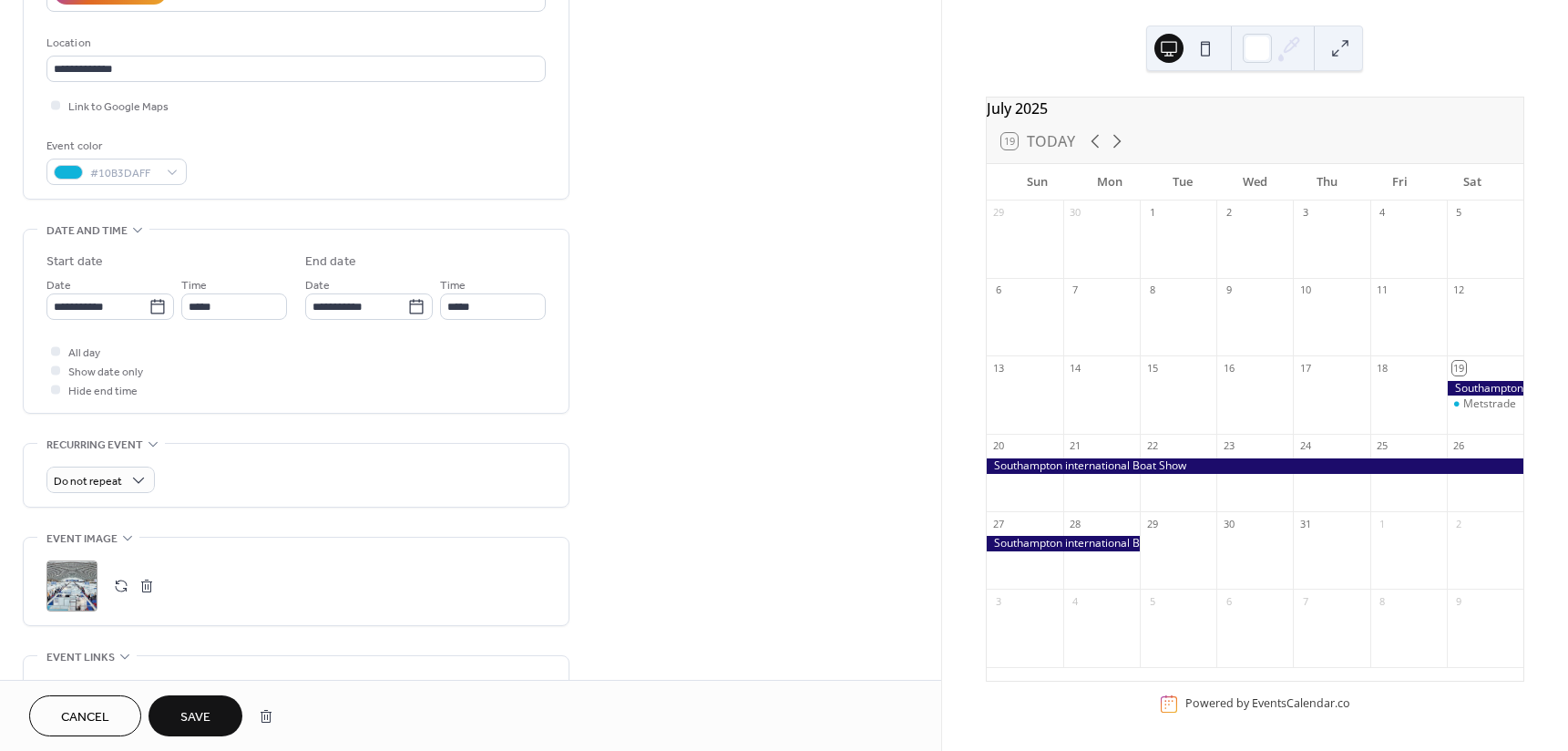 click on "Save" at bounding box center (195, 717) 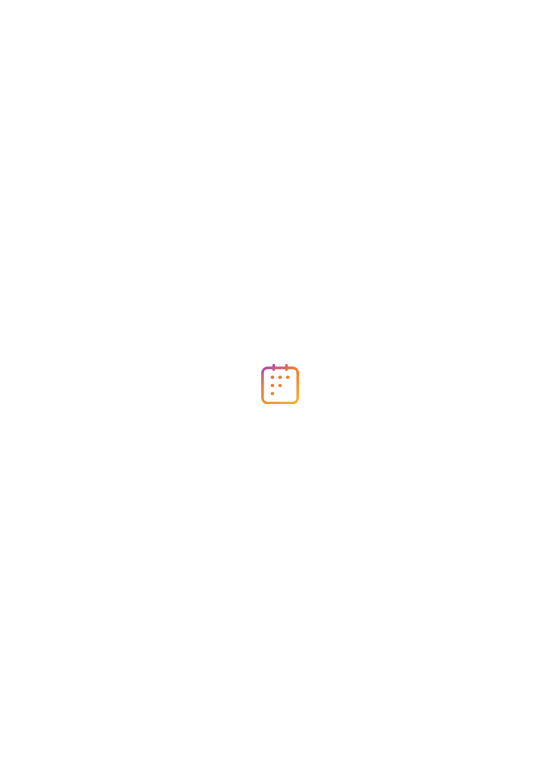 scroll, scrollTop: 0, scrollLeft: 0, axis: both 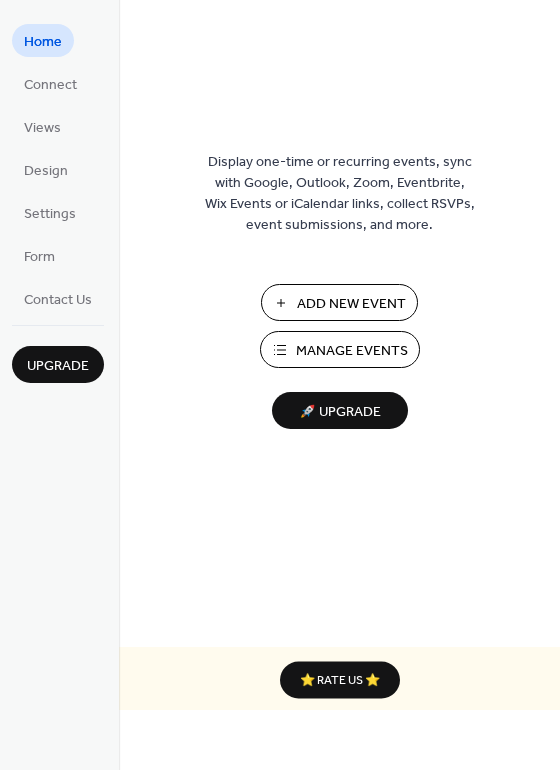 click on "Manage Events" at bounding box center (352, 351) 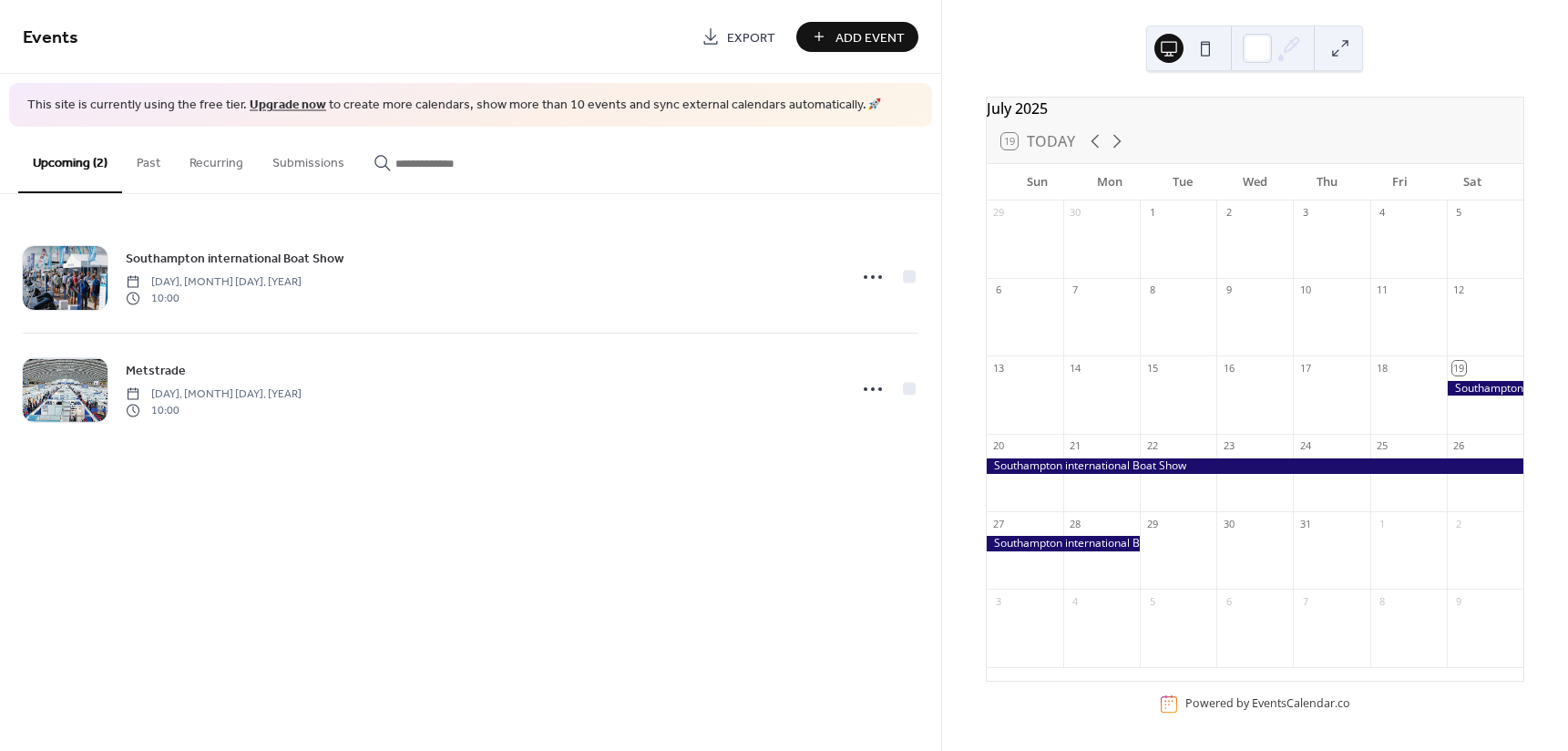 scroll, scrollTop: 0, scrollLeft: 0, axis: both 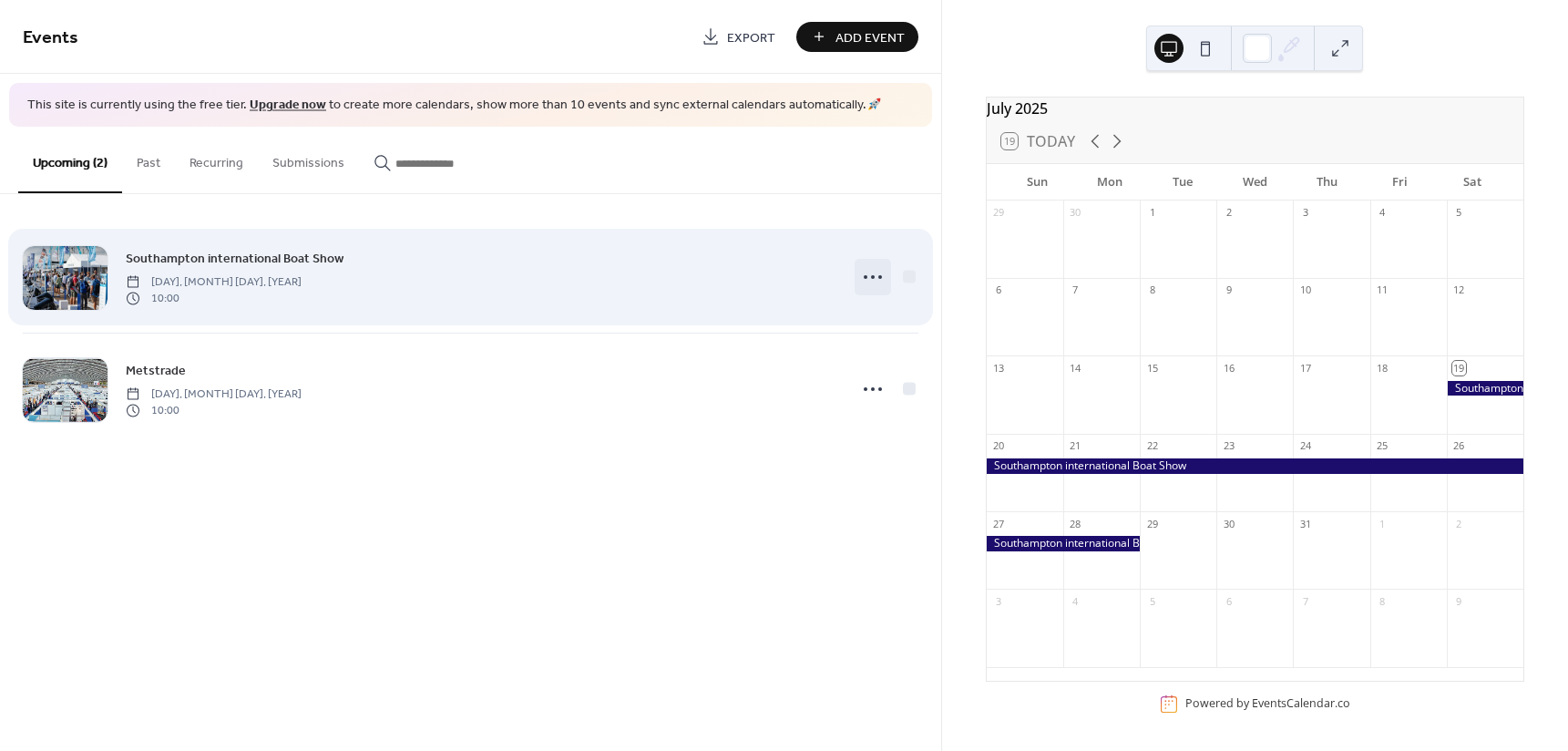 click 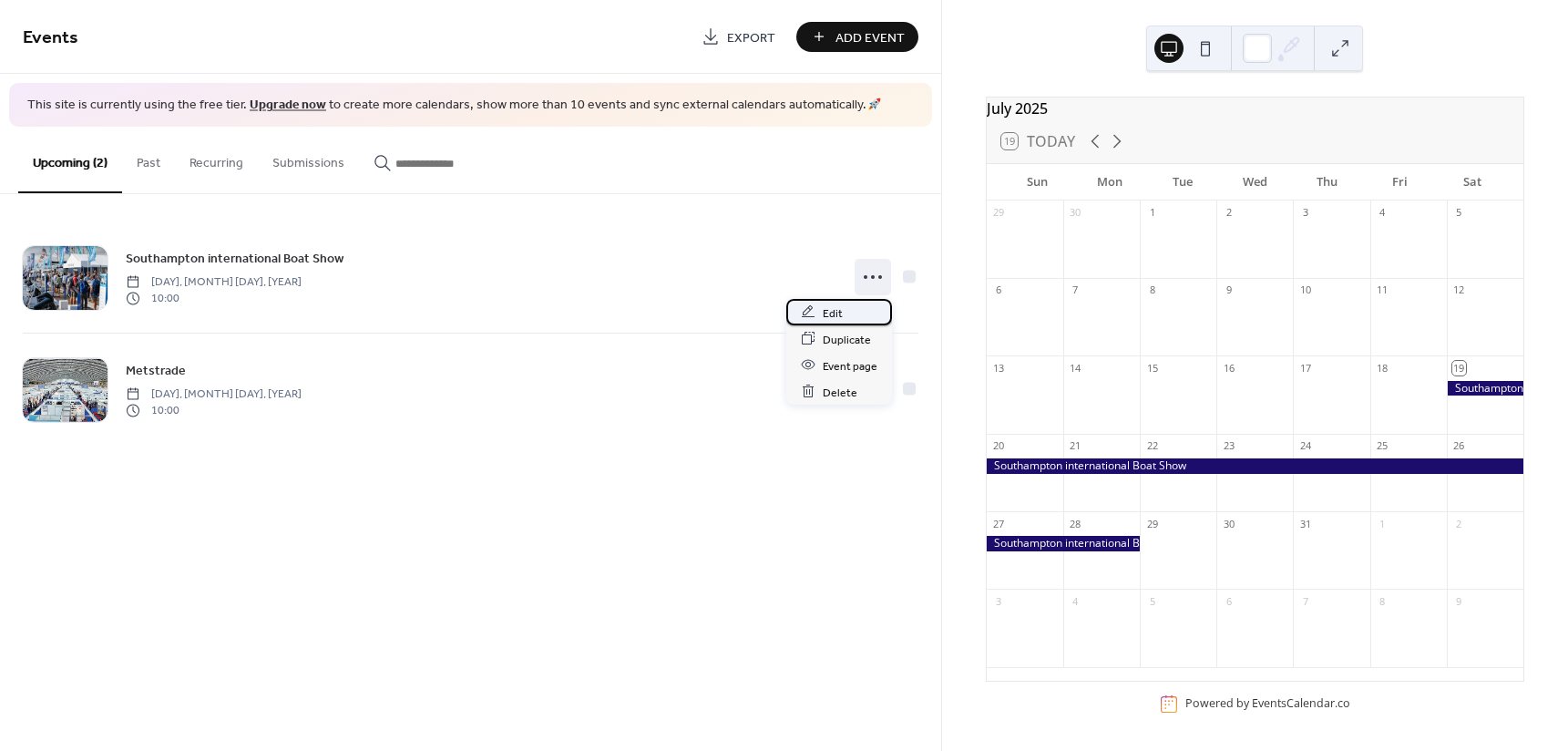 click on "Edit" at bounding box center (833, 313) 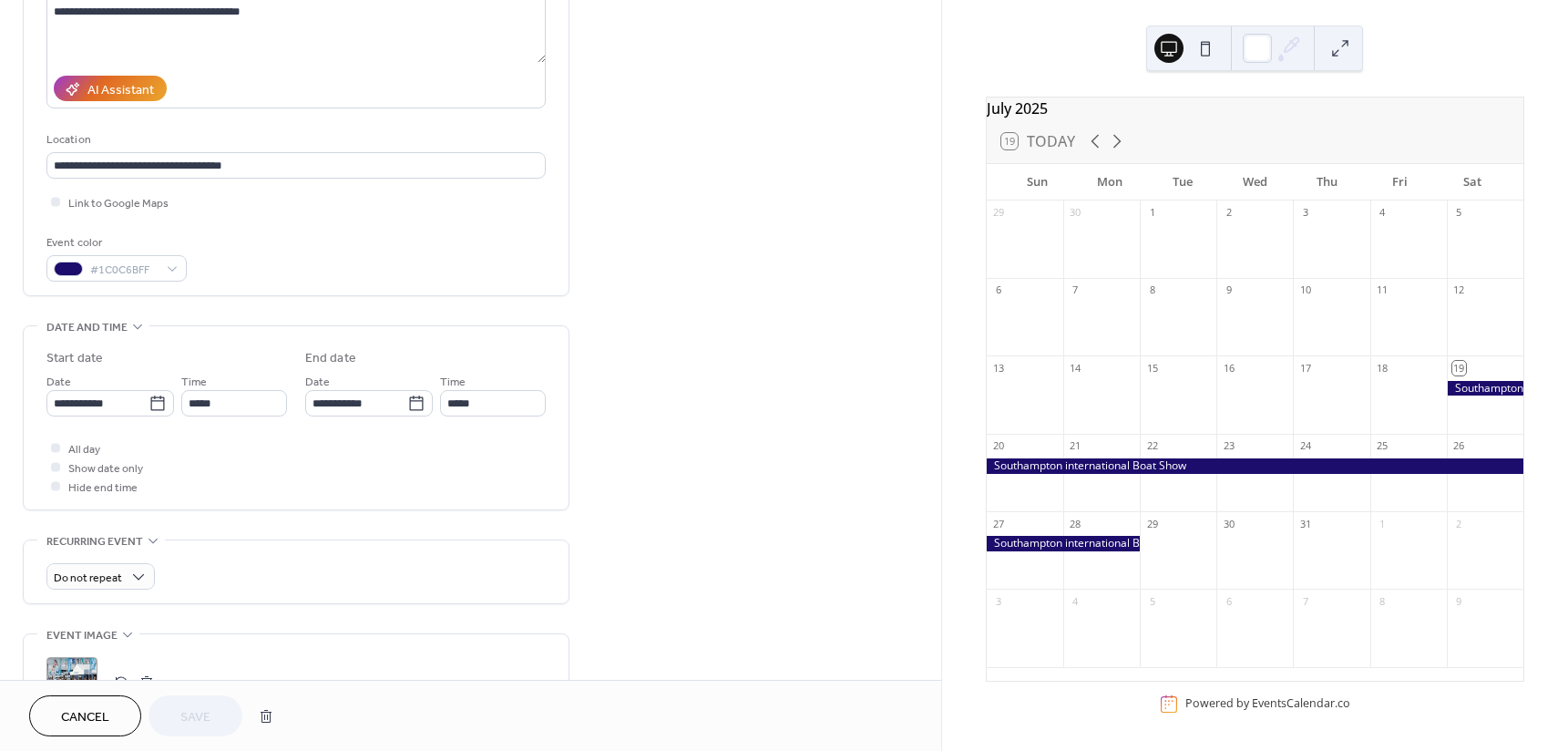 scroll, scrollTop: 273, scrollLeft: 0, axis: vertical 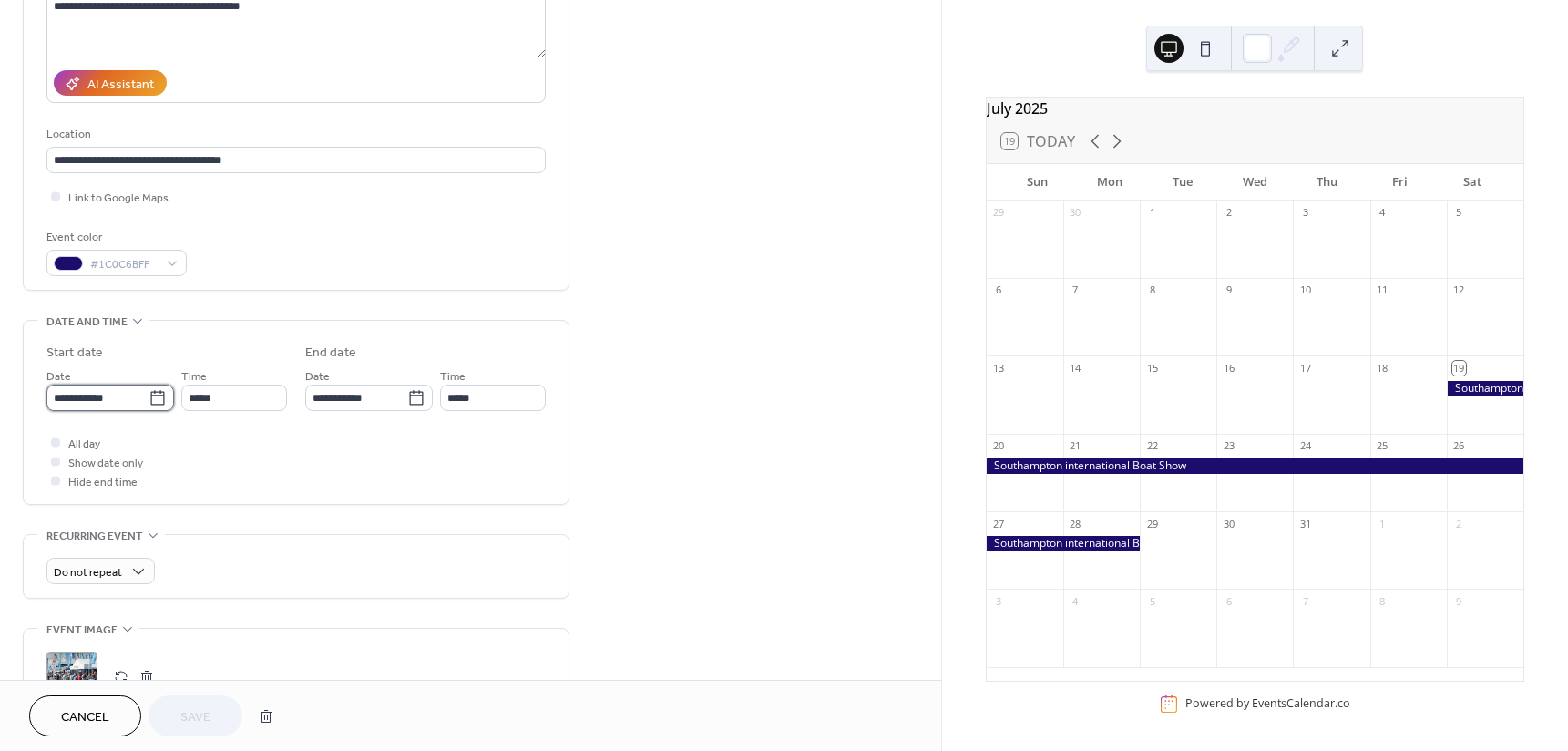 click on "**********" at bounding box center [97, 397] 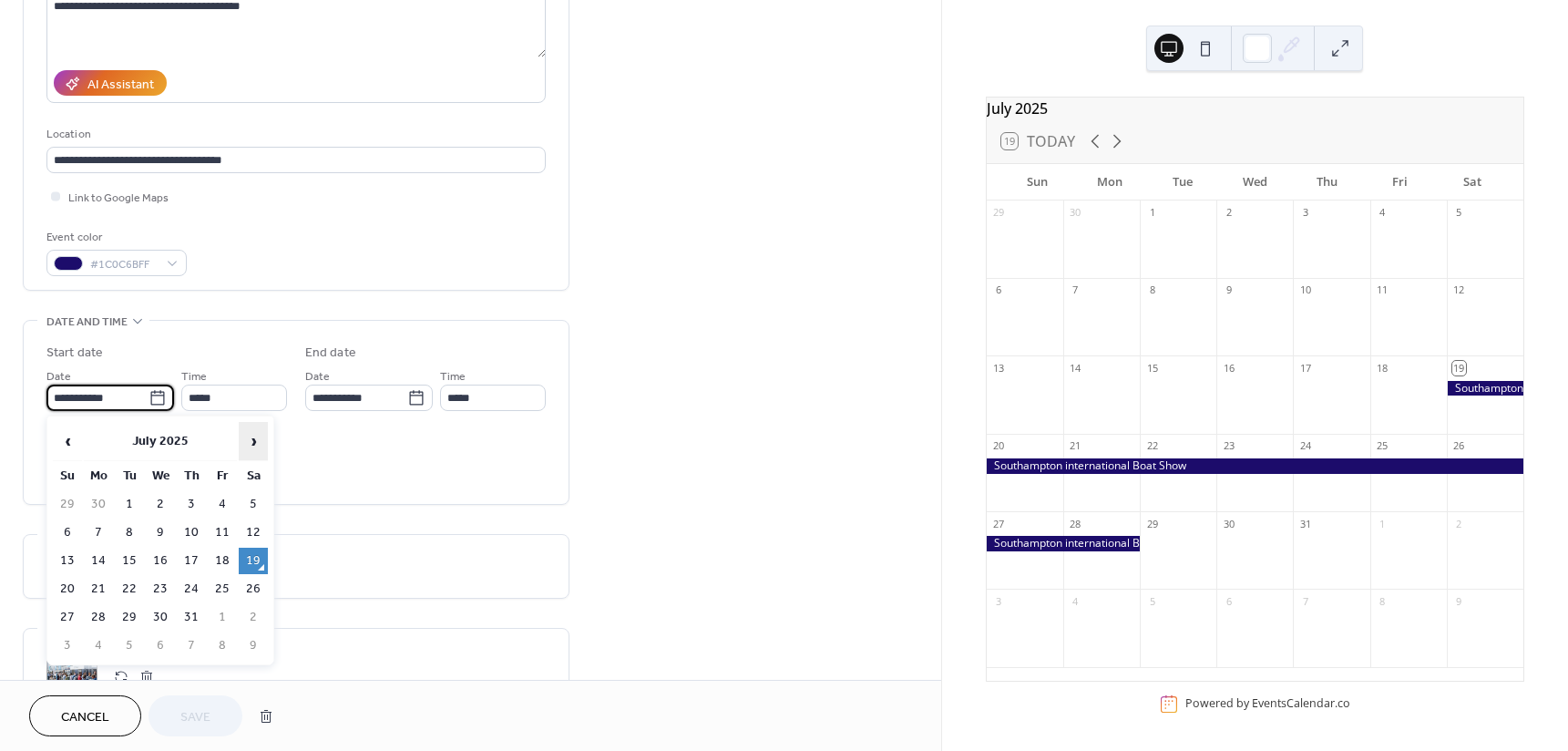 click on "›" at bounding box center [253, 441] 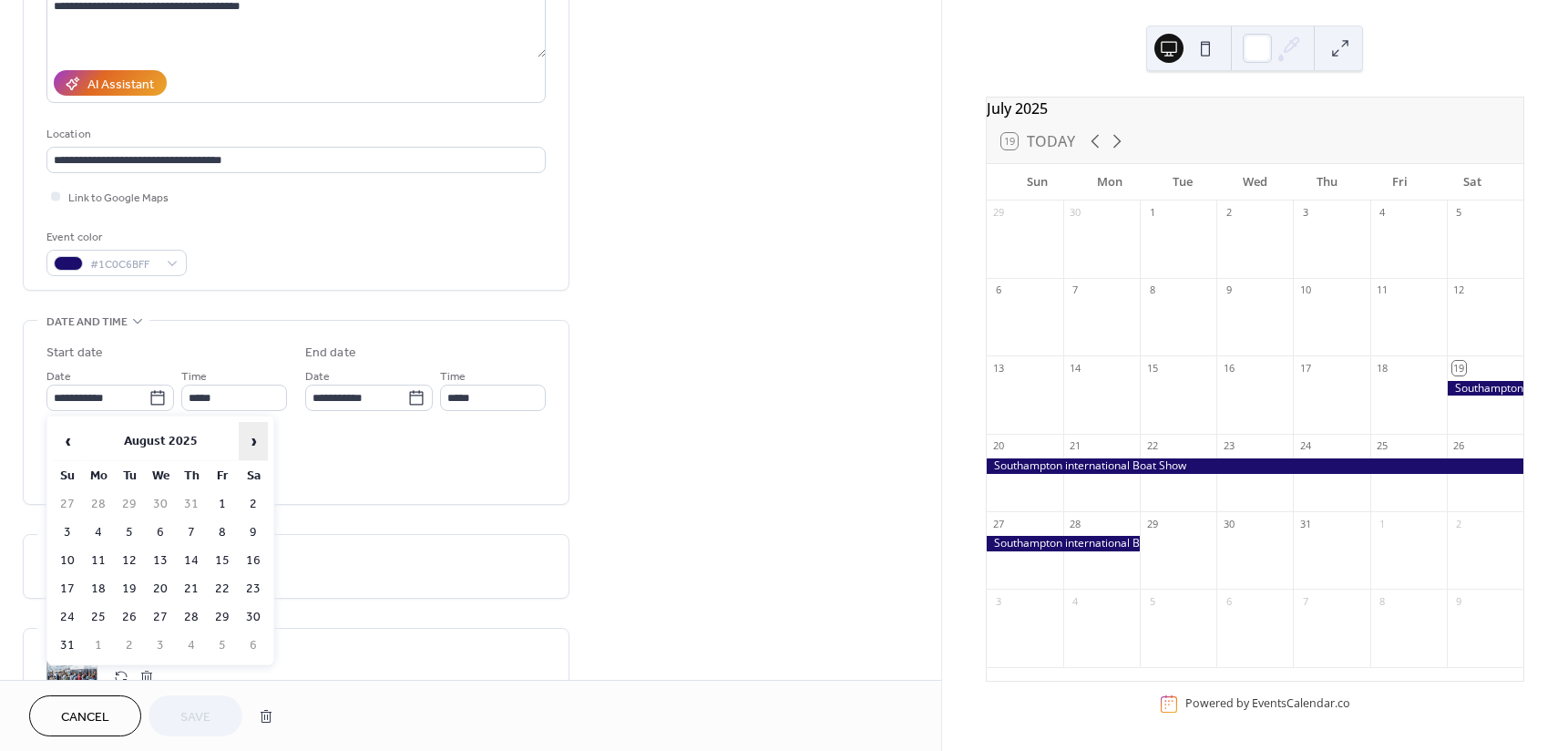 click on "›" at bounding box center [253, 441] 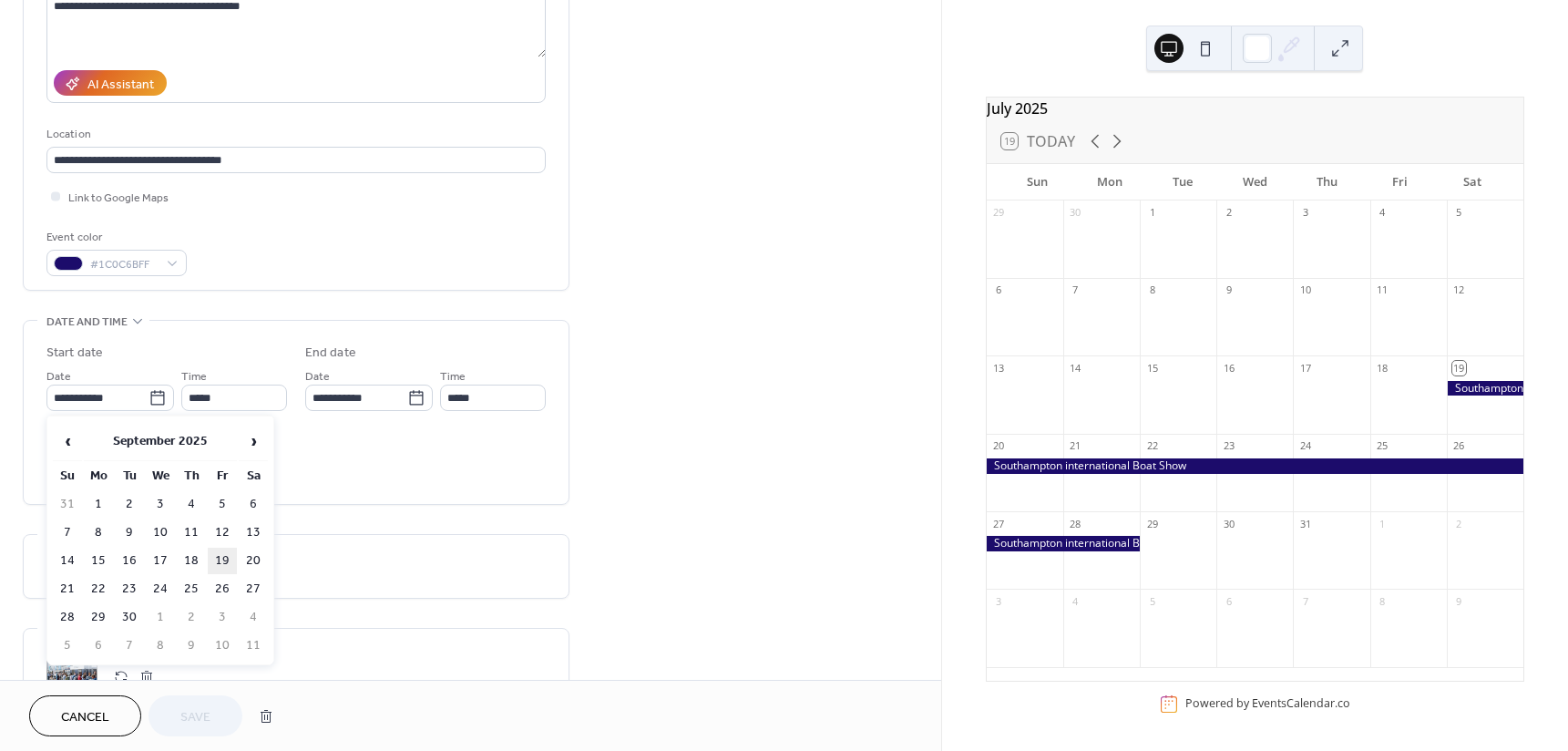 click on "19" at bounding box center [222, 561] 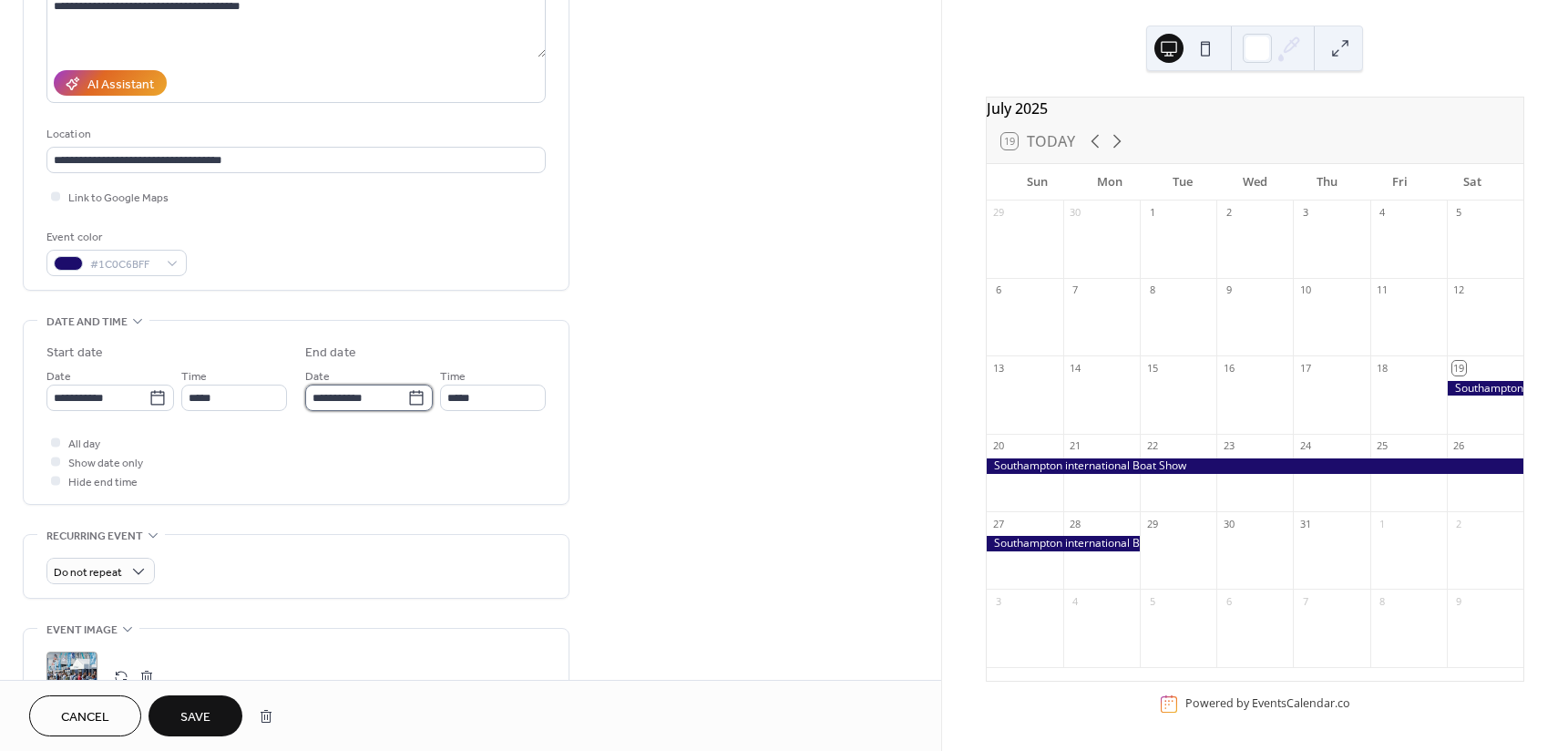 click on "**********" at bounding box center (356, 397) 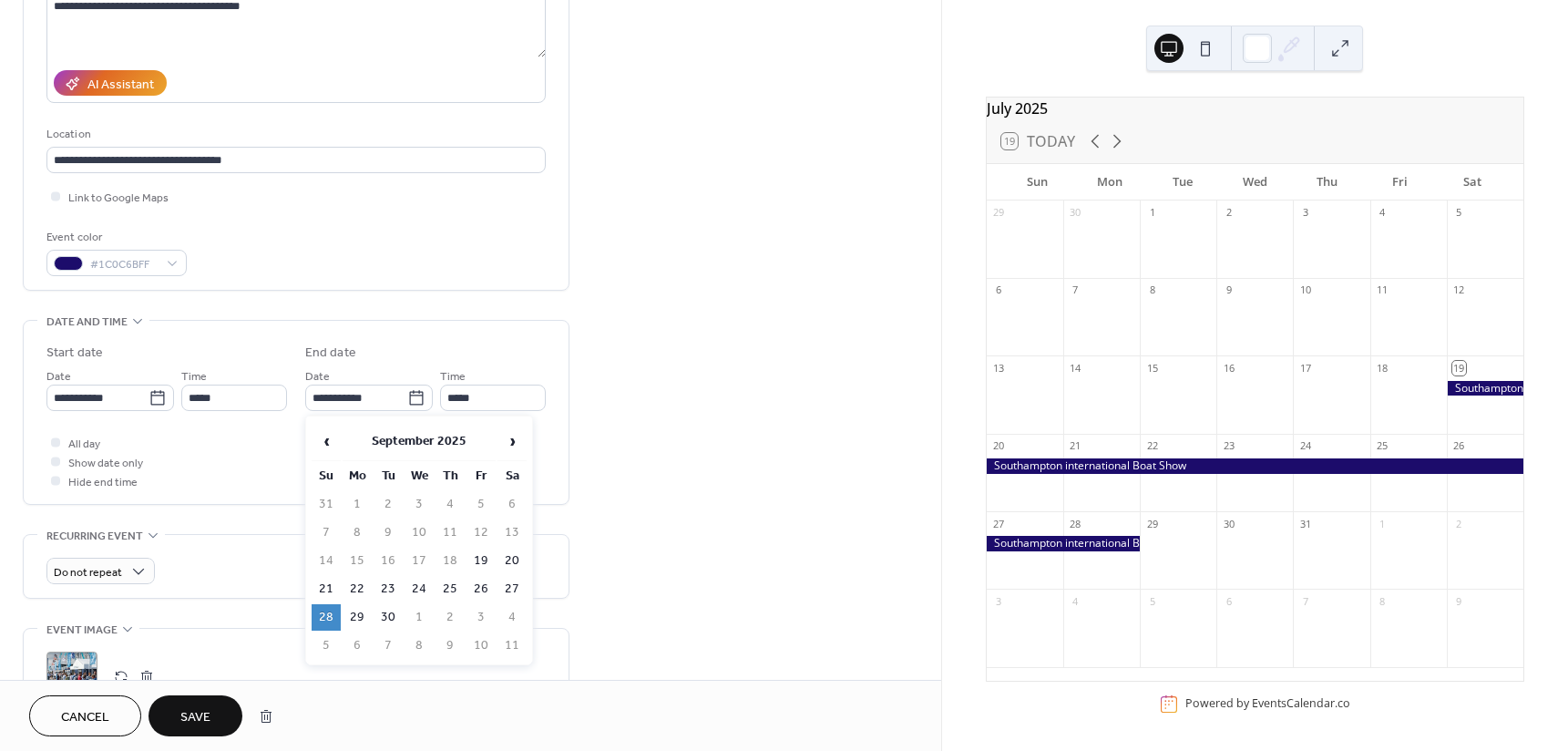 click on "28" at bounding box center (326, 617) 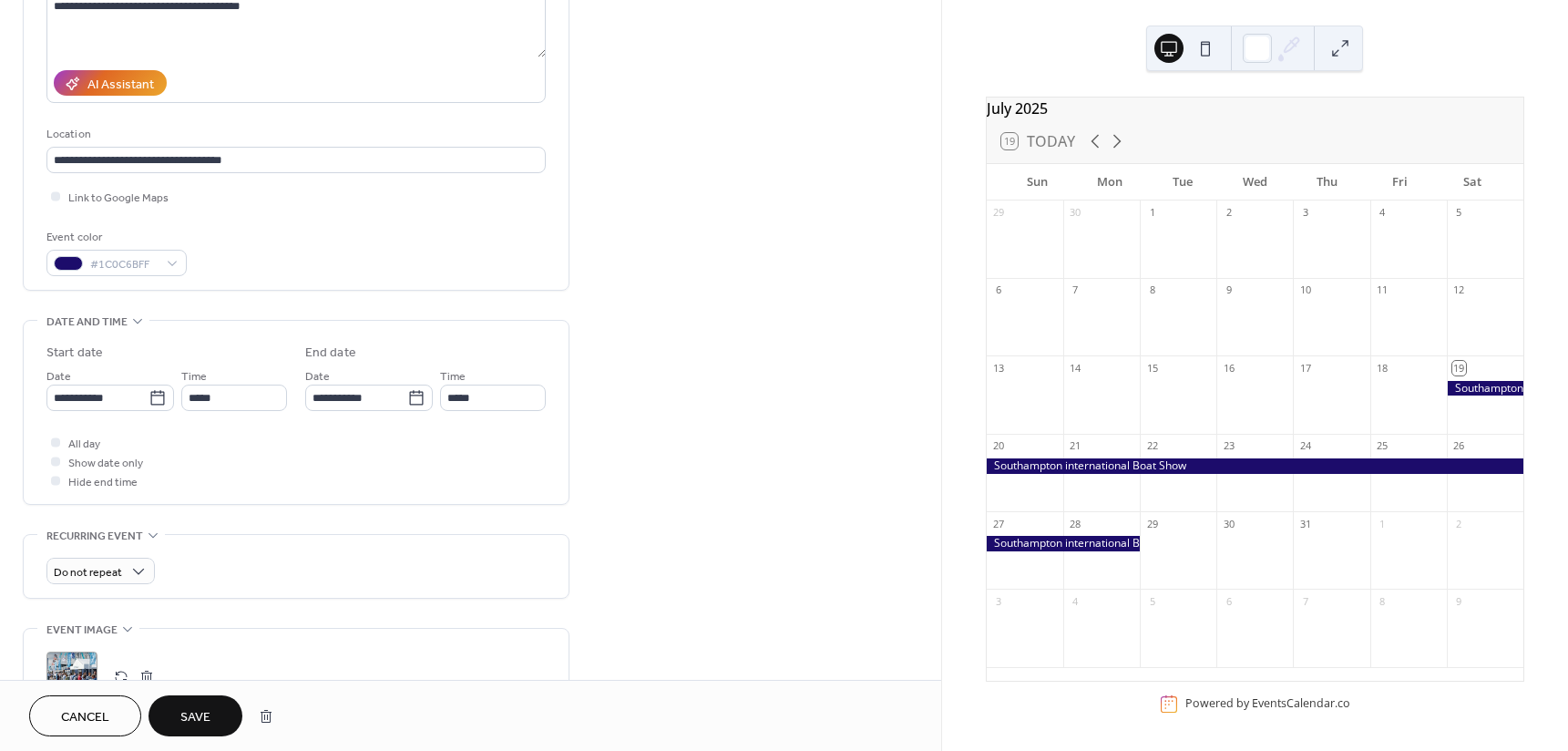 click at bounding box center (1205, 48) 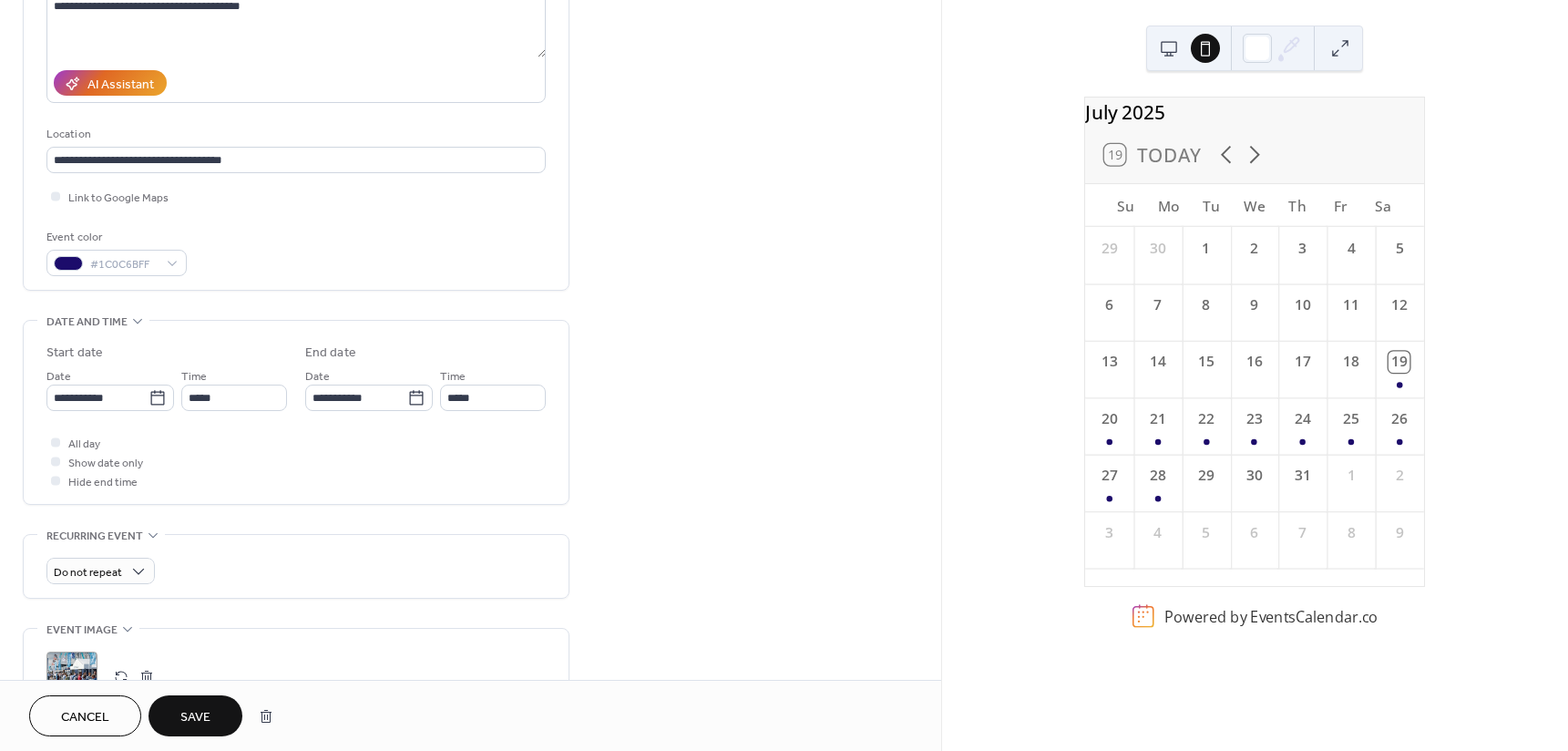 click at bounding box center [1169, 48] 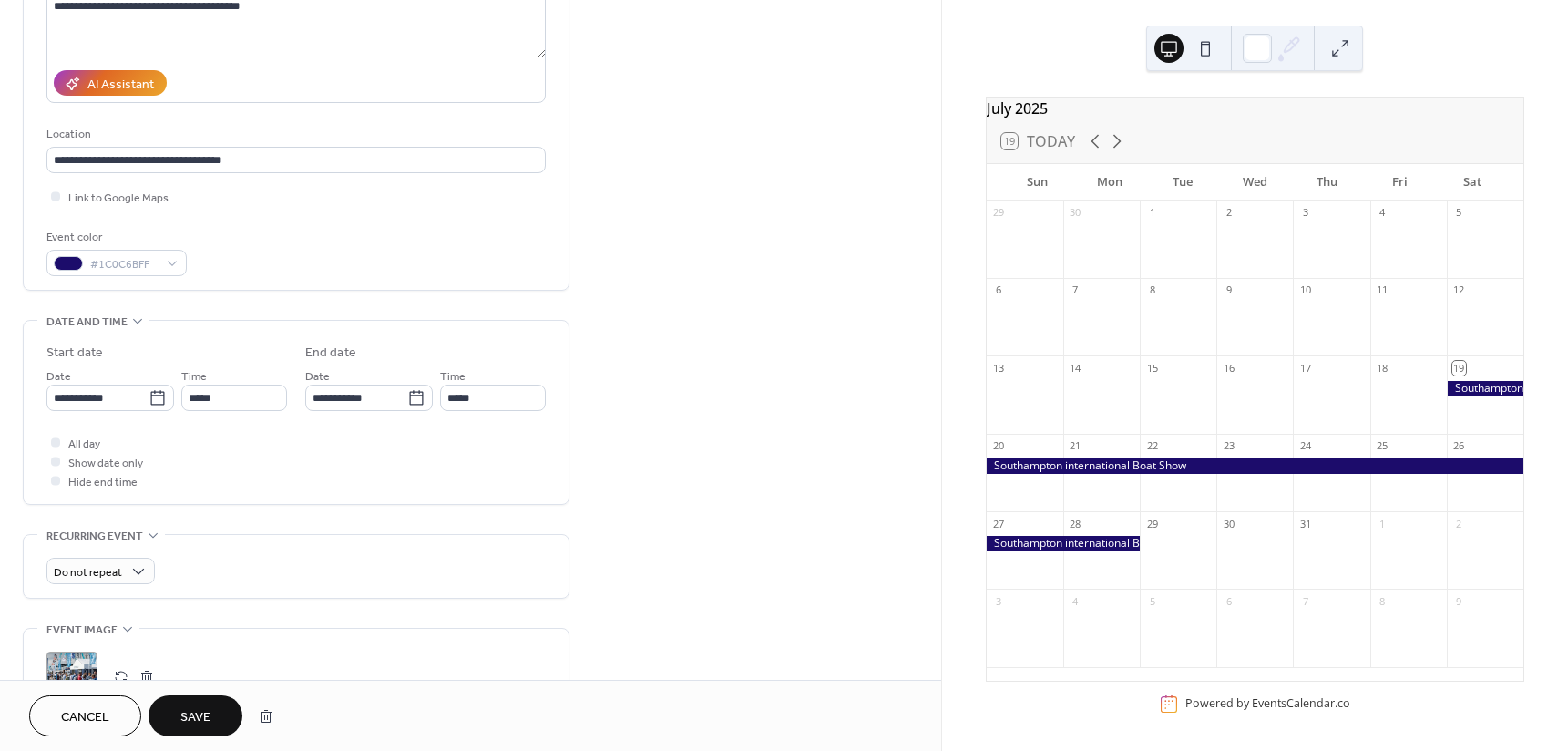click on "Save" at bounding box center [195, 715] 